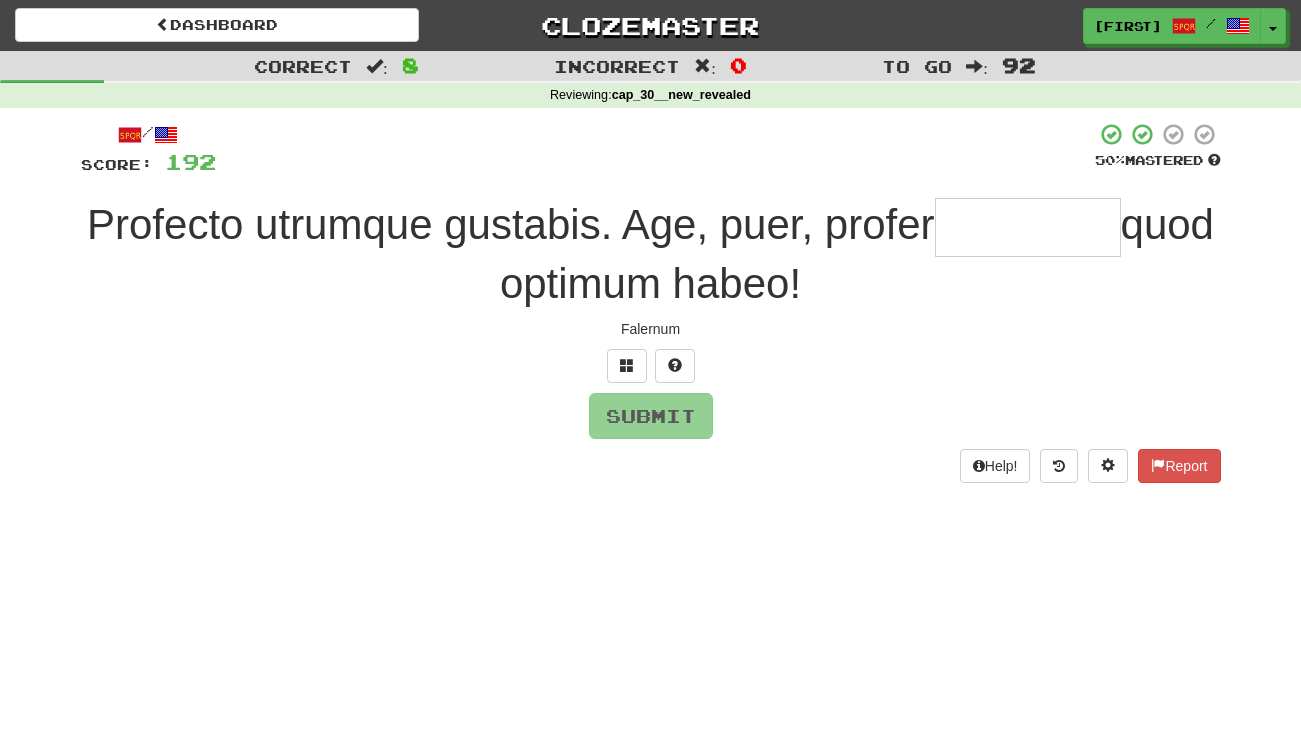 scroll, scrollTop: 0, scrollLeft: 0, axis: both 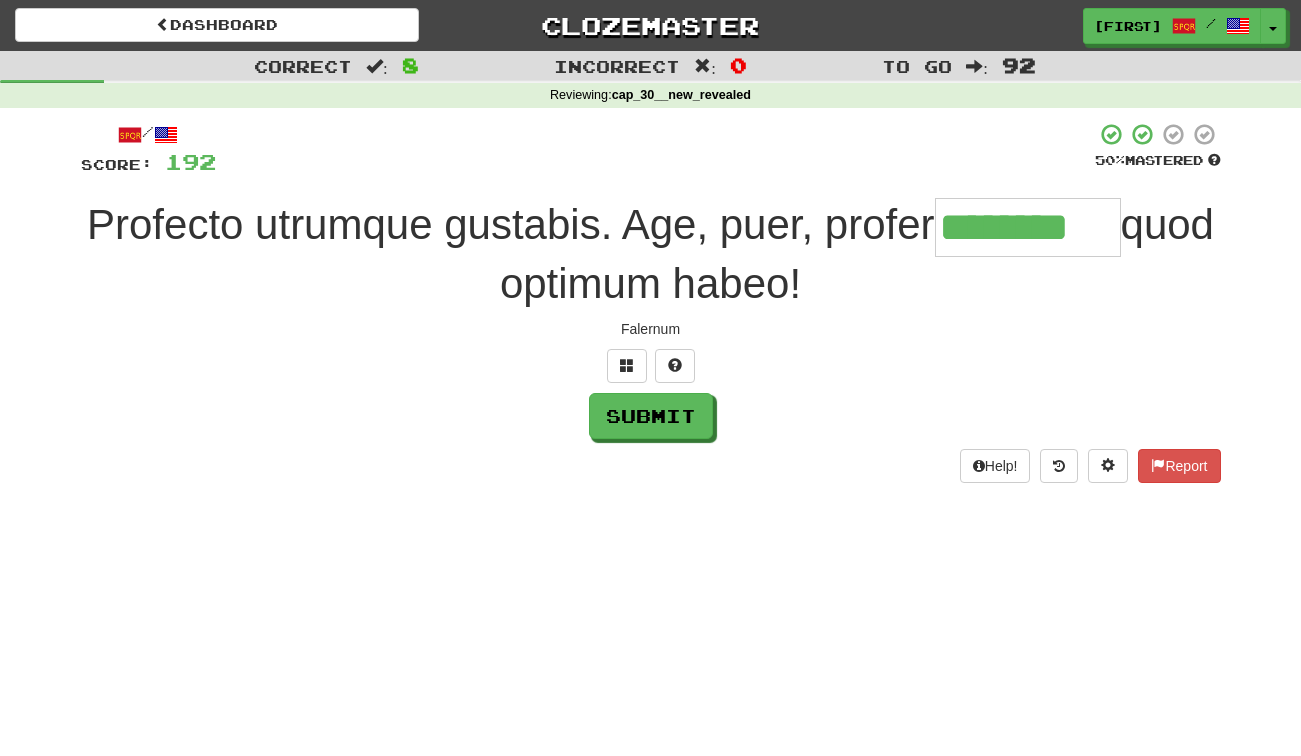 type on "********" 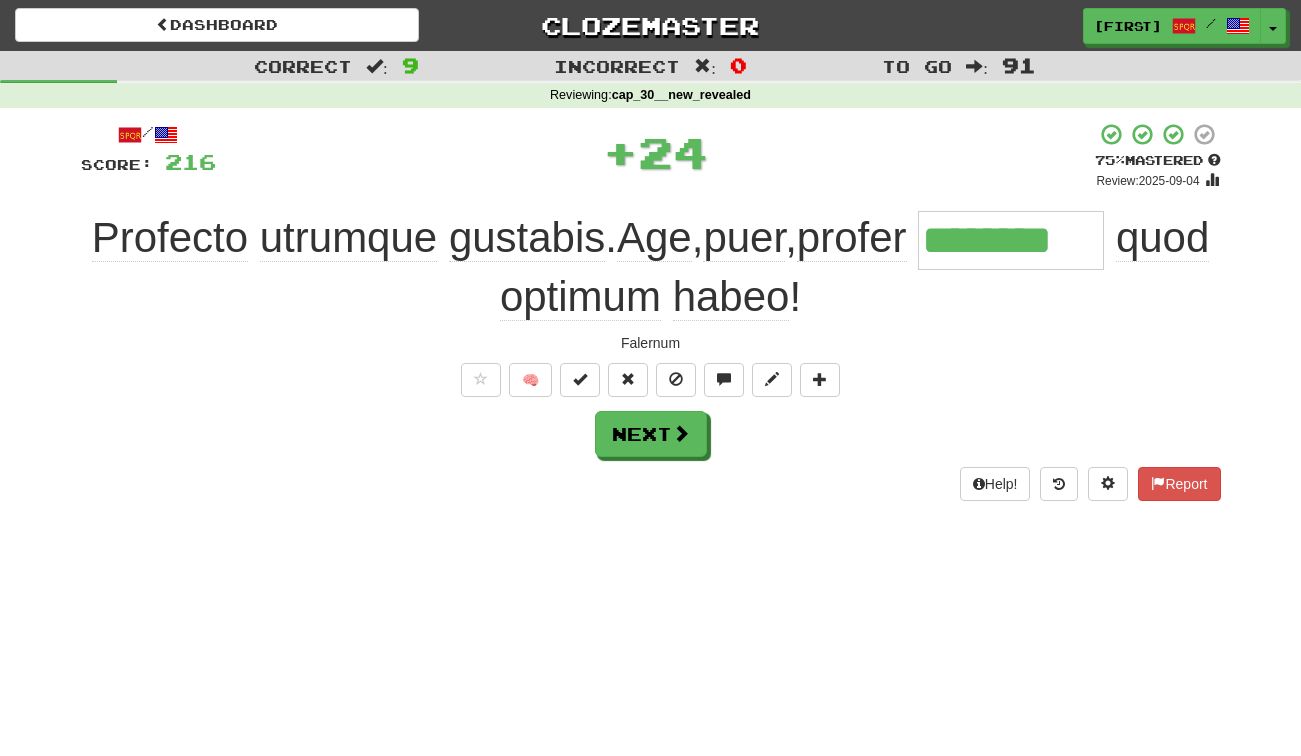 type 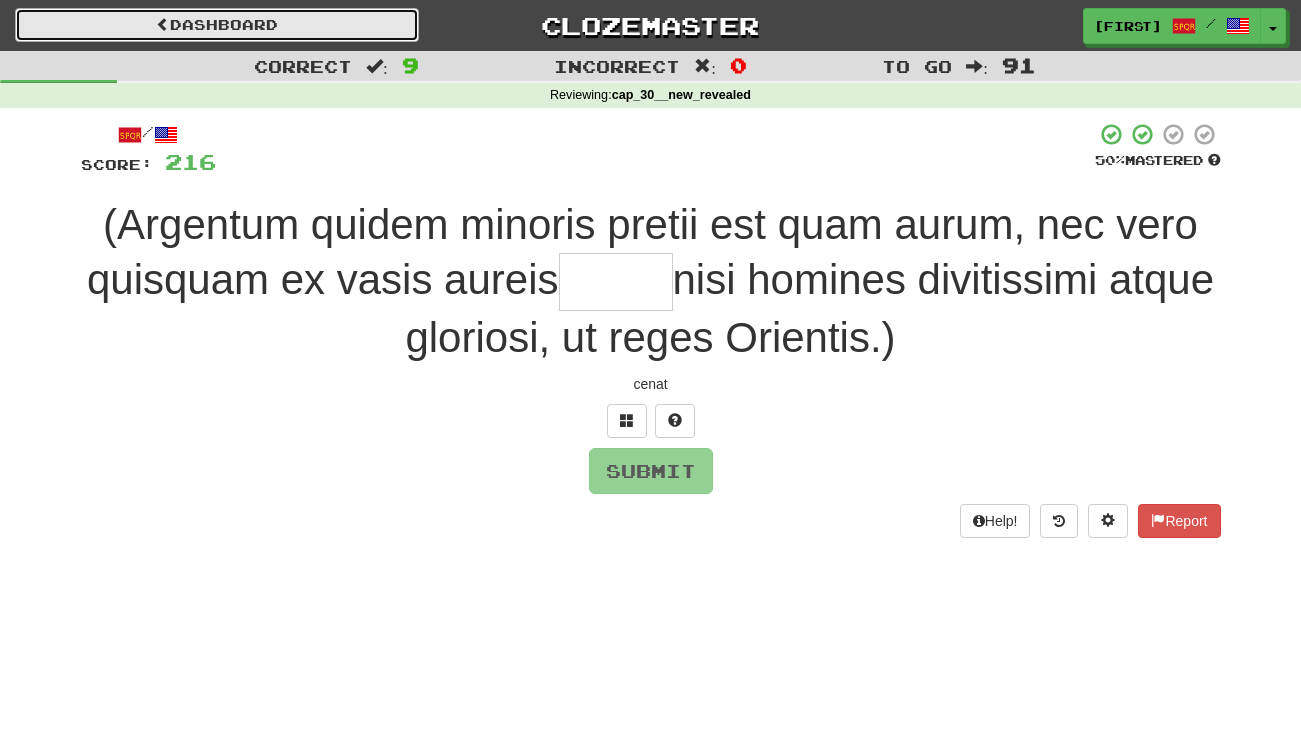 click on "Dashboard" at bounding box center (217, 25) 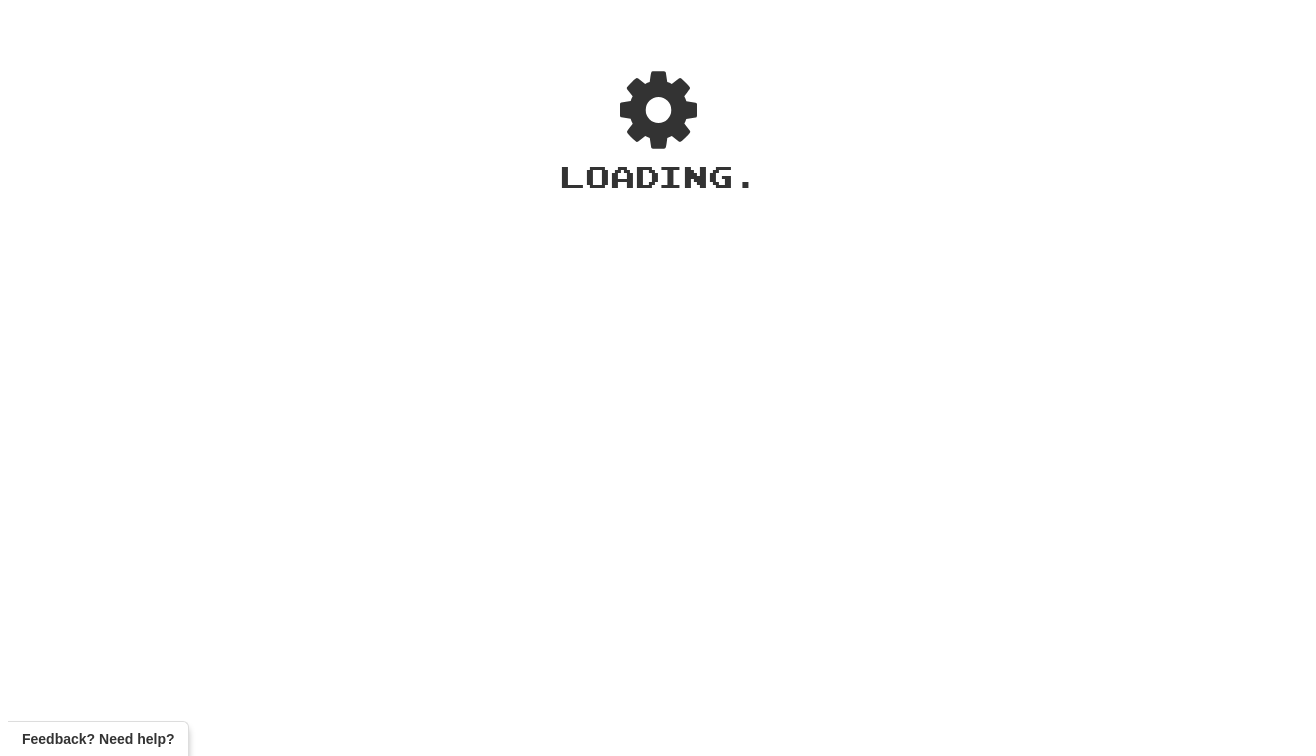 scroll, scrollTop: 0, scrollLeft: 0, axis: both 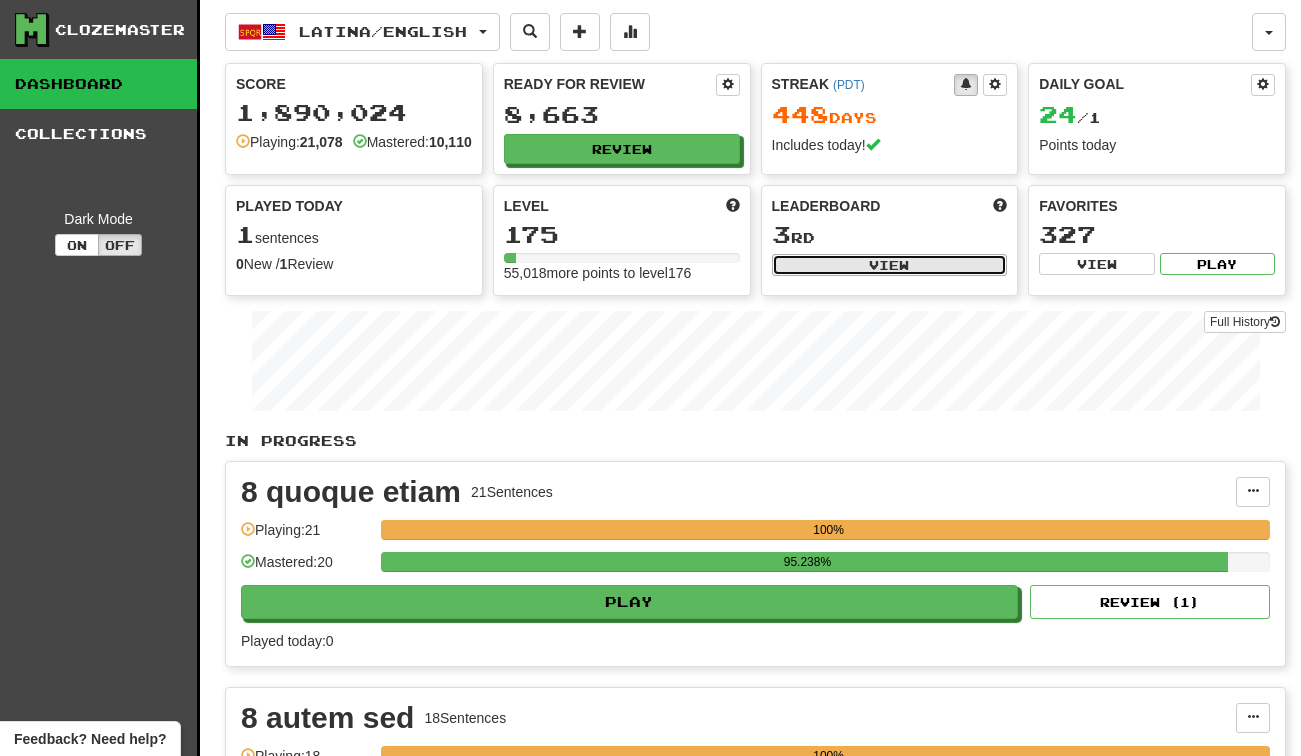 click on "View" at bounding box center [890, 265] 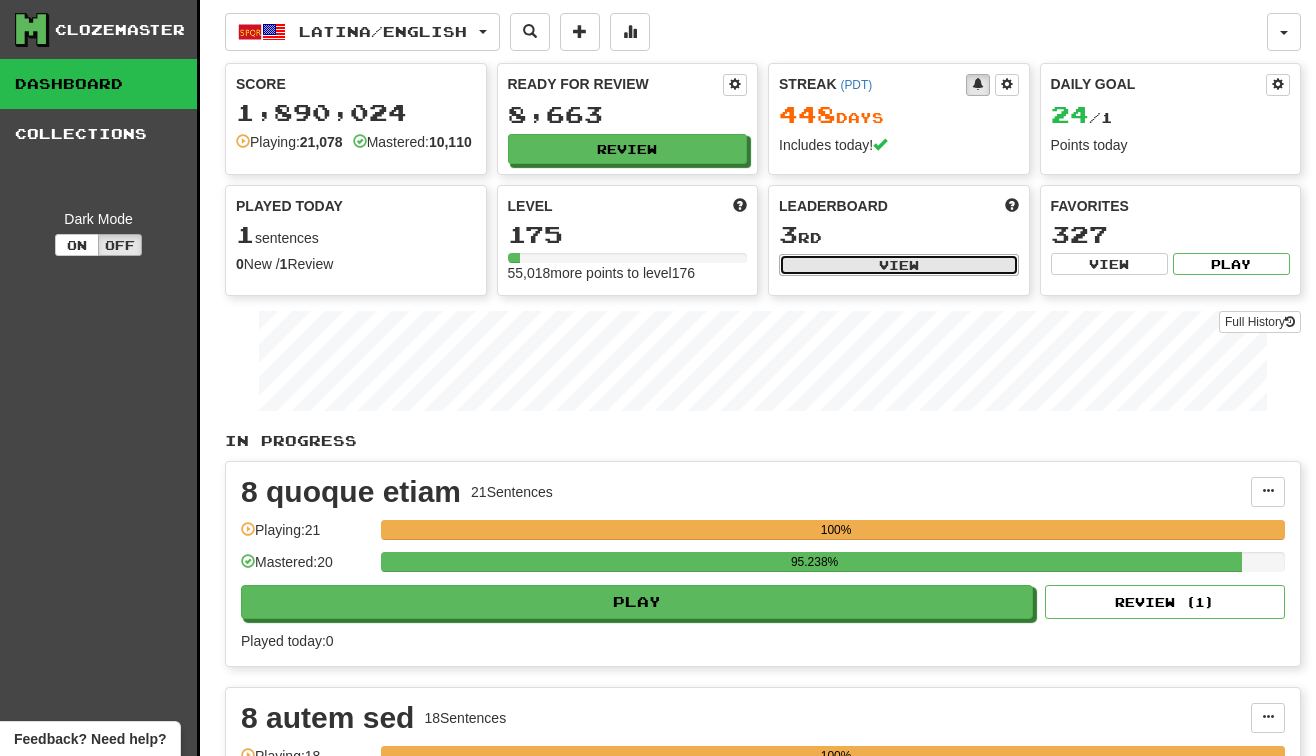 select on "**********" 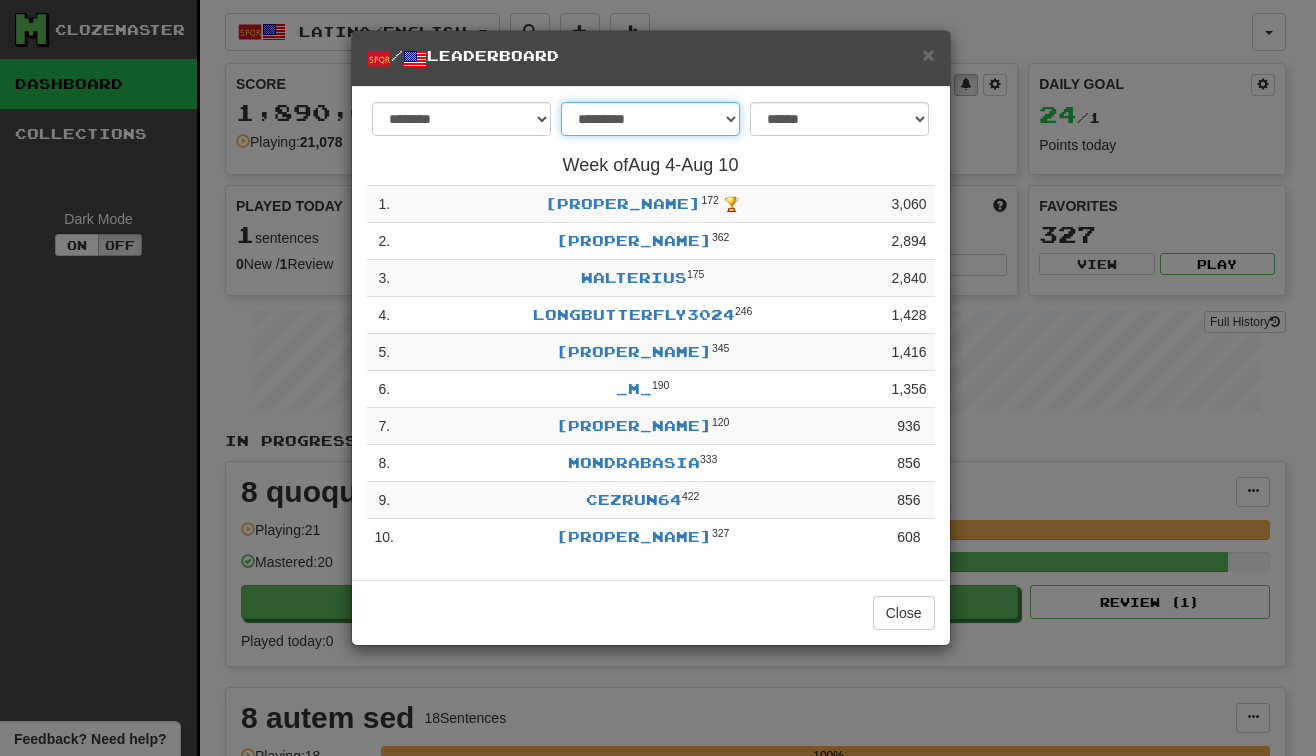 click on "**********" at bounding box center (650, 119) 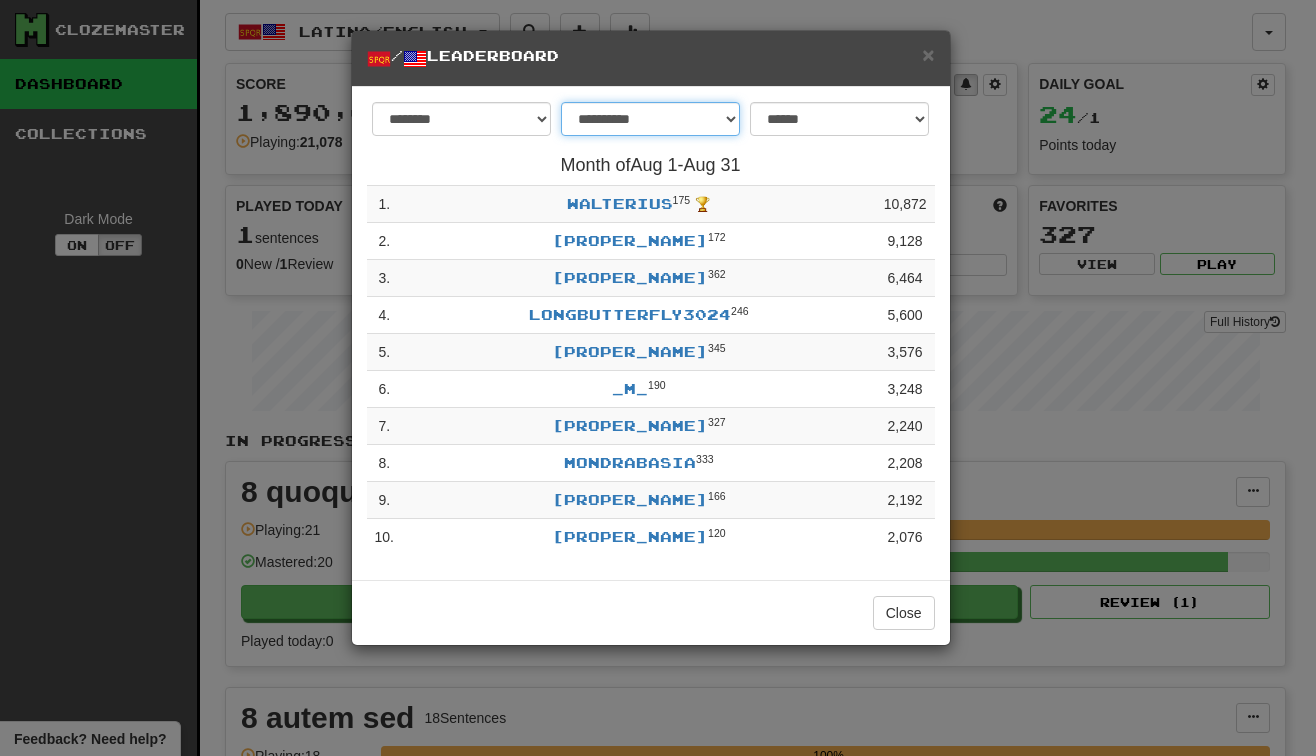 click on "**********" at bounding box center [650, 119] 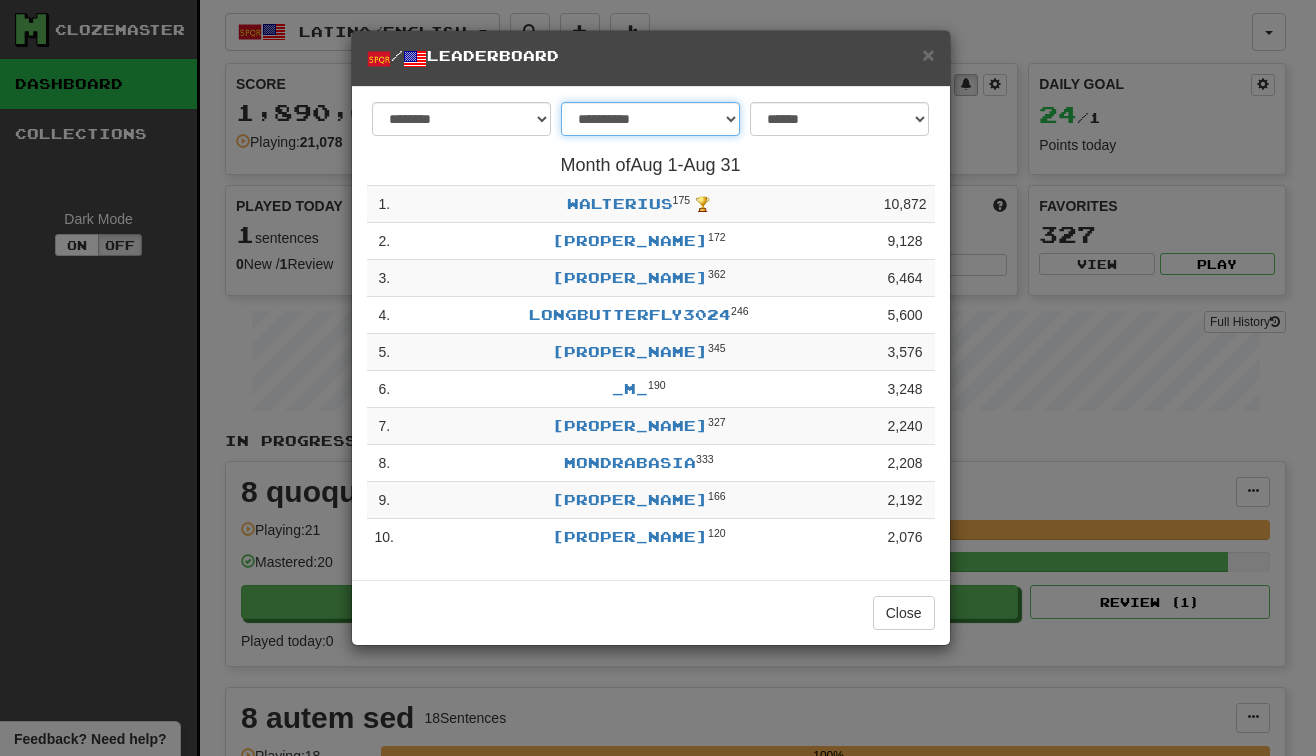 select on "******" 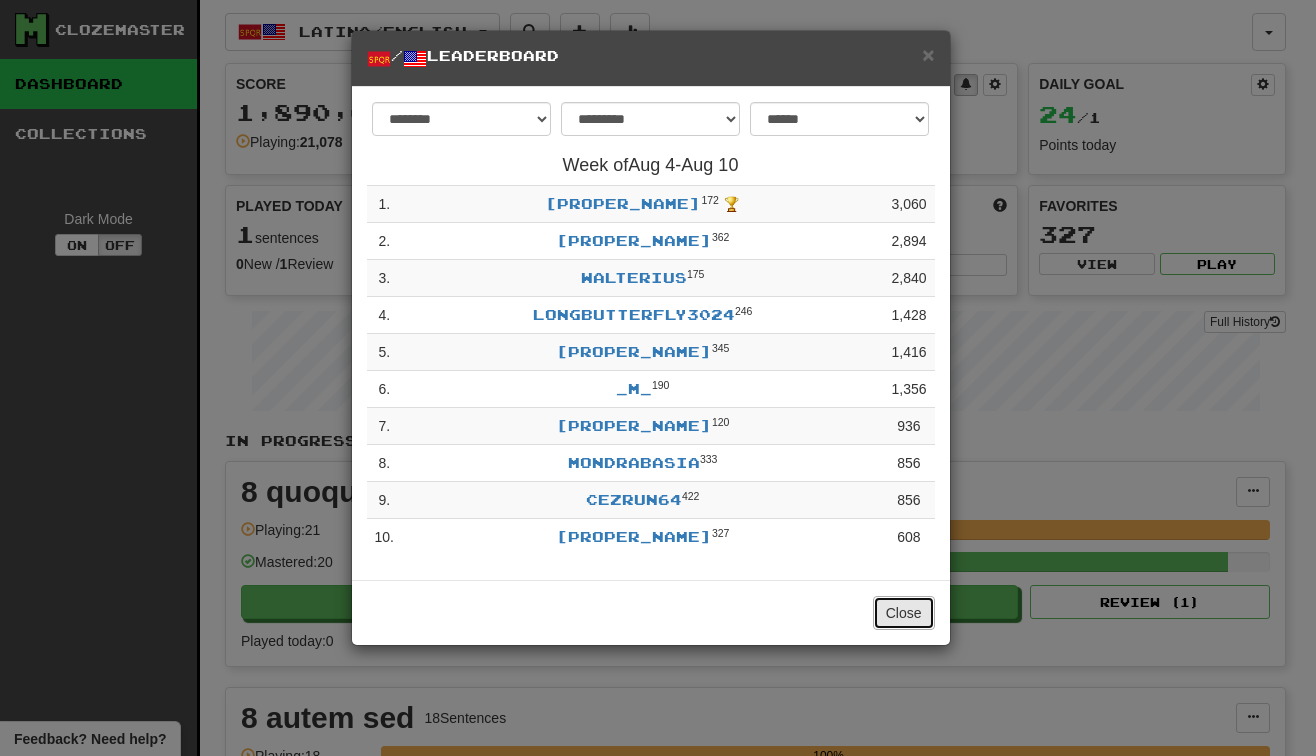 click on "Close" at bounding box center (904, 613) 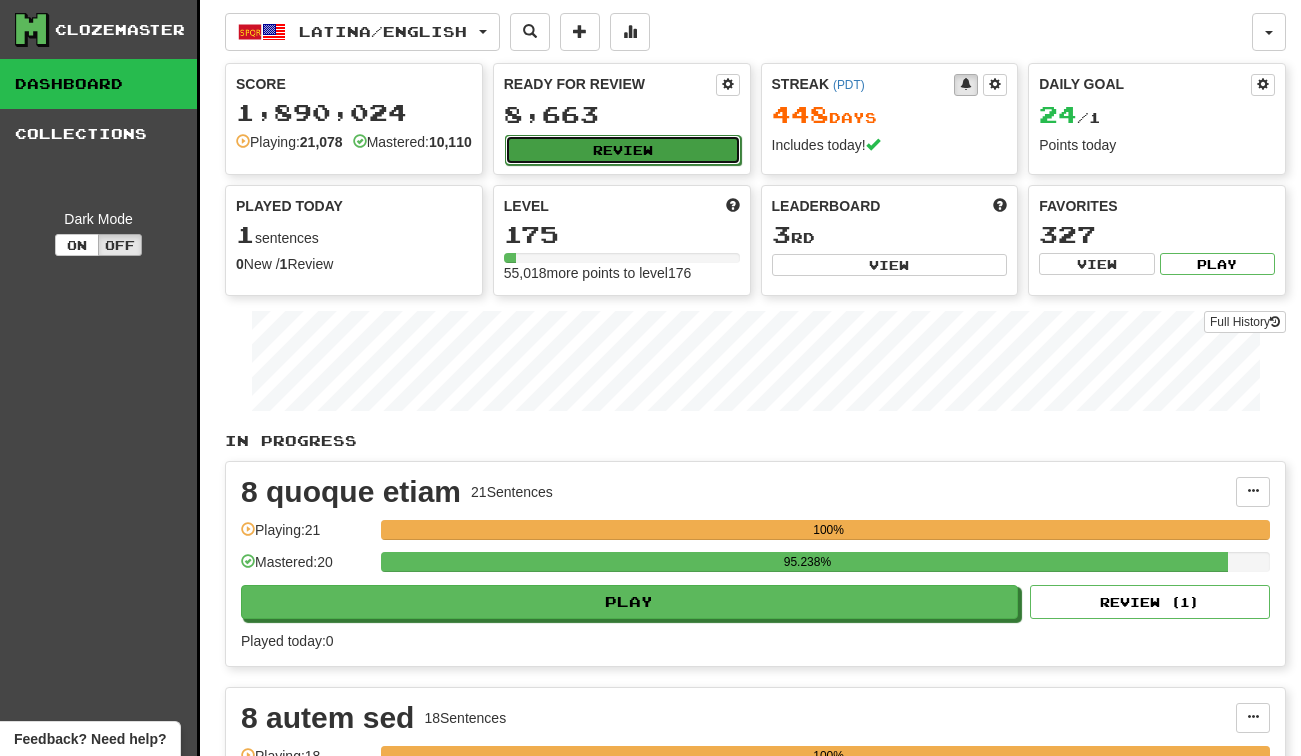 click on "Review" at bounding box center (623, 150) 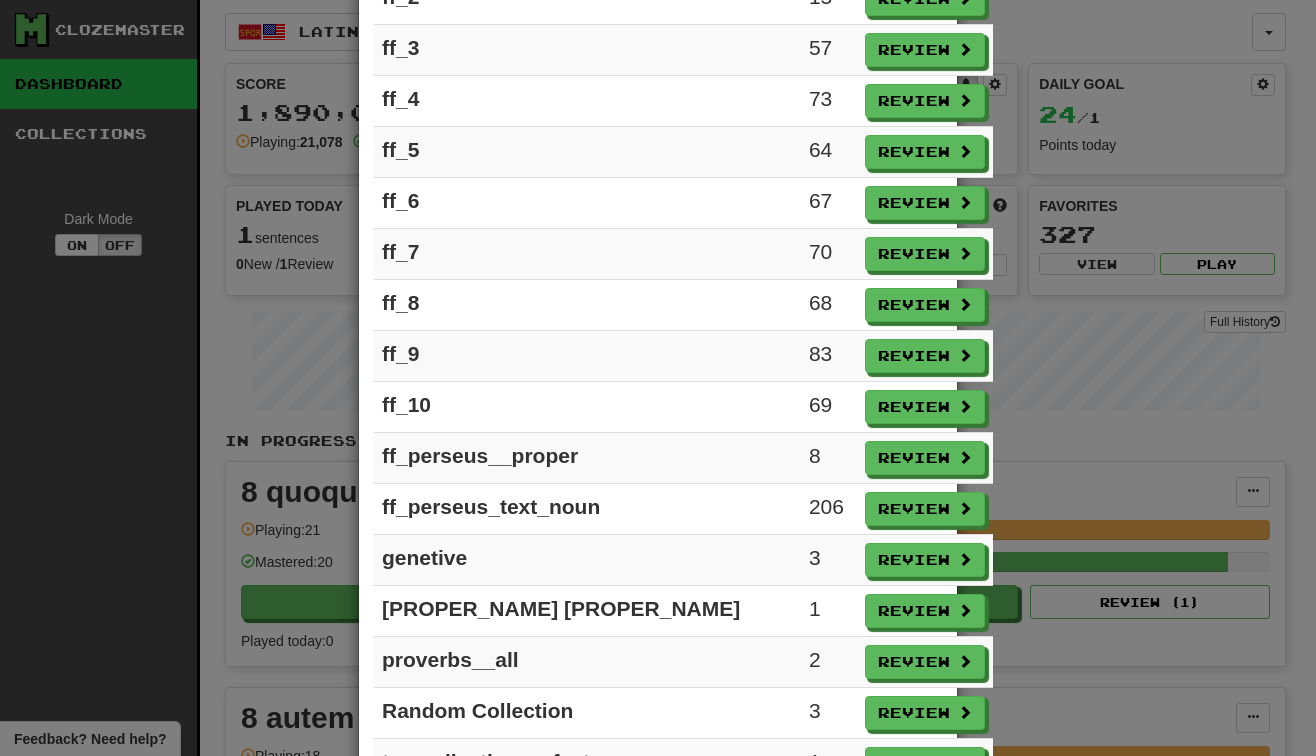 scroll, scrollTop: 4514, scrollLeft: 0, axis: vertical 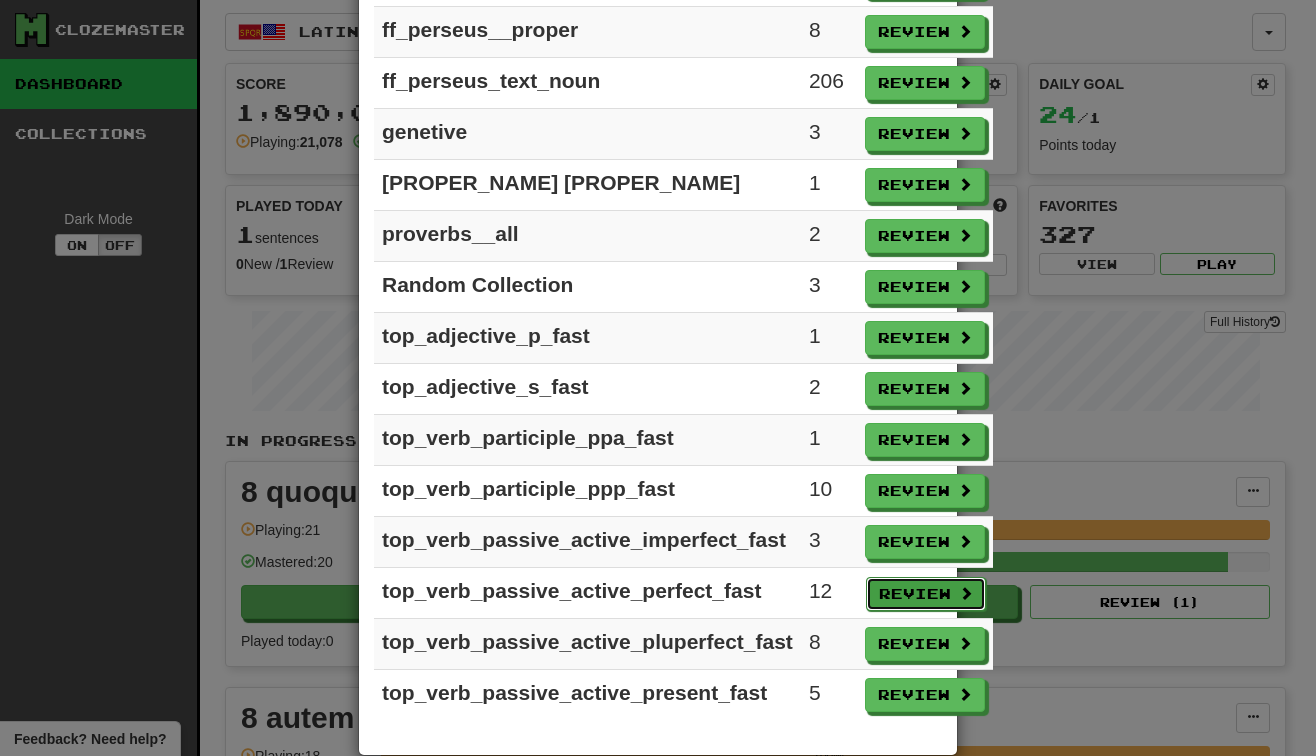click on "Review" at bounding box center (926, 594) 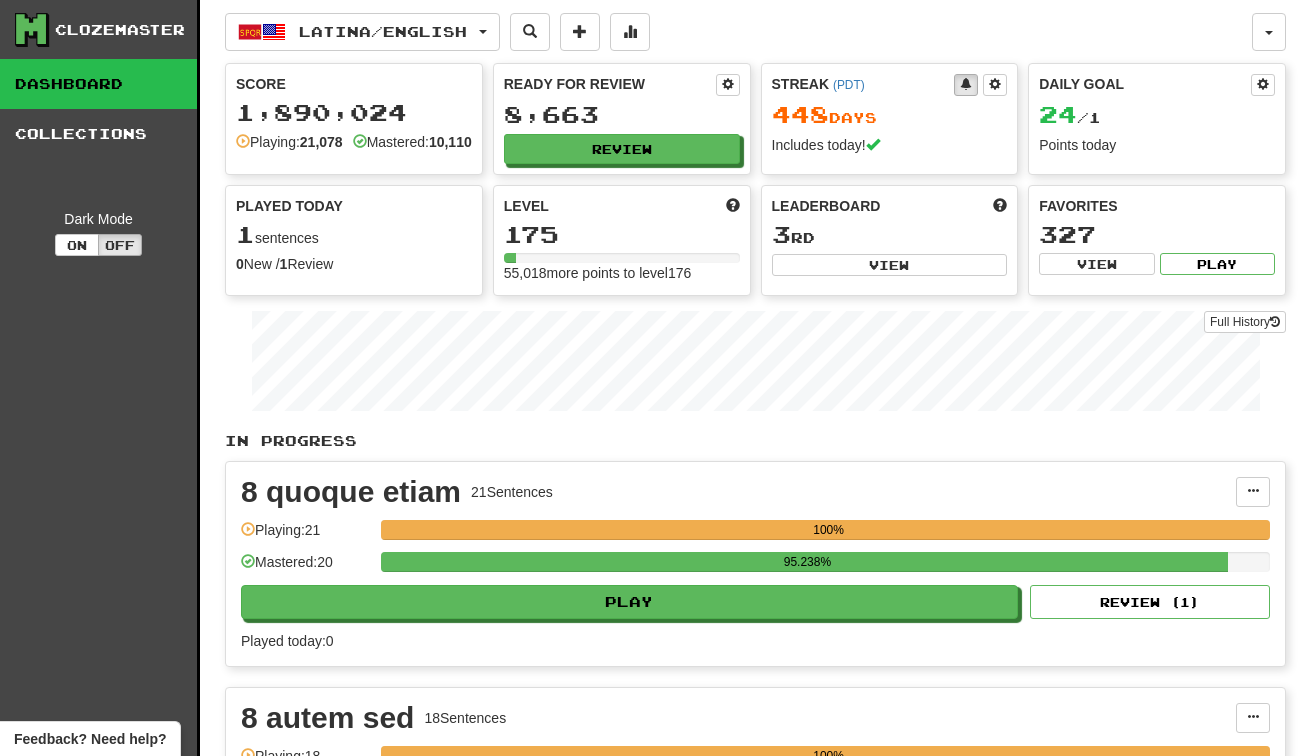 select on "***" 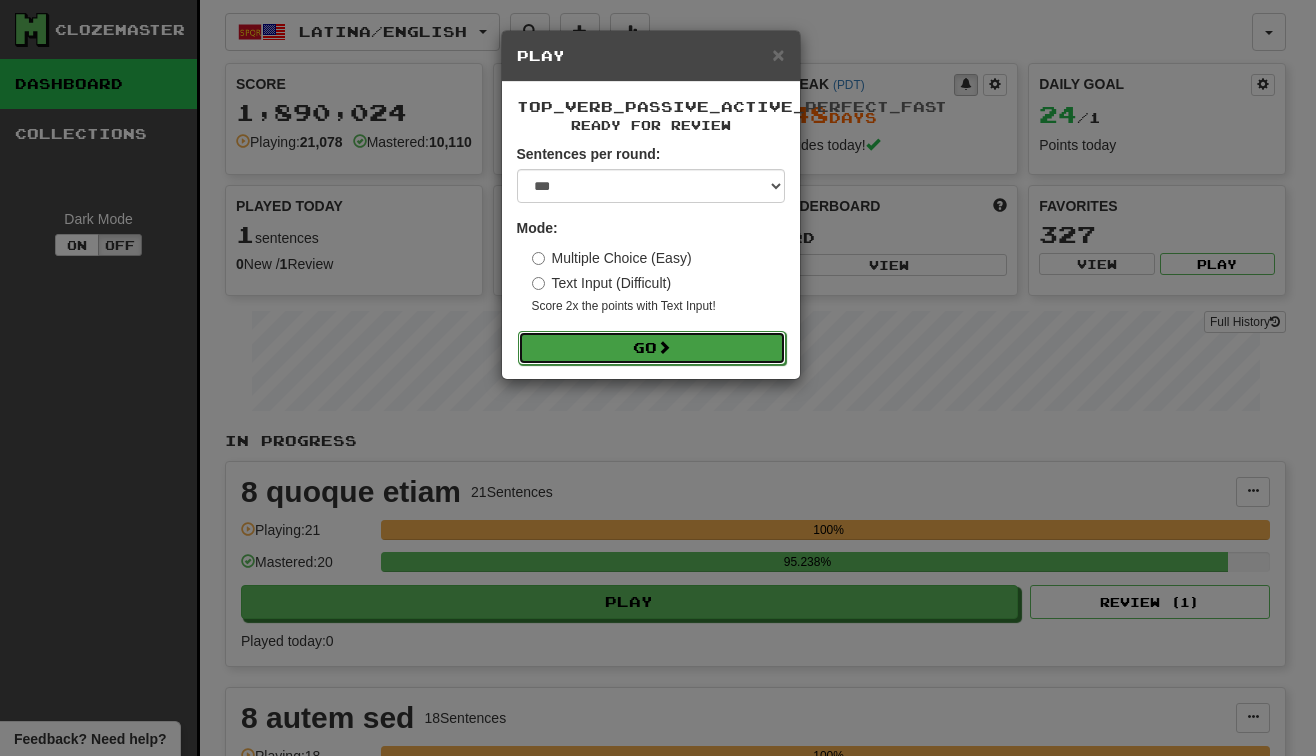 click on "Go" at bounding box center (652, 348) 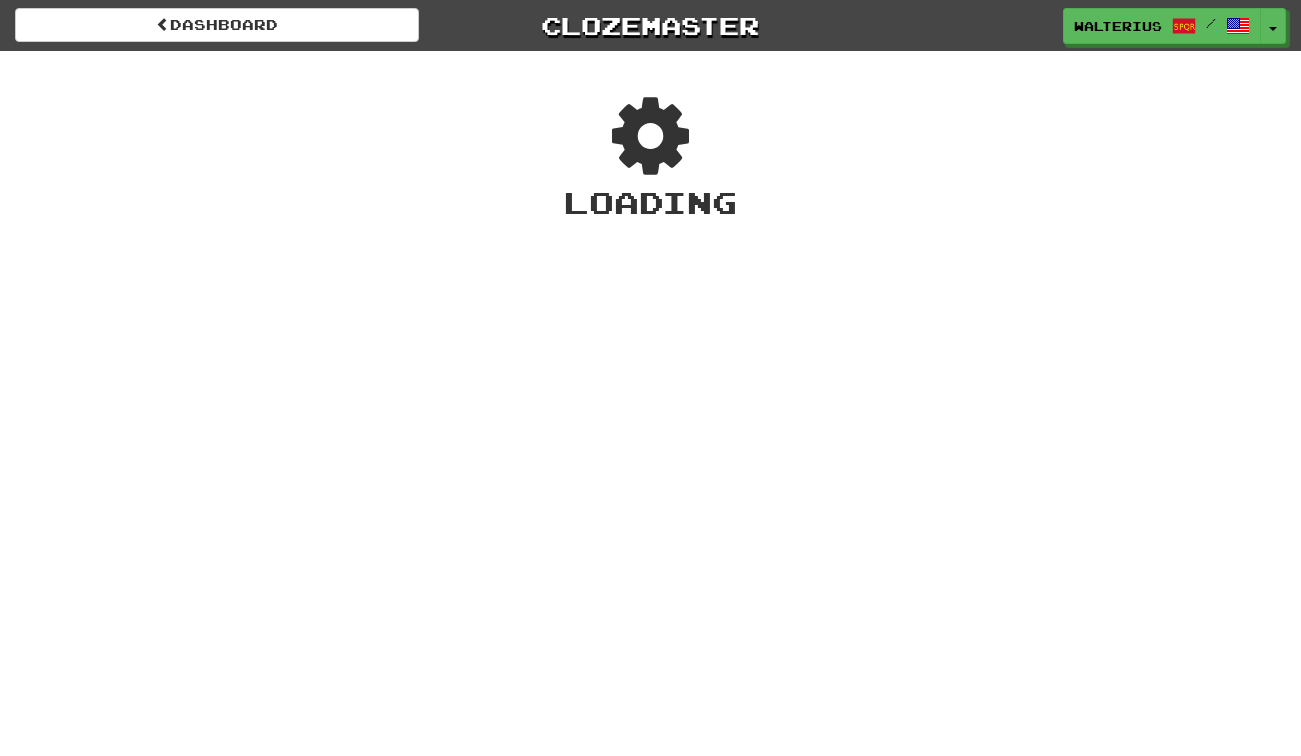 scroll, scrollTop: 0, scrollLeft: 0, axis: both 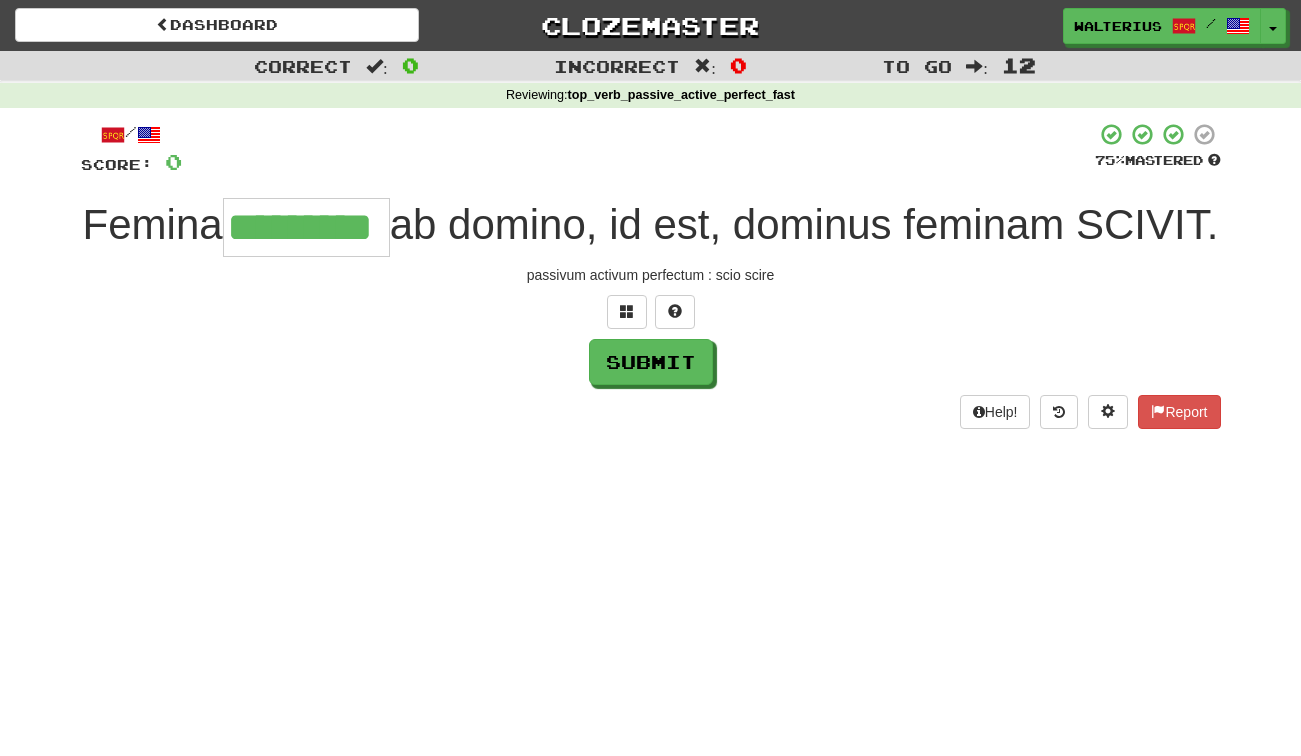 type on "*********" 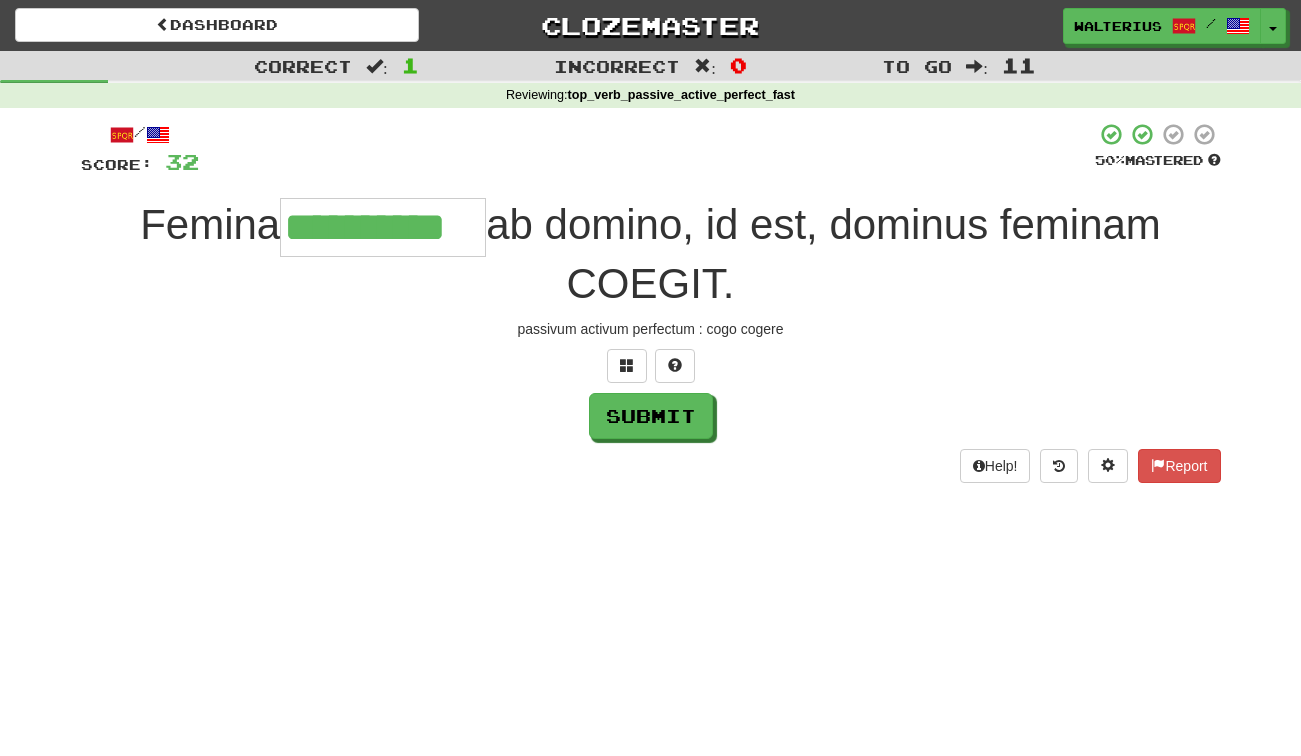 type on "**********" 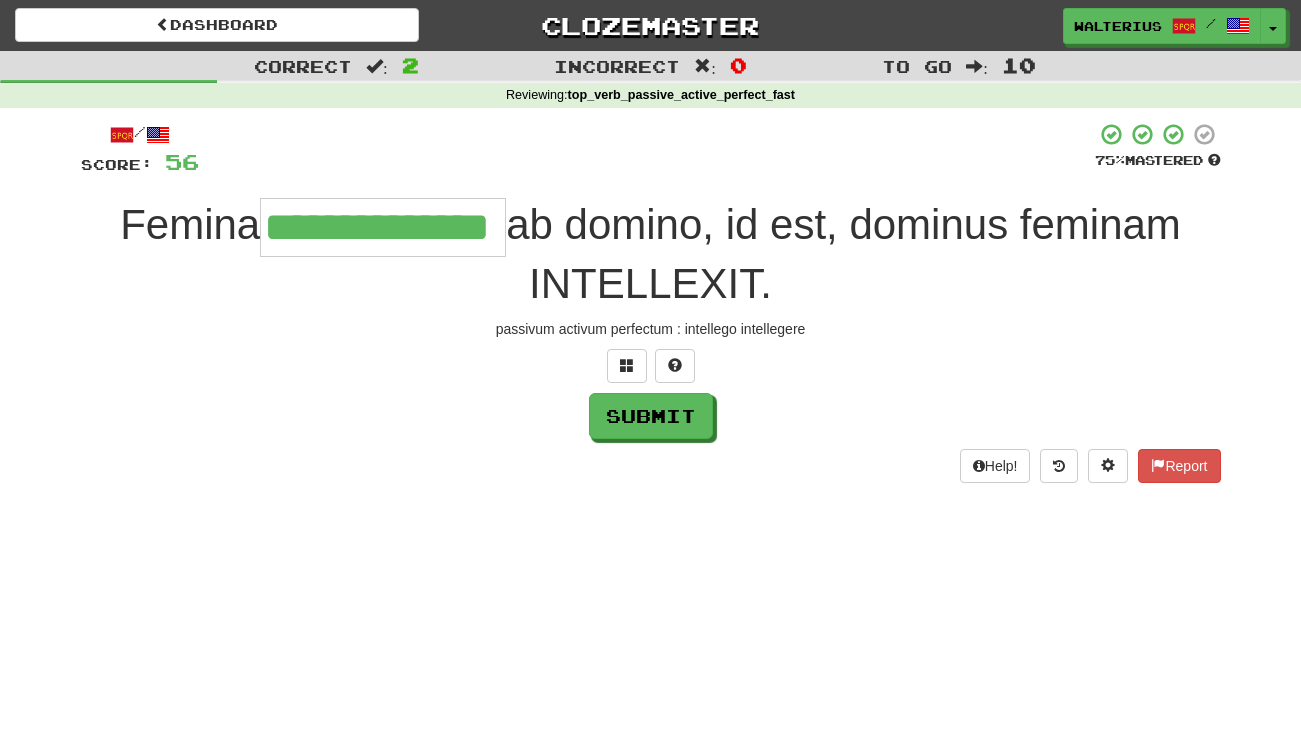 type on "**********" 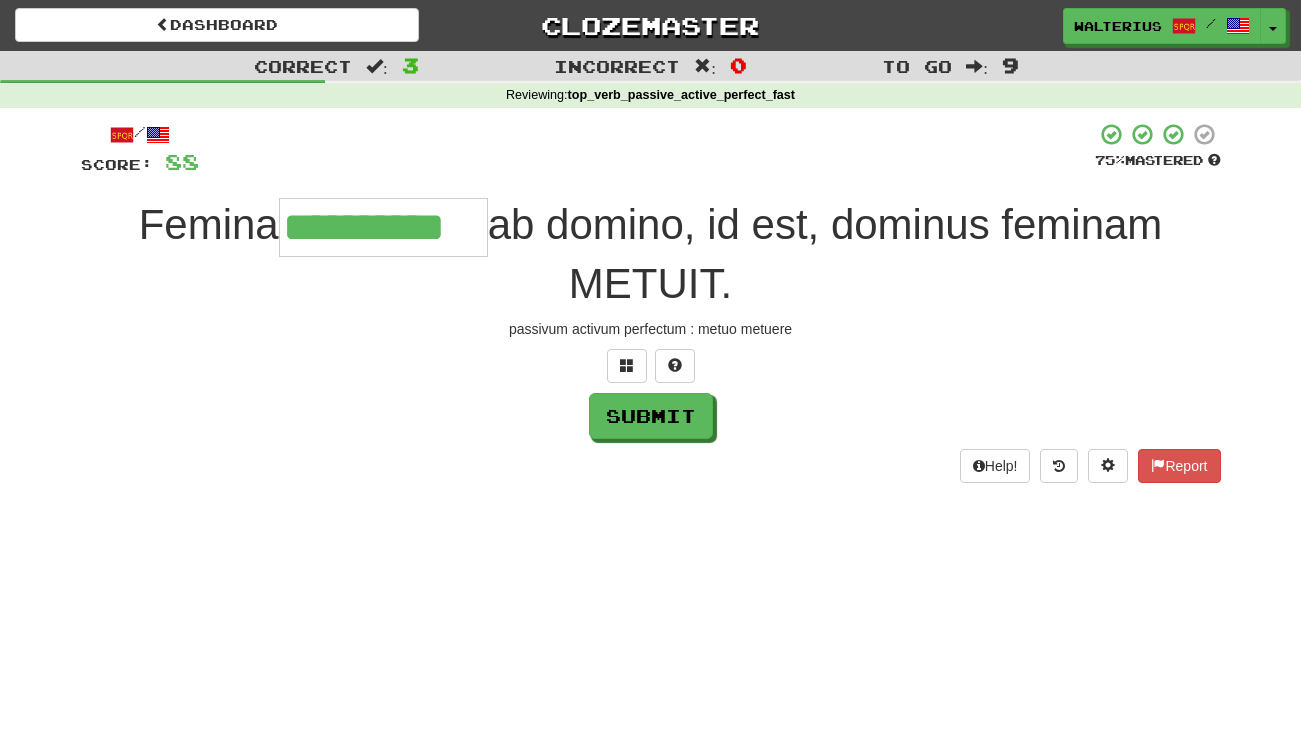 type on "**********" 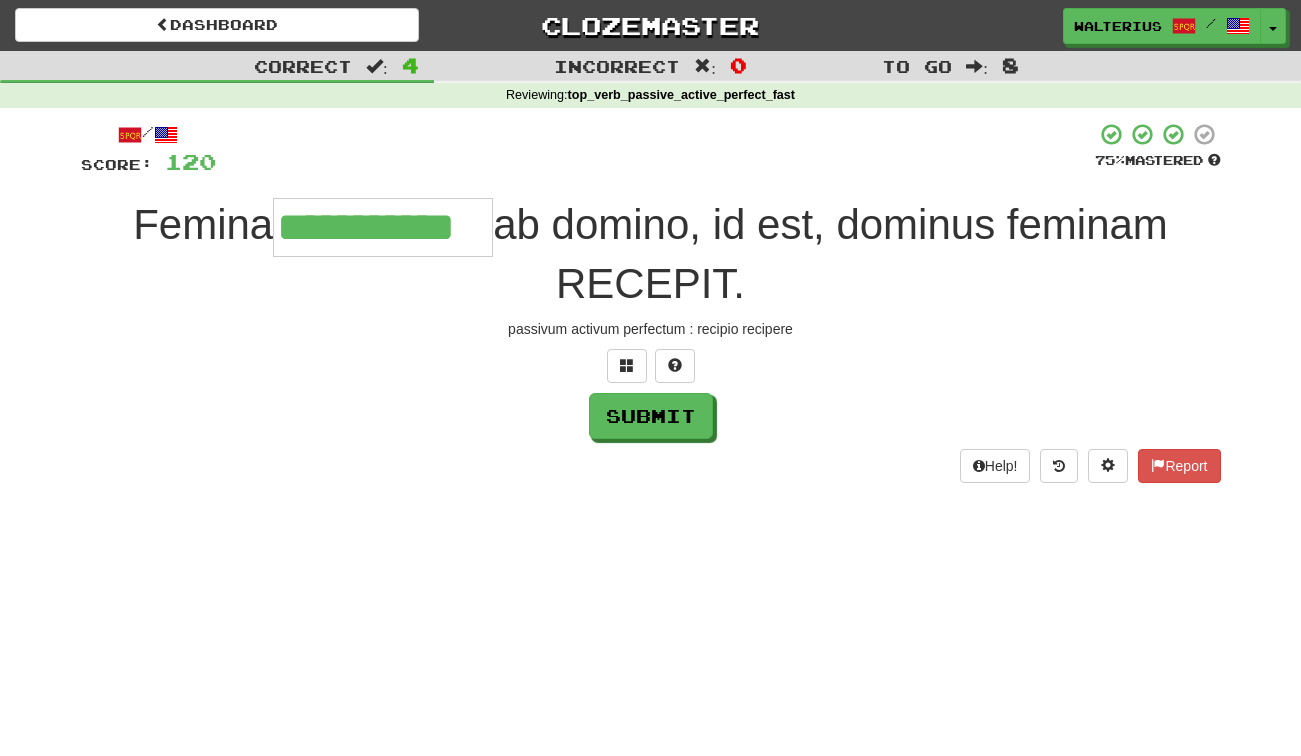 type on "**********" 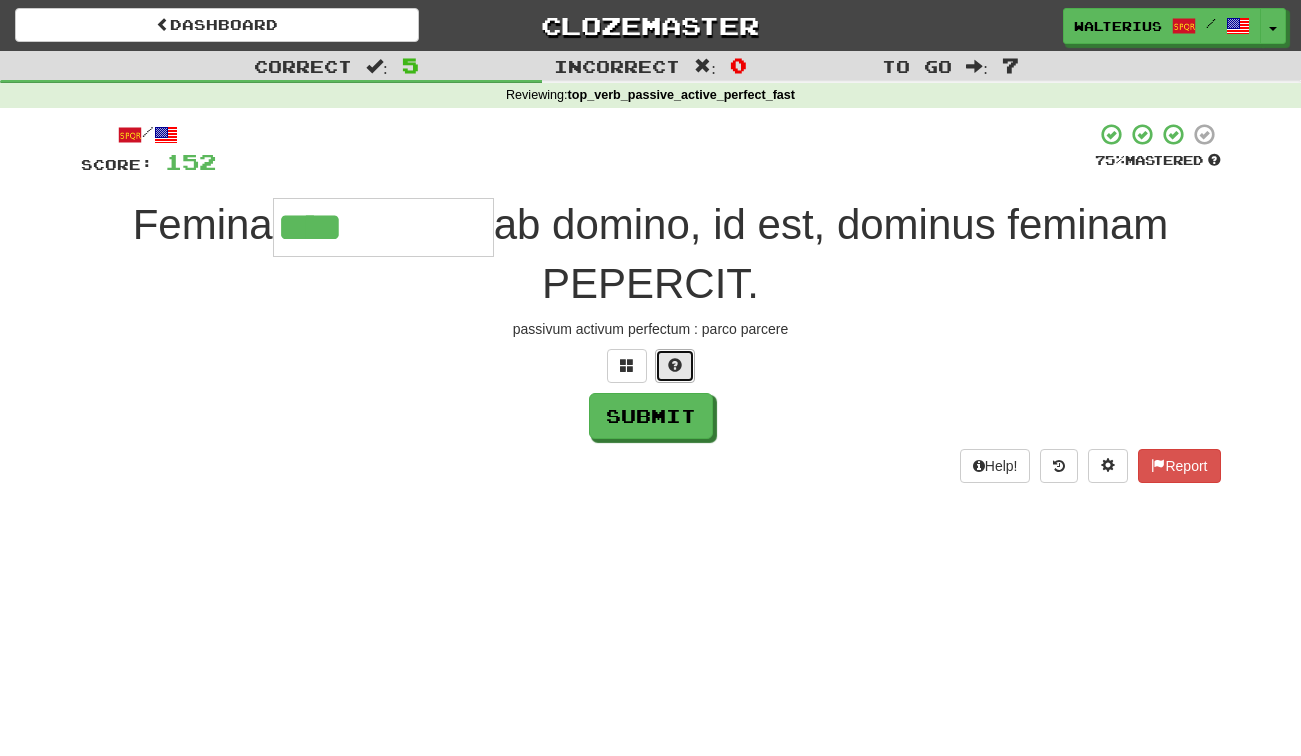 click at bounding box center [675, 366] 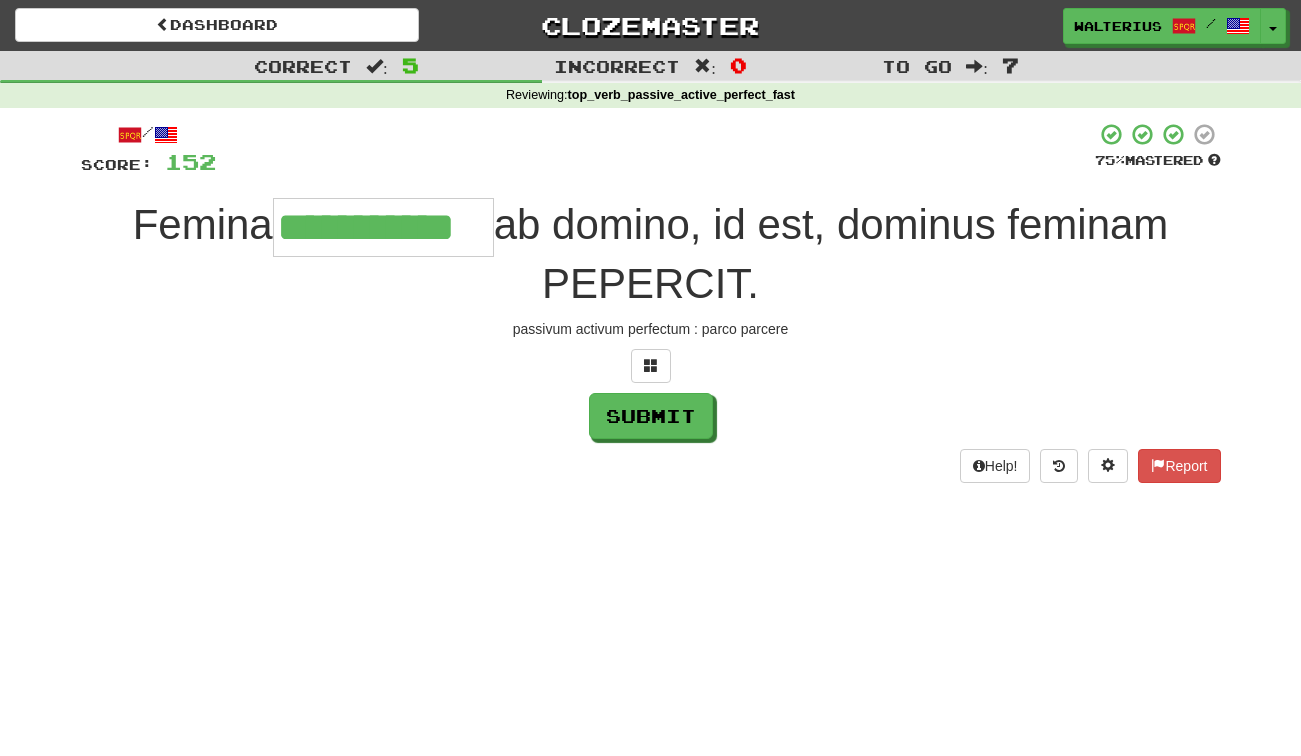 type on "**********" 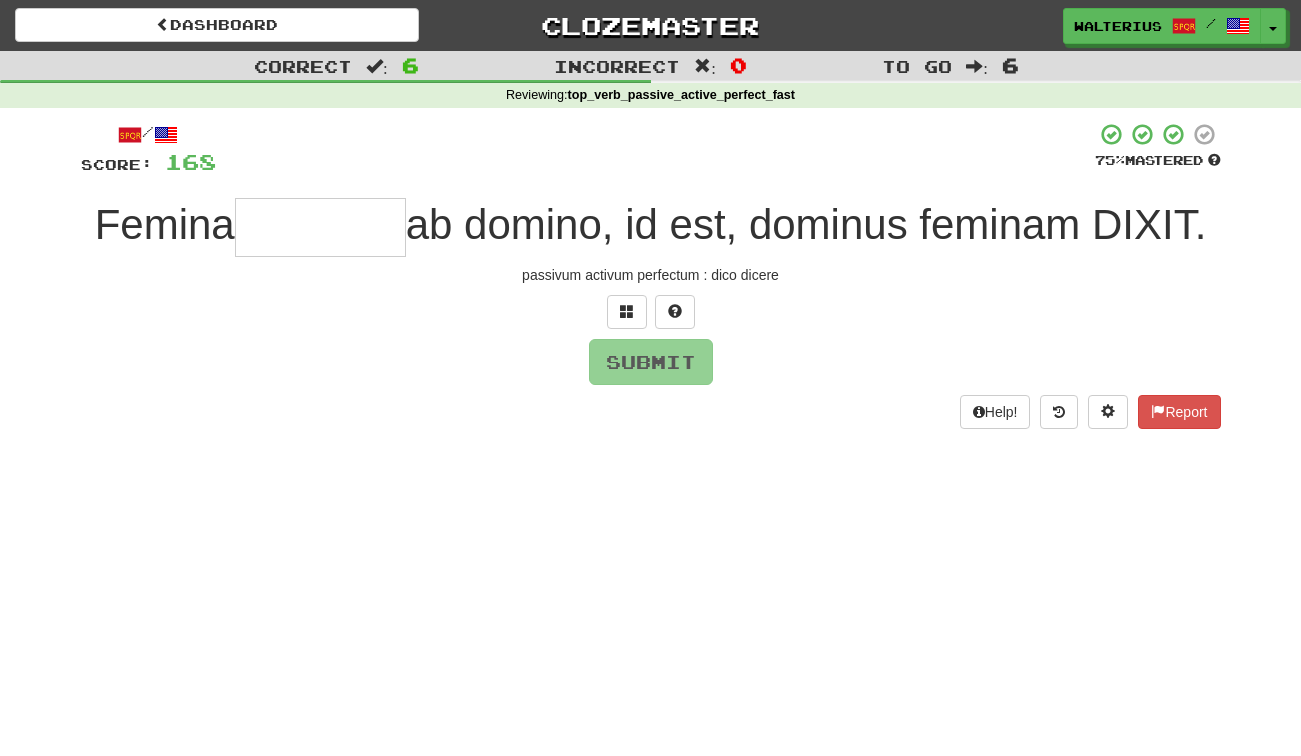 type on "*" 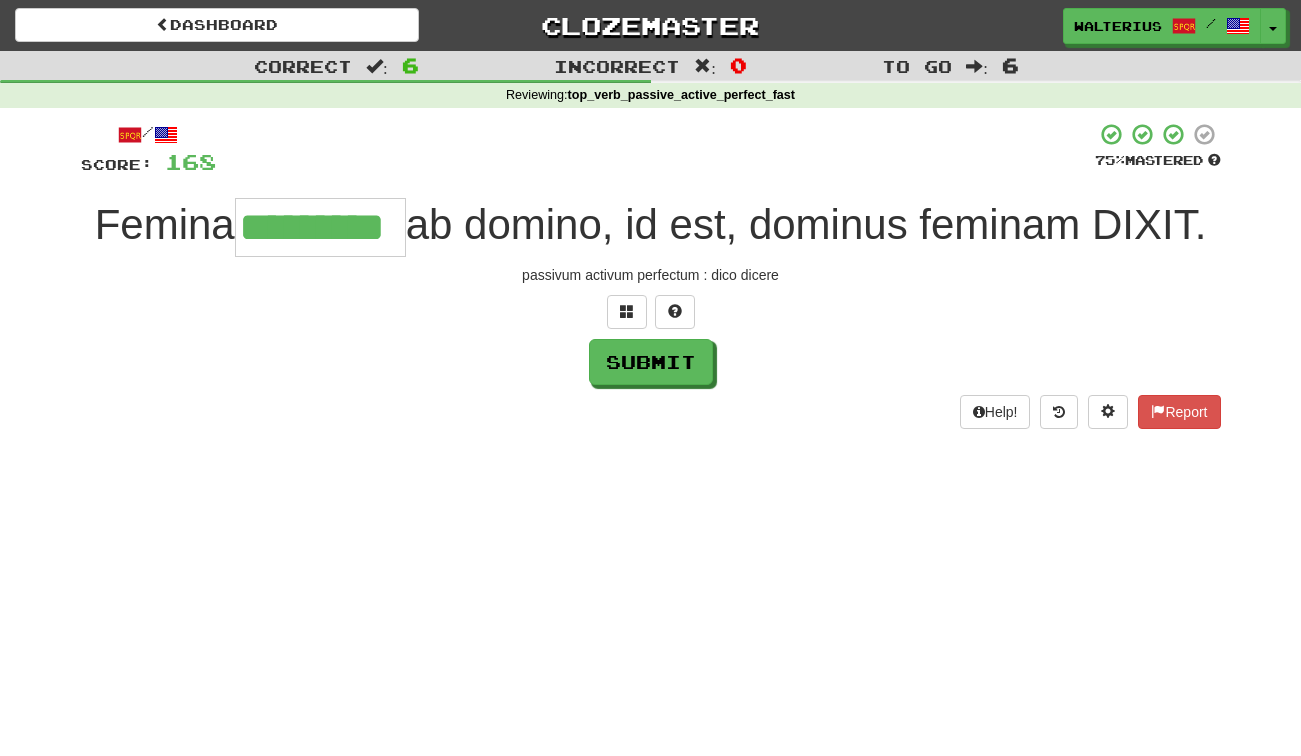 type on "*********" 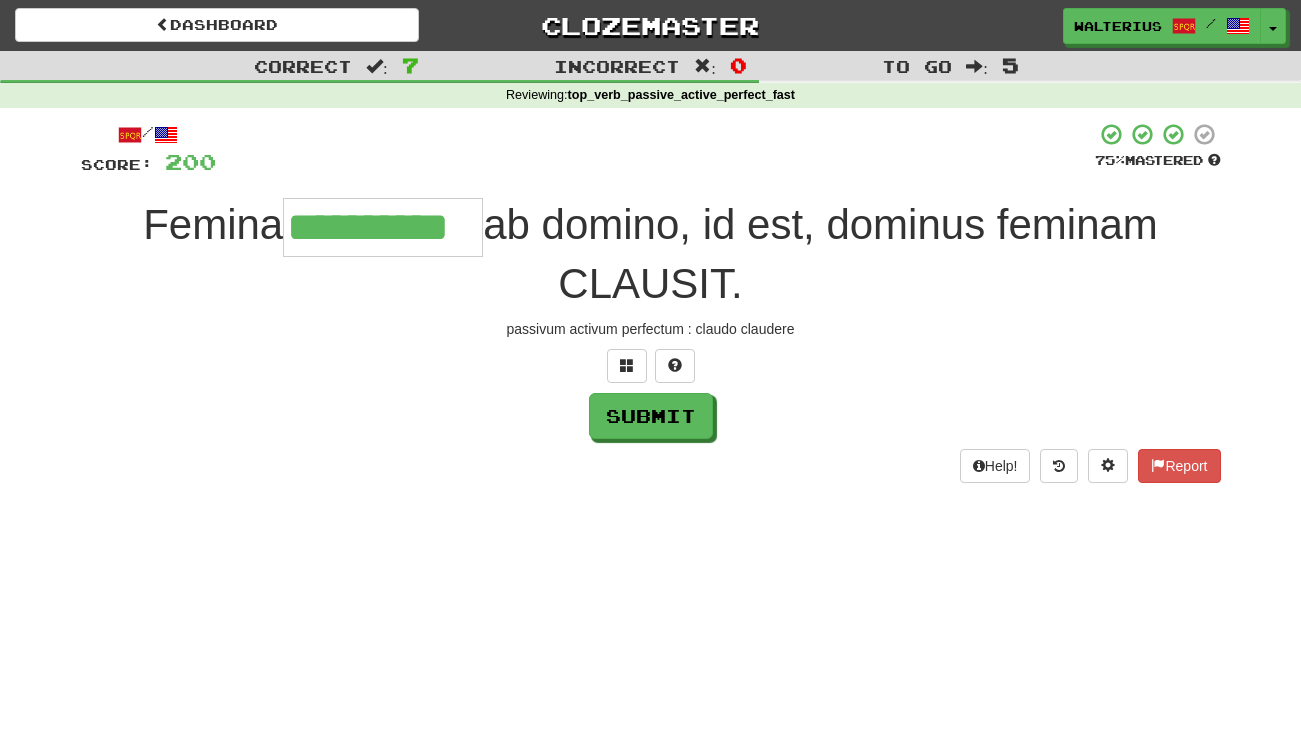 type on "**********" 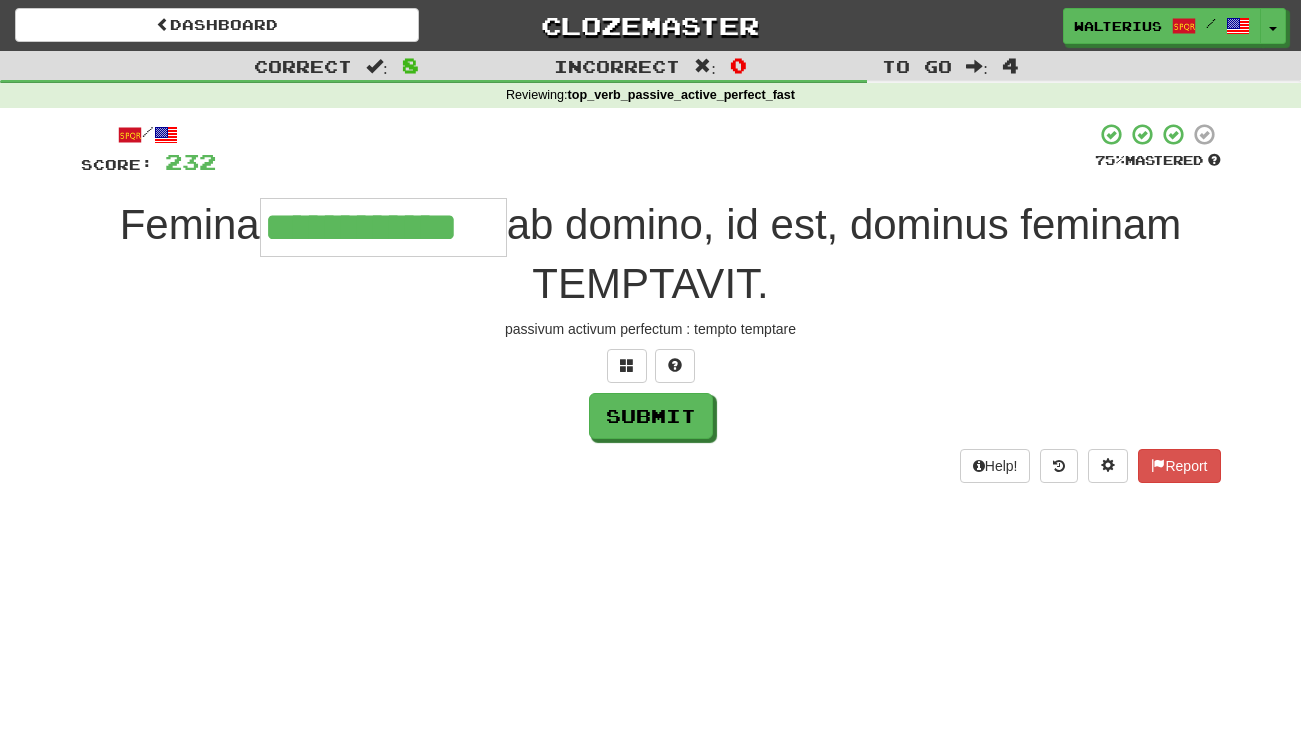 type on "**********" 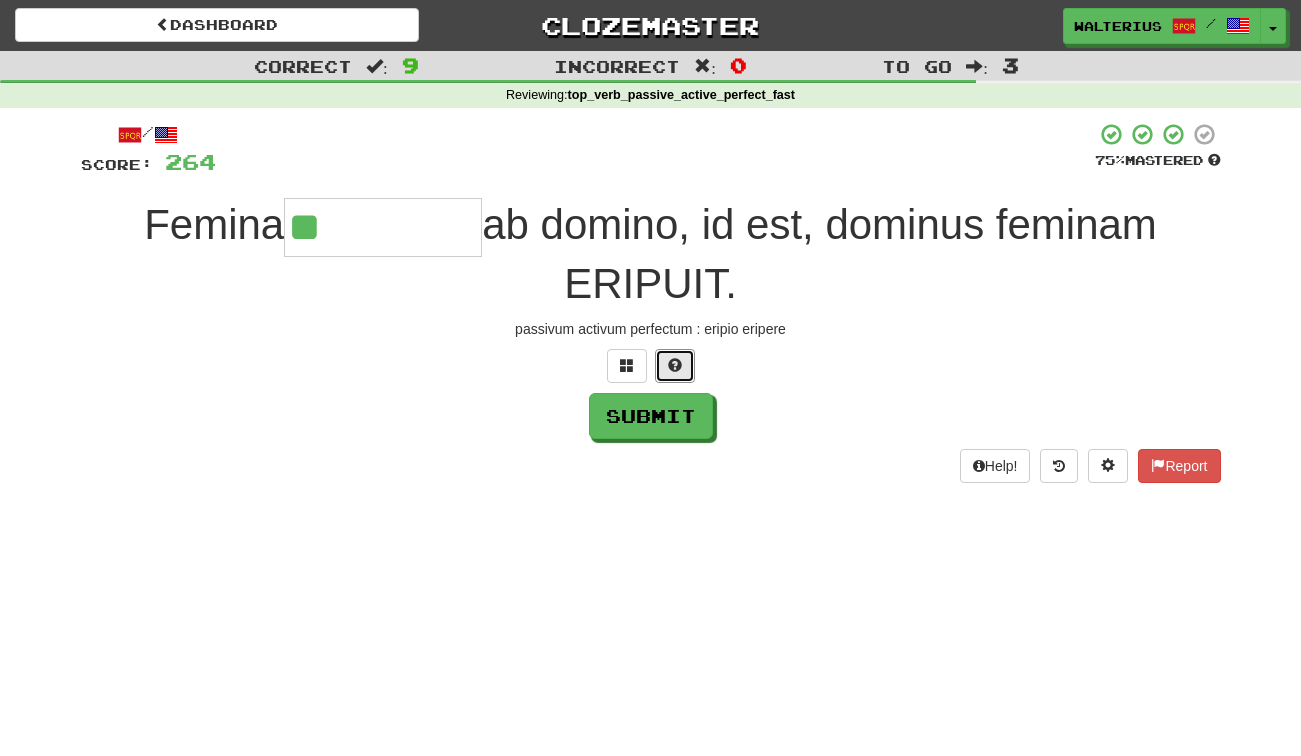 click at bounding box center (675, 365) 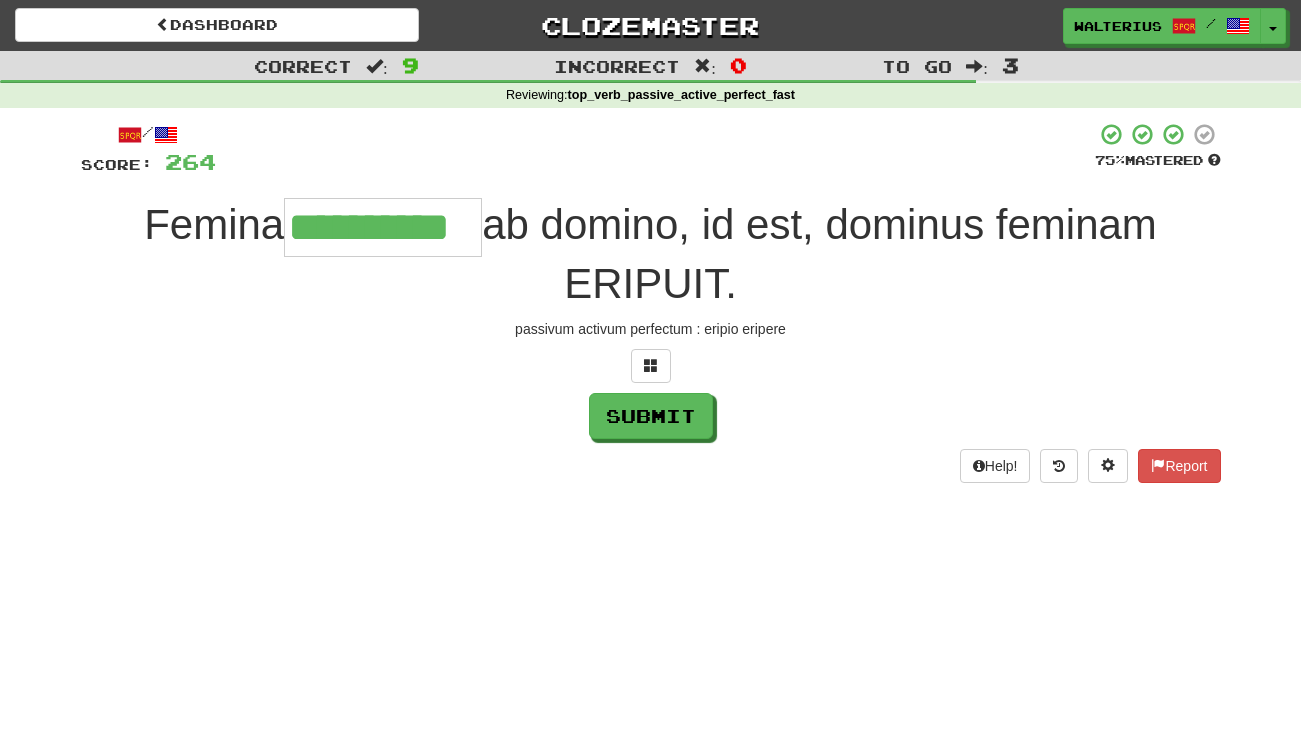type on "**********" 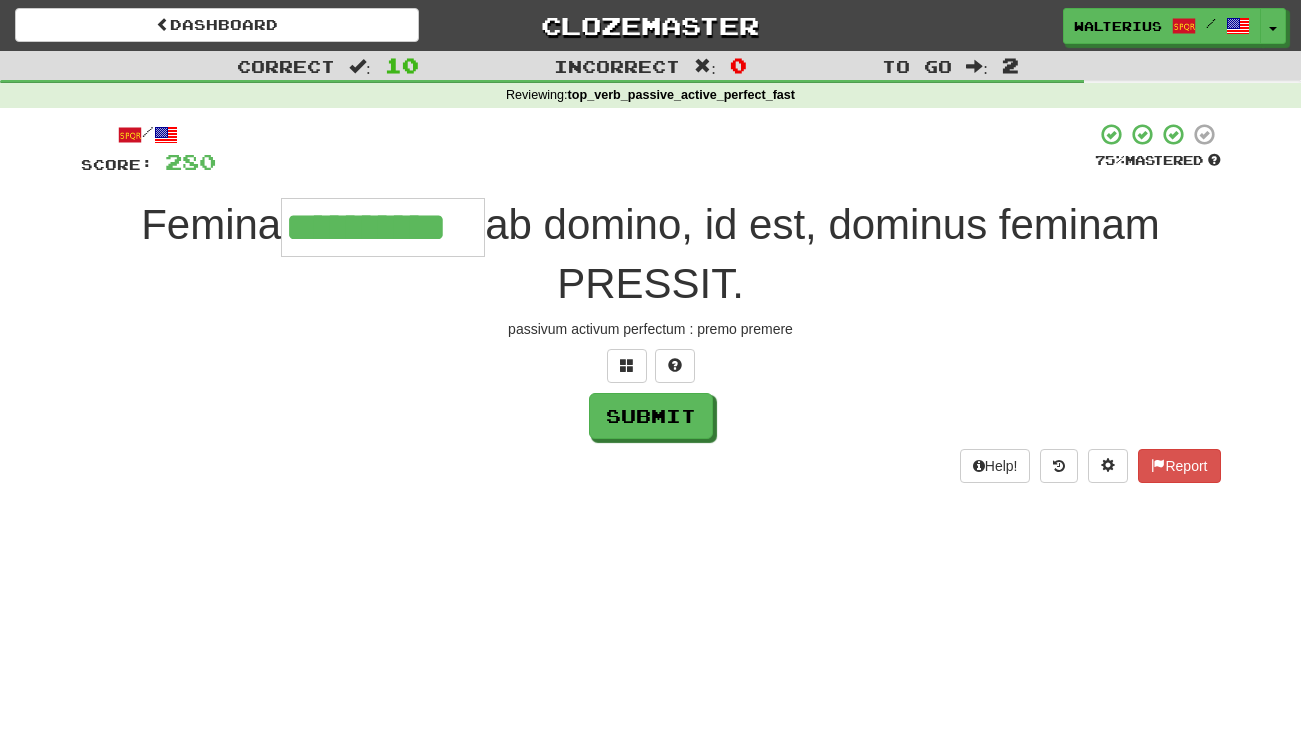 type on "**********" 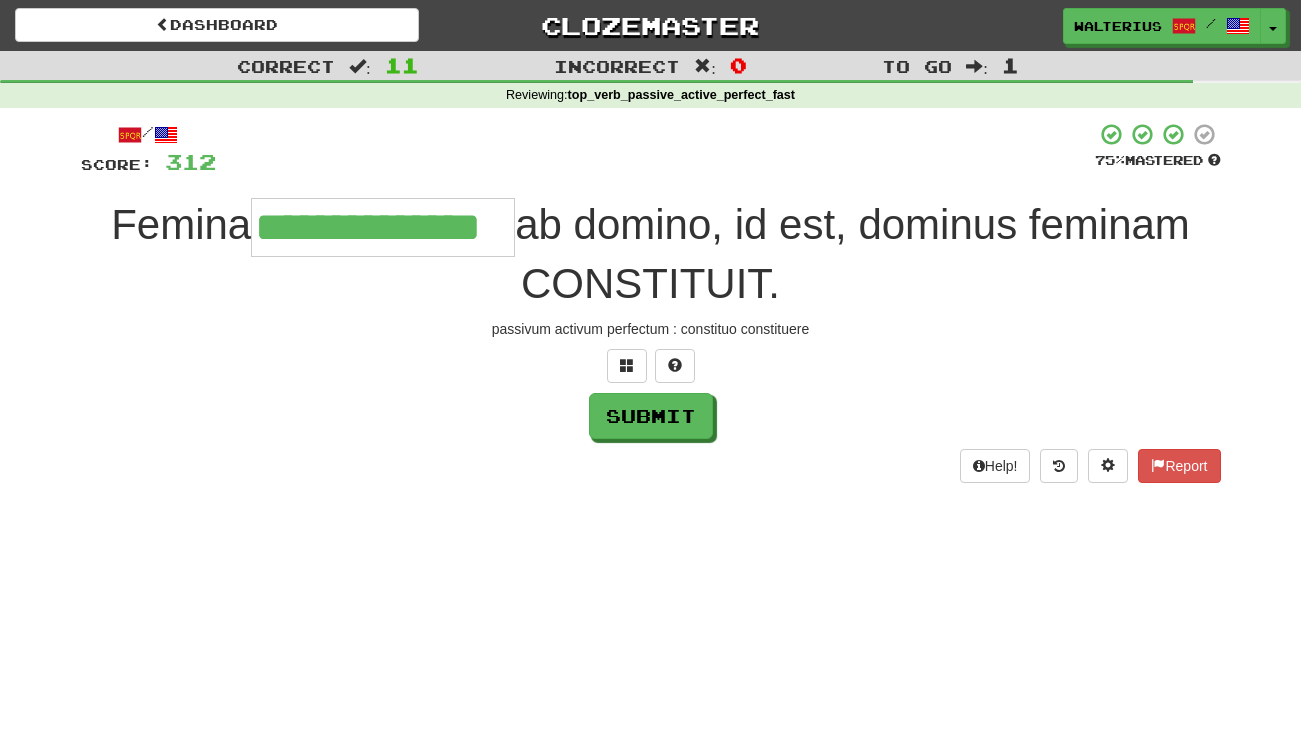 type on "**********" 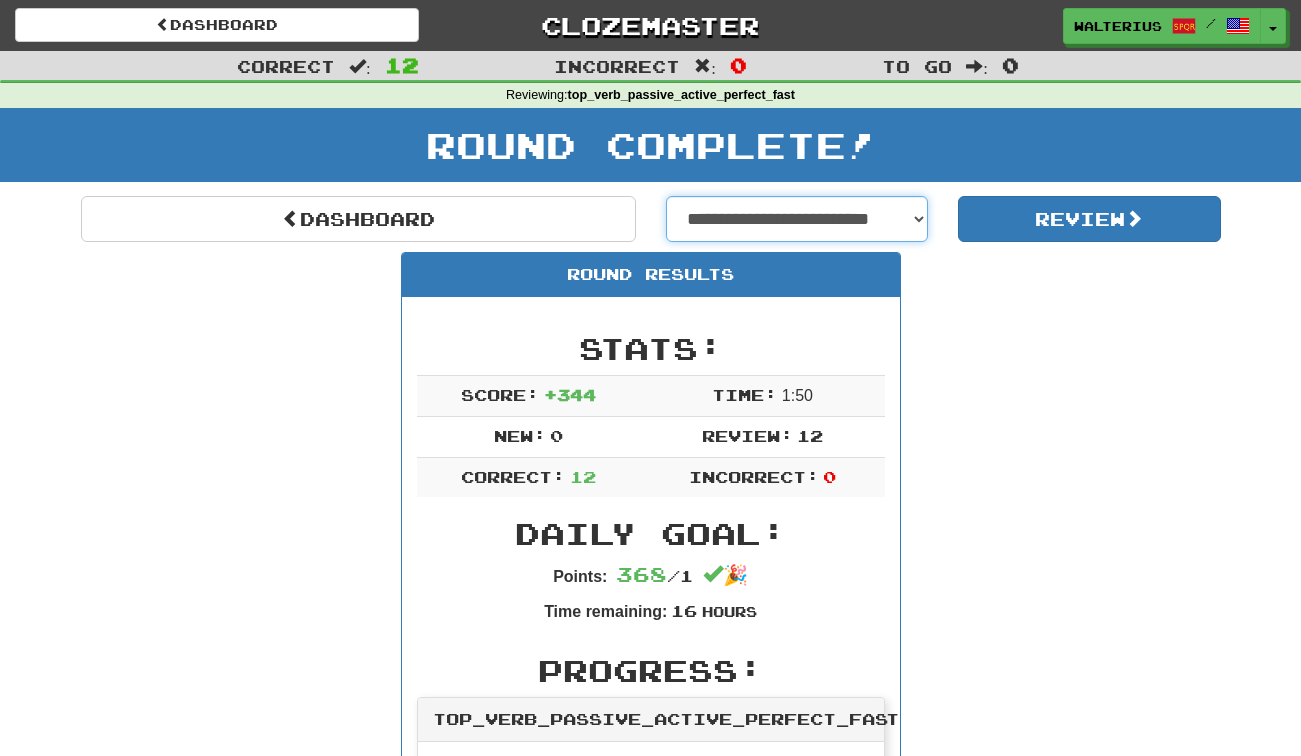 click on "**********" at bounding box center (797, 219) 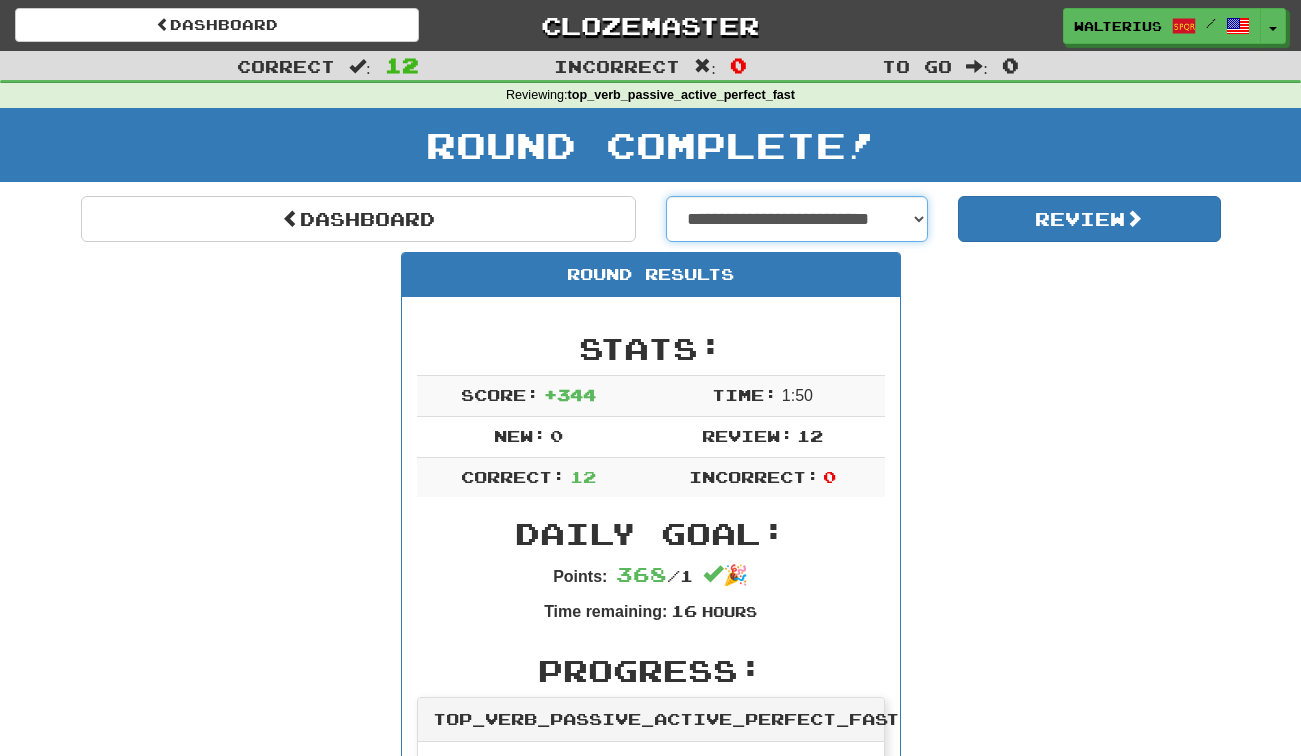 select on "**********" 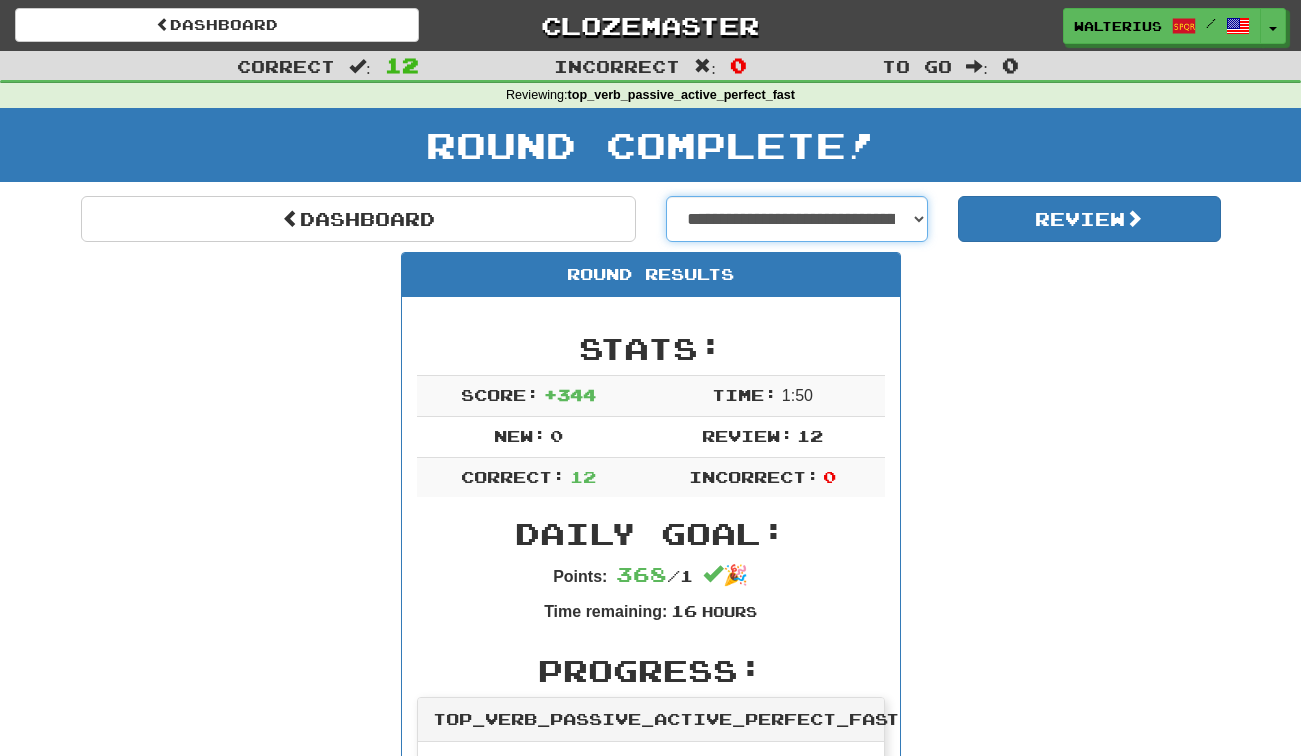 select on "**********" 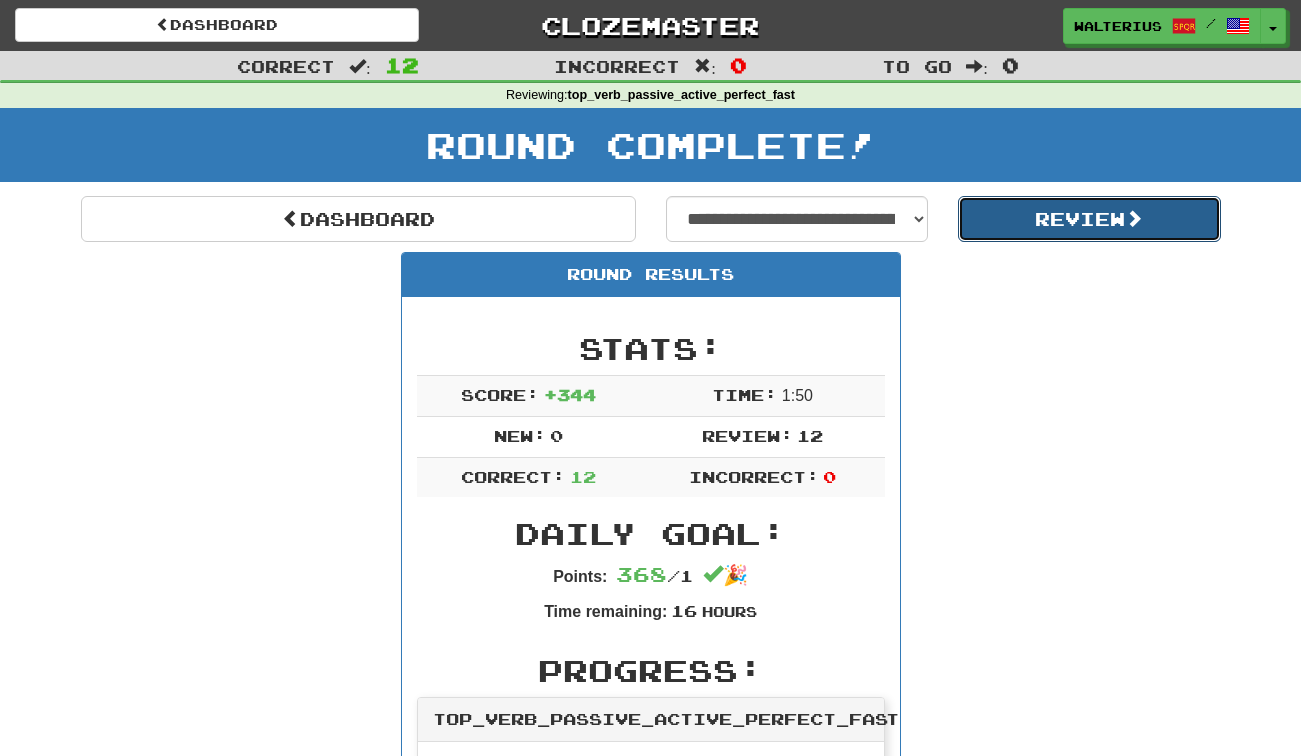 click on "Review" at bounding box center [1089, 219] 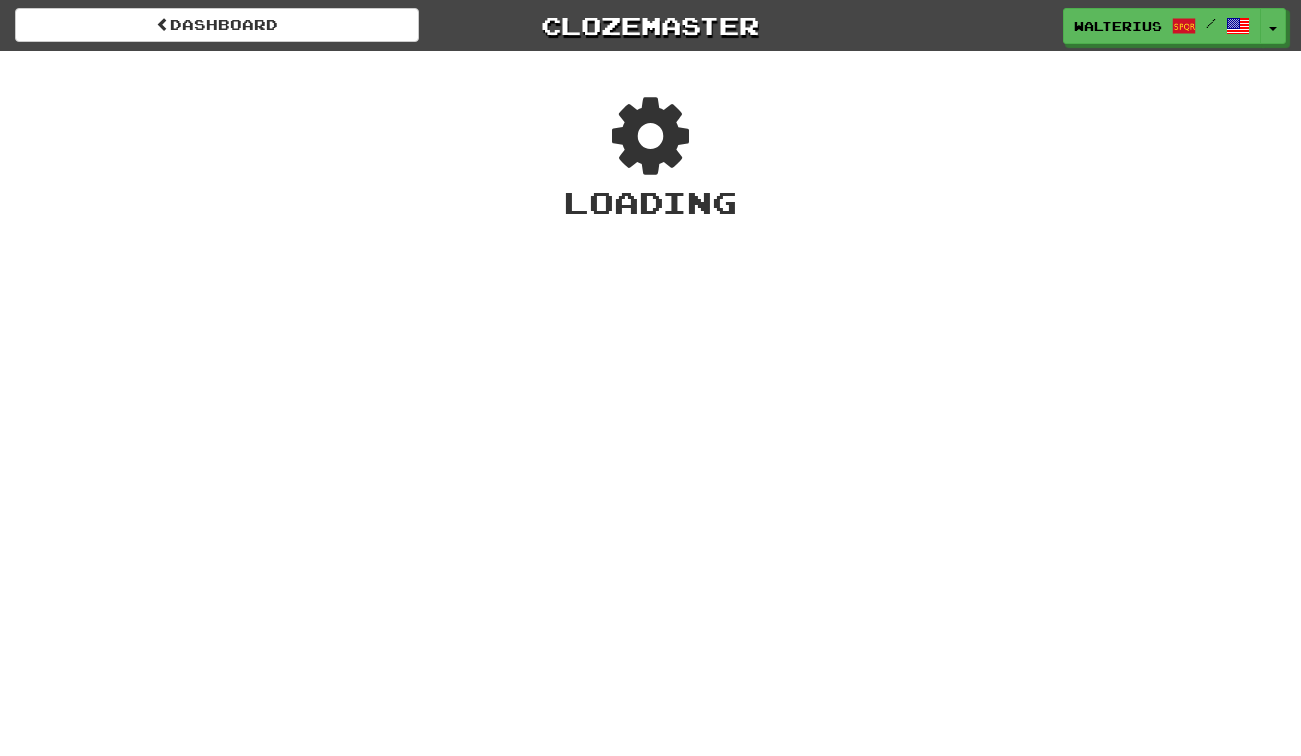 scroll, scrollTop: 0, scrollLeft: 0, axis: both 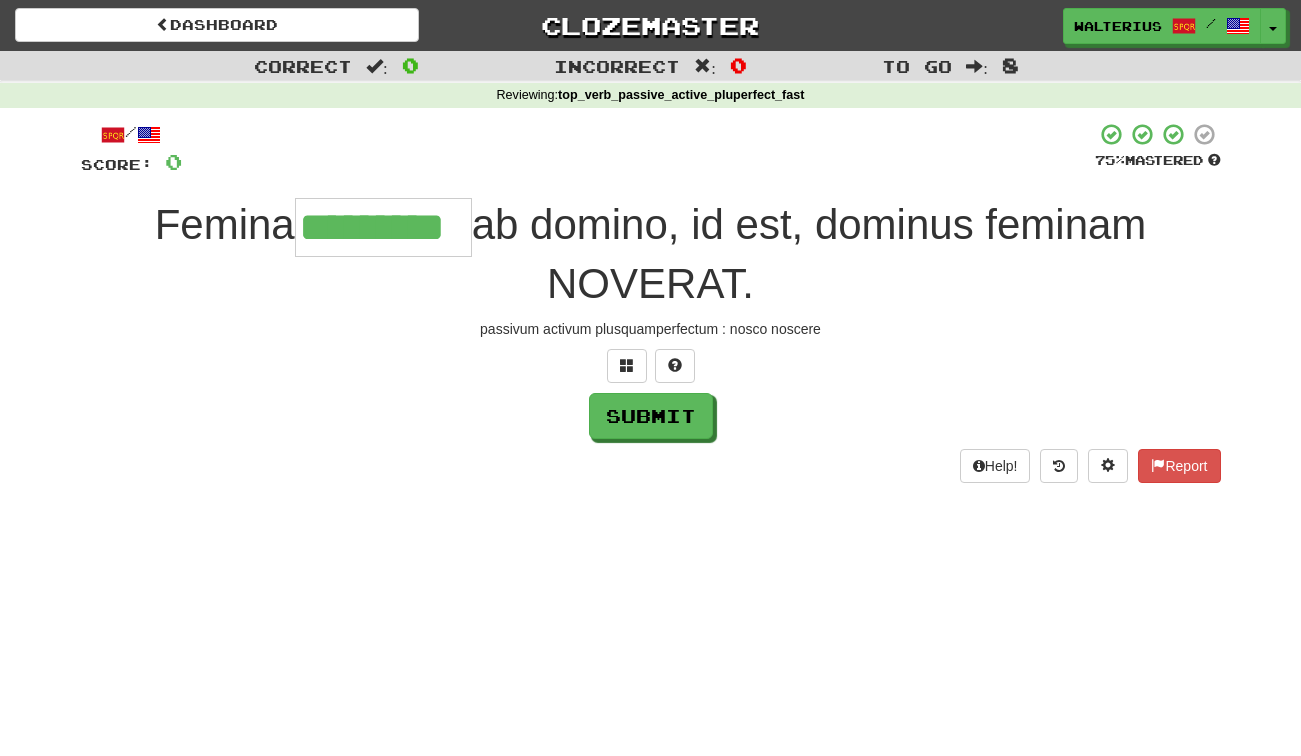 type on "*********" 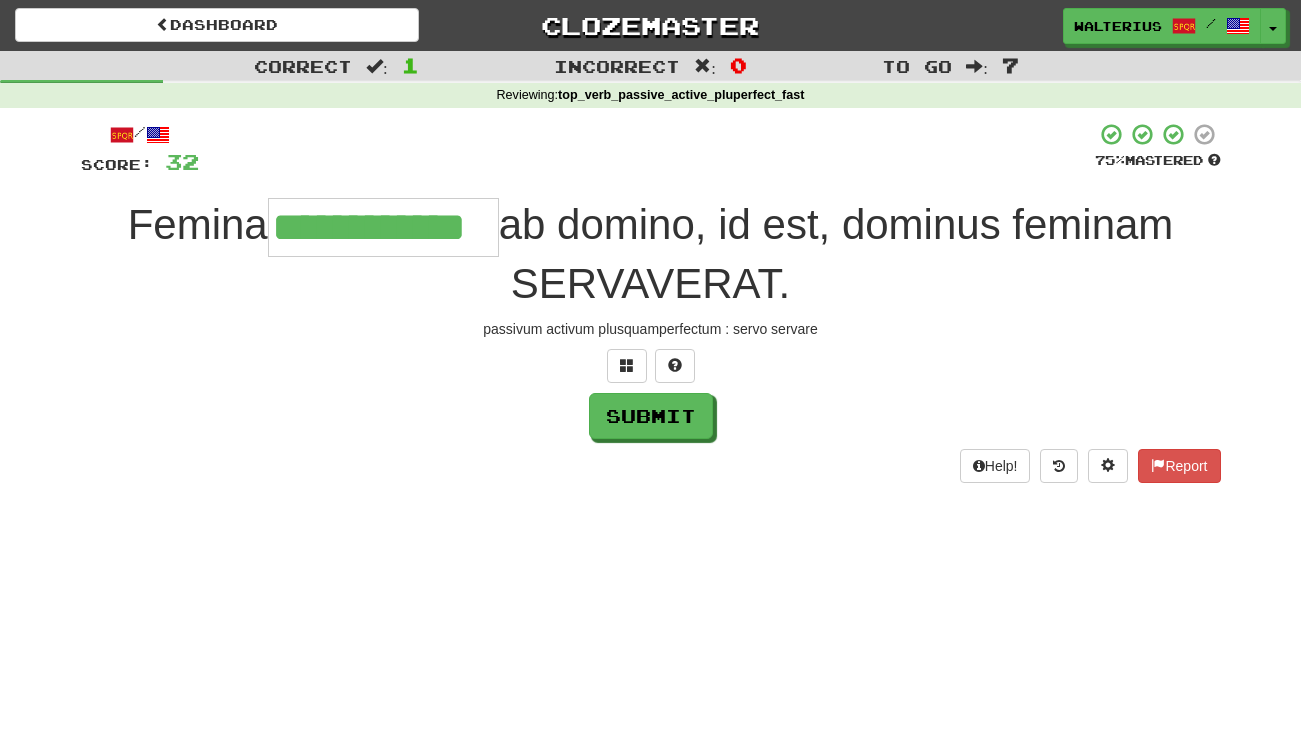 type on "**********" 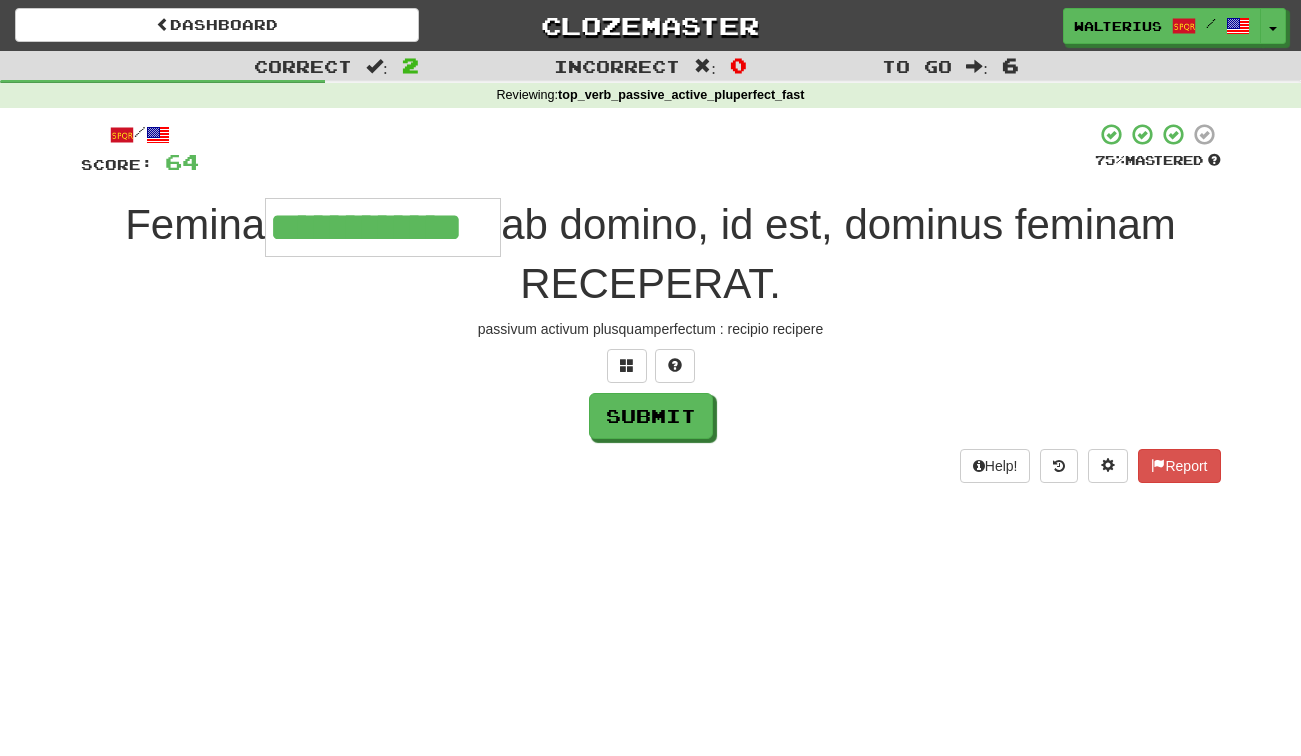 type on "**********" 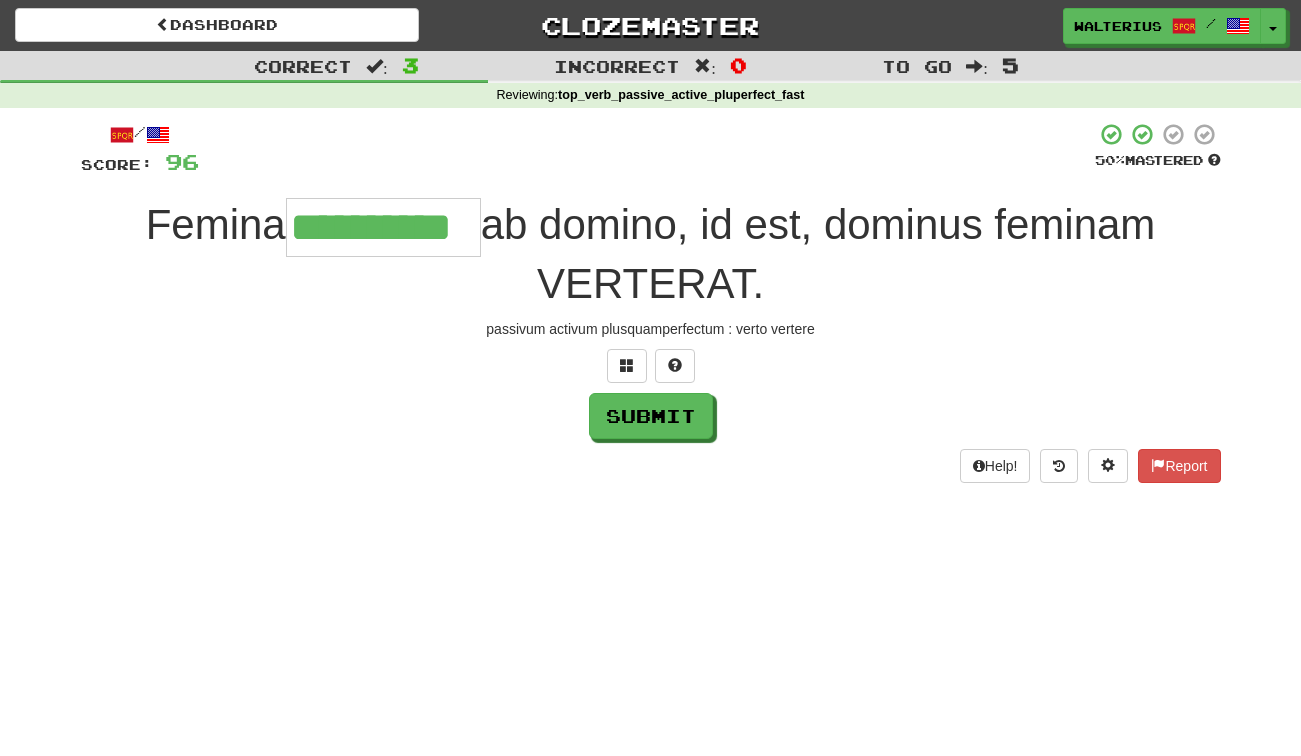 type on "**********" 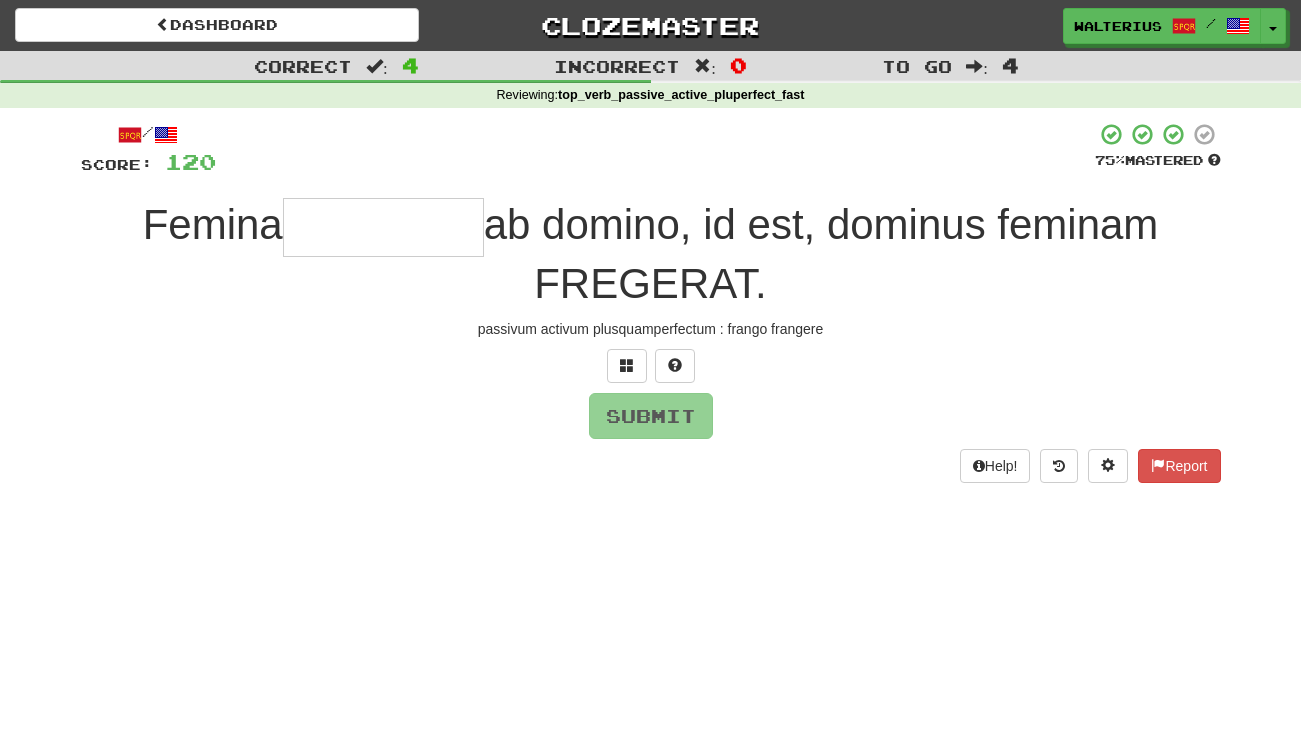 type on "*" 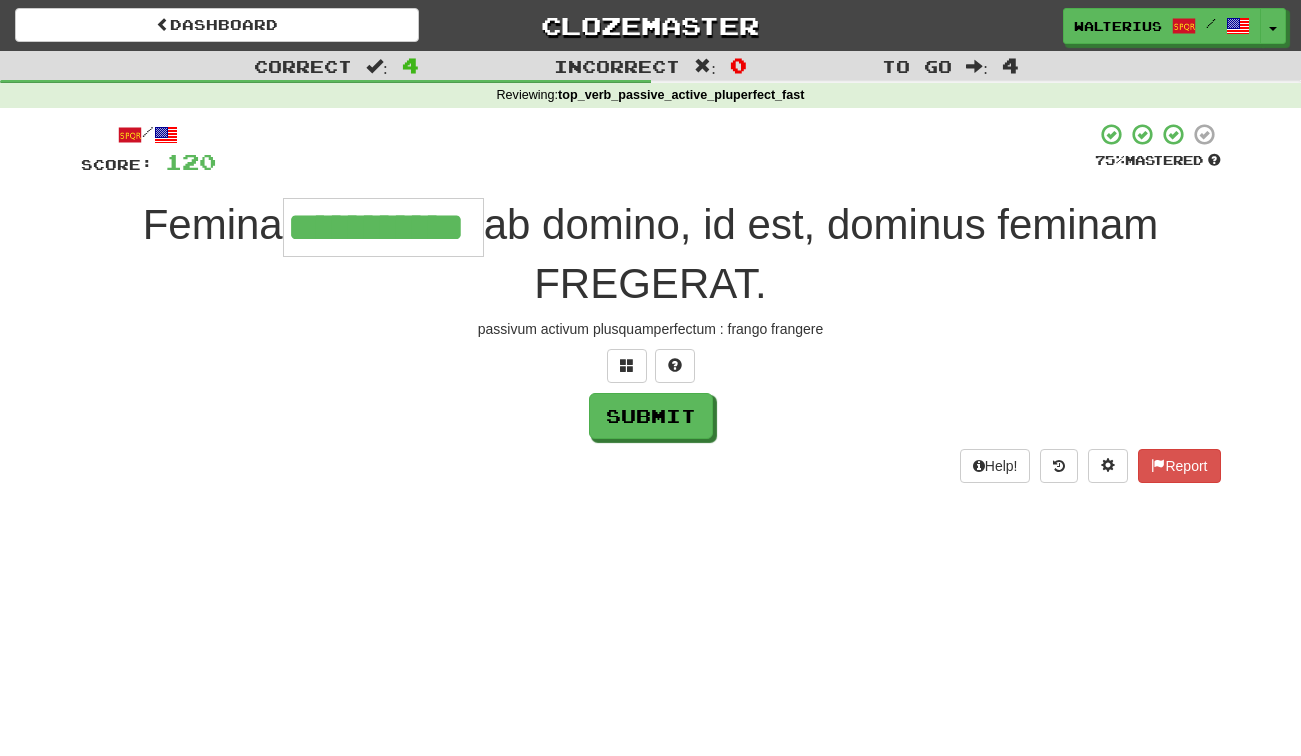 type on "**********" 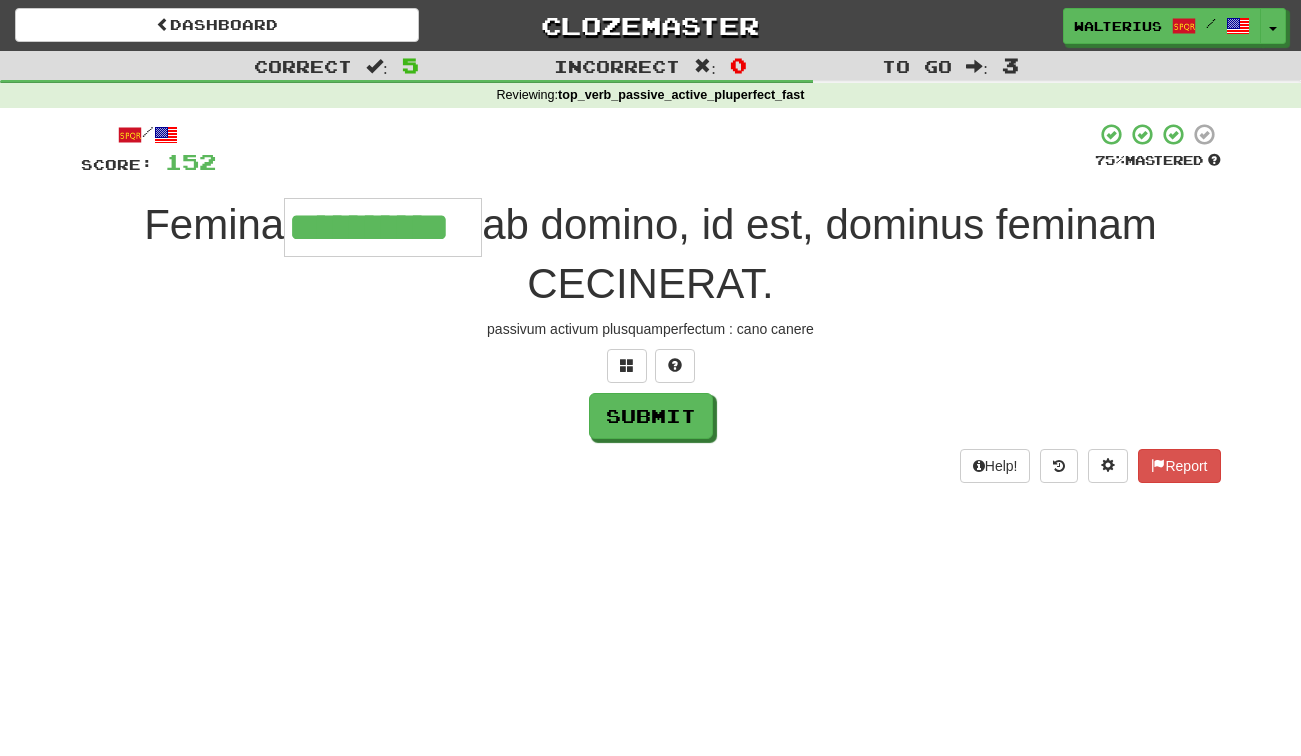 type on "**********" 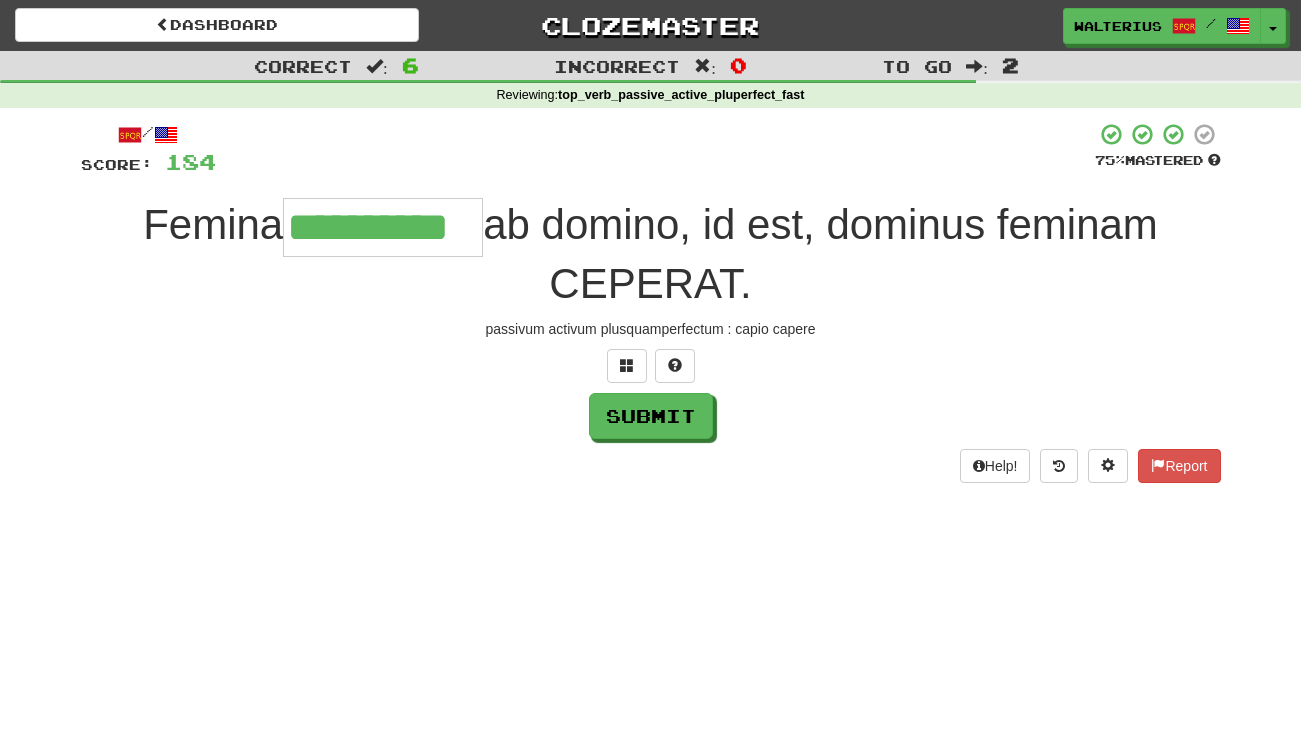 type on "**********" 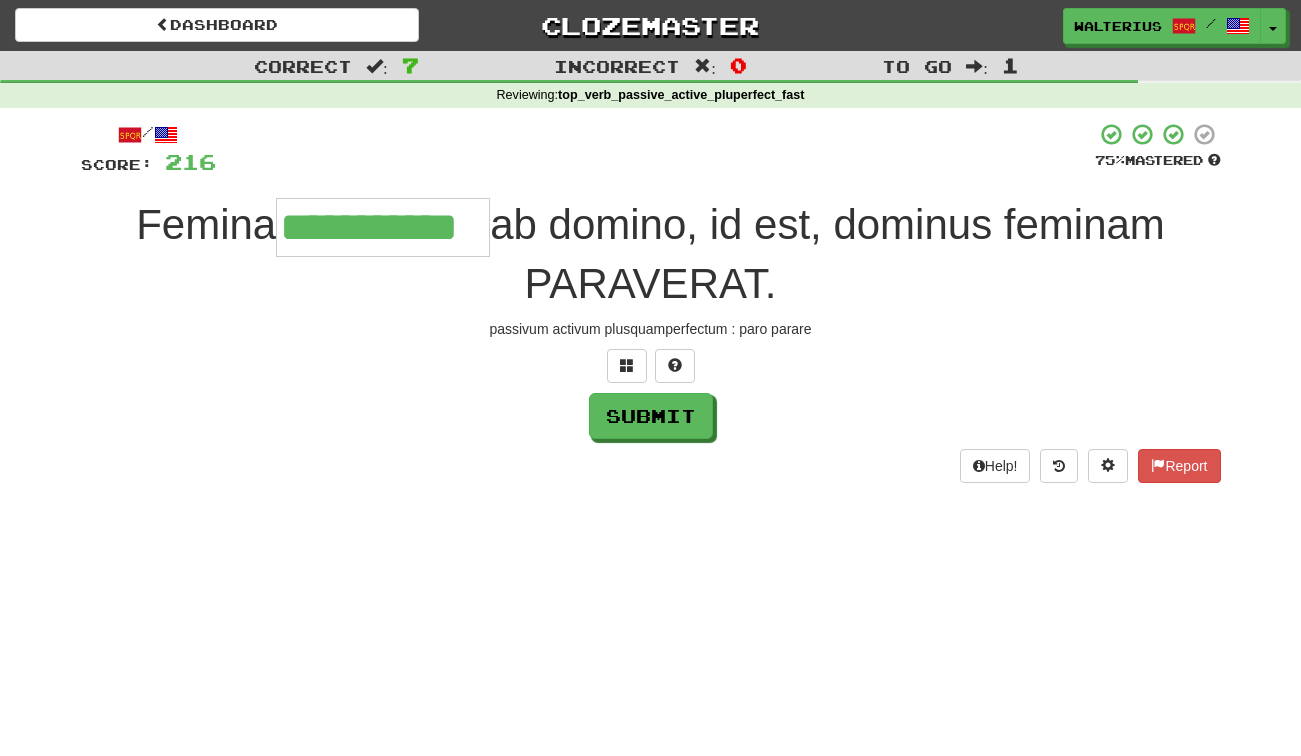 type on "**********" 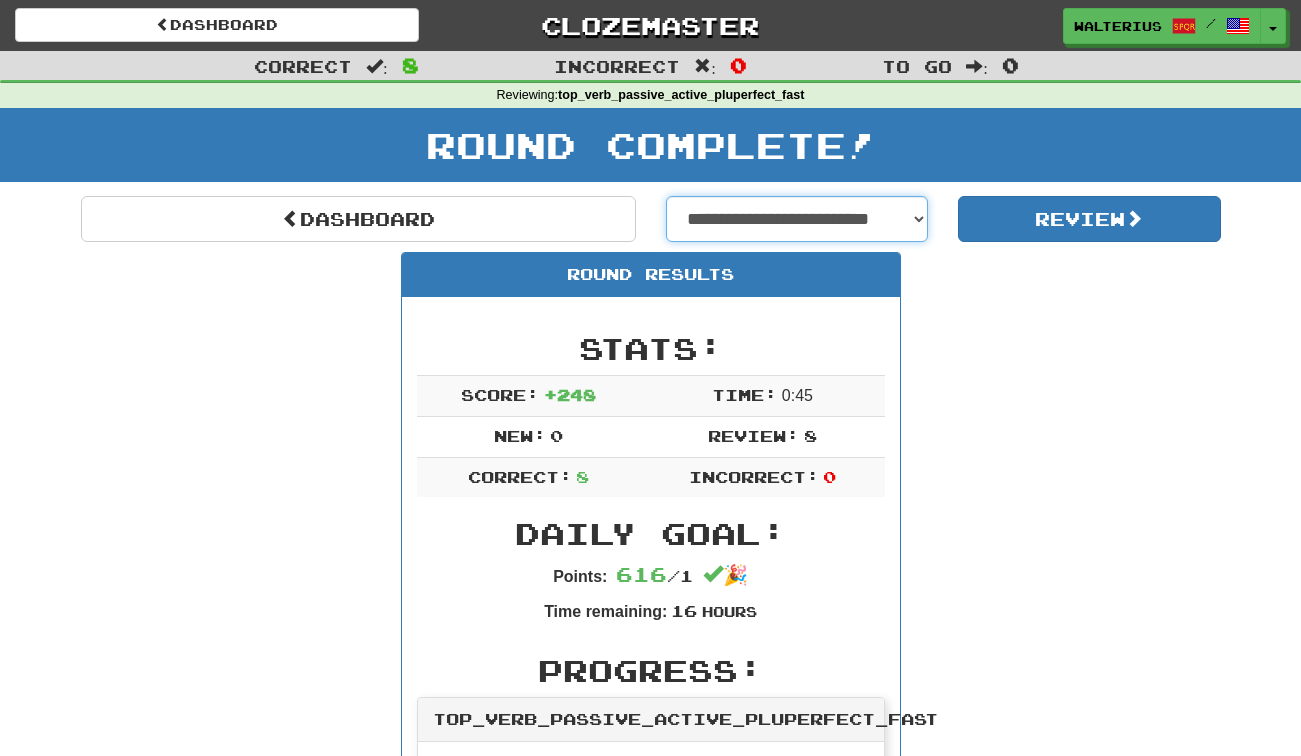 click on "**********" at bounding box center (797, 219) 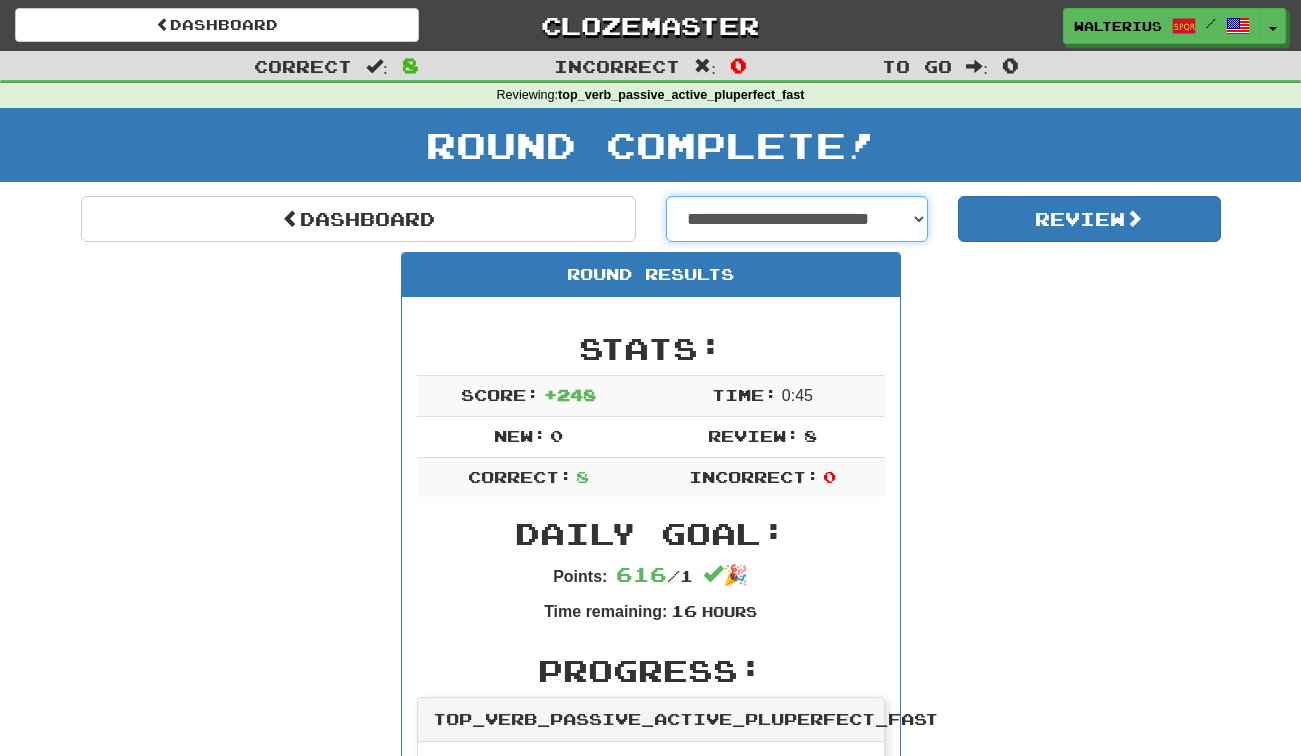 select on "**********" 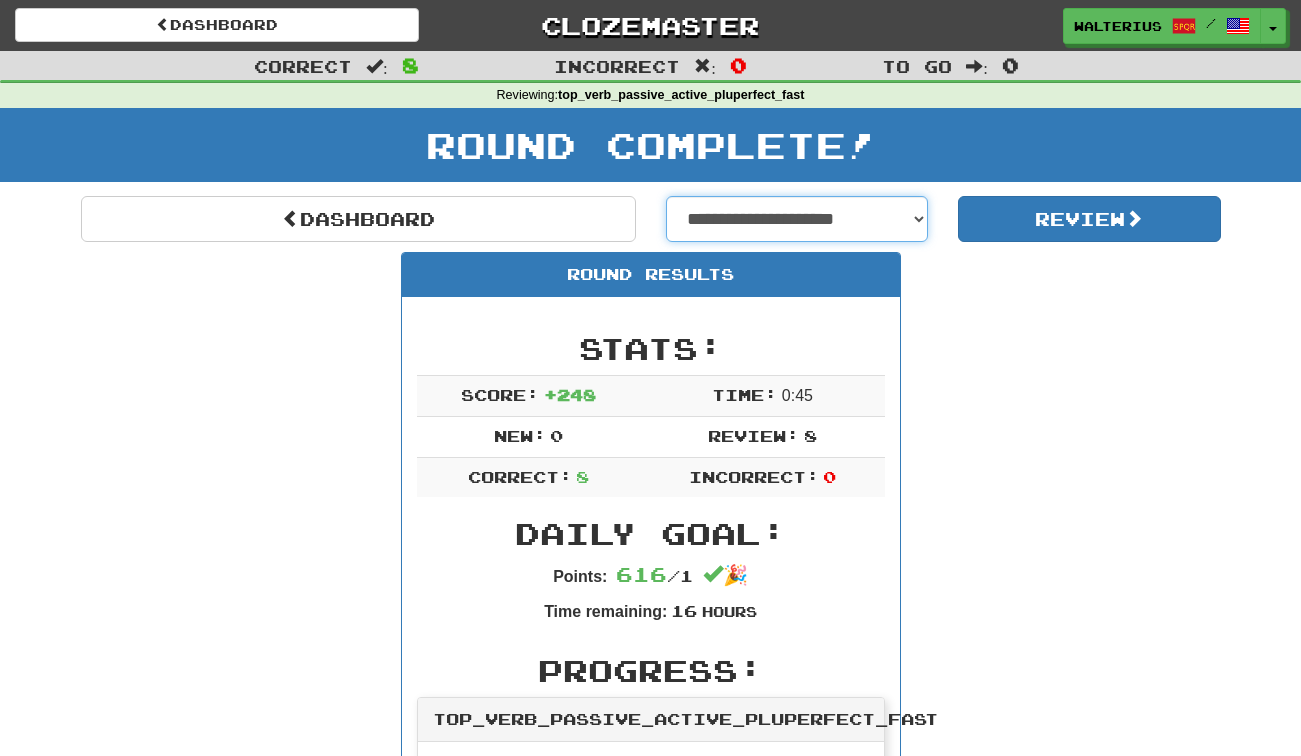 select on "**********" 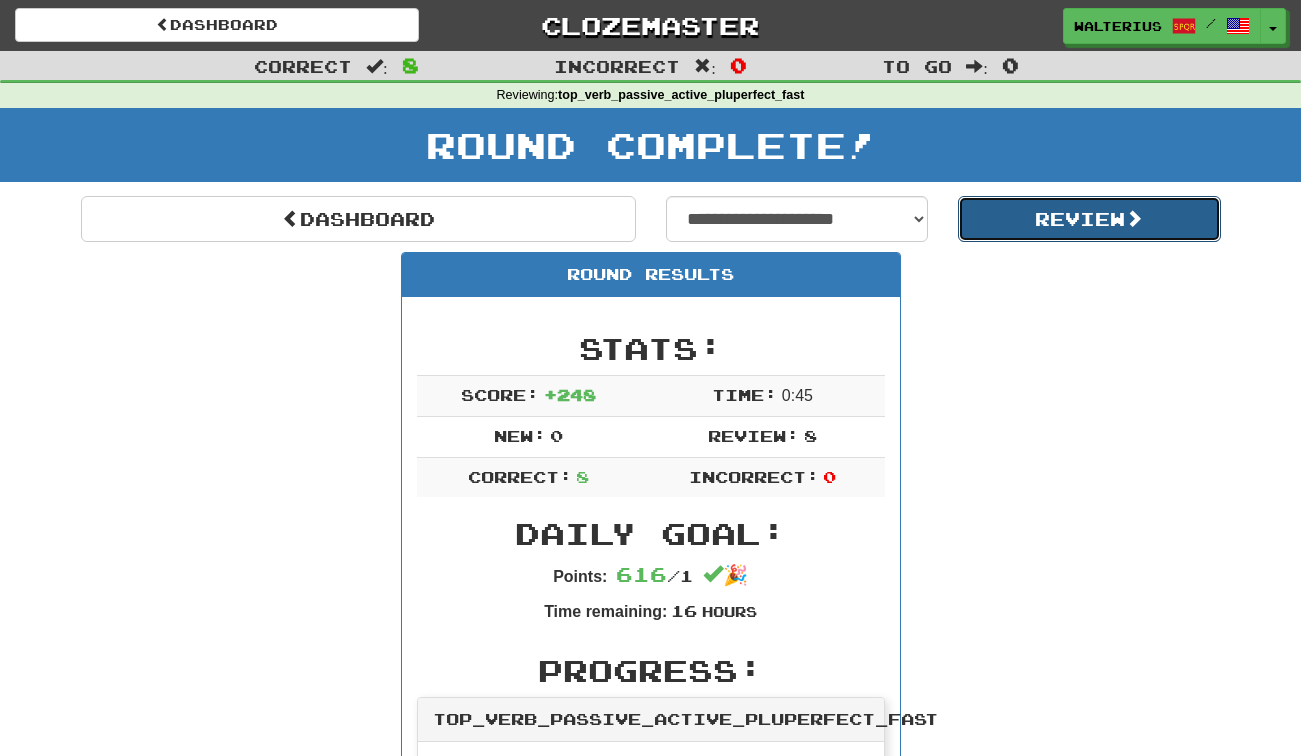 click on "Review" at bounding box center [1089, 219] 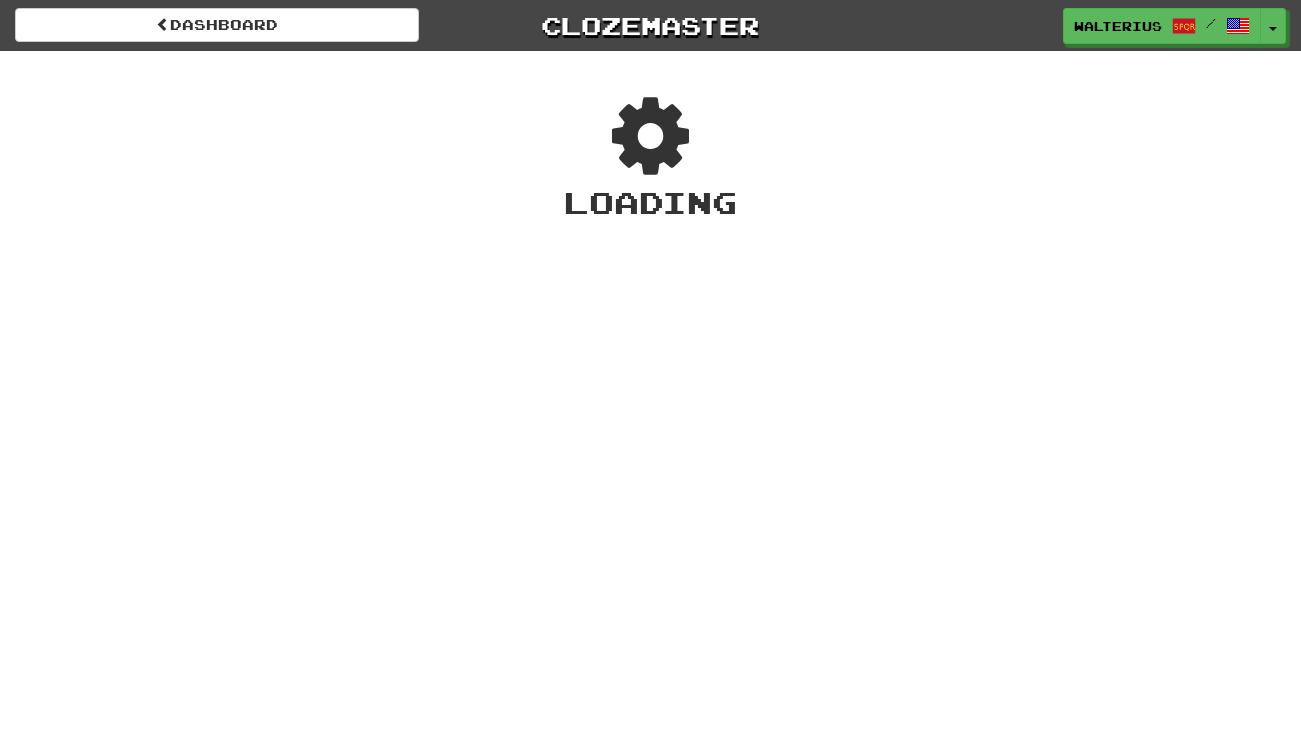scroll, scrollTop: 0, scrollLeft: 0, axis: both 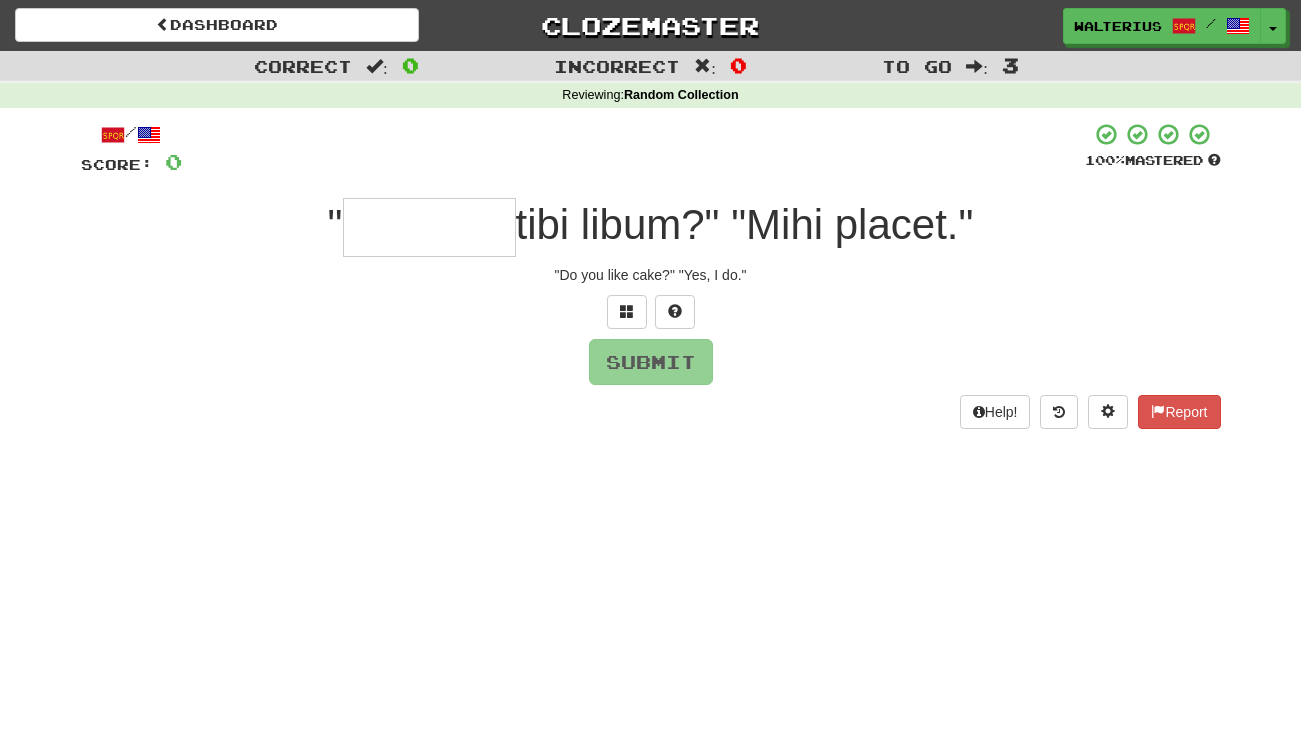type on "*" 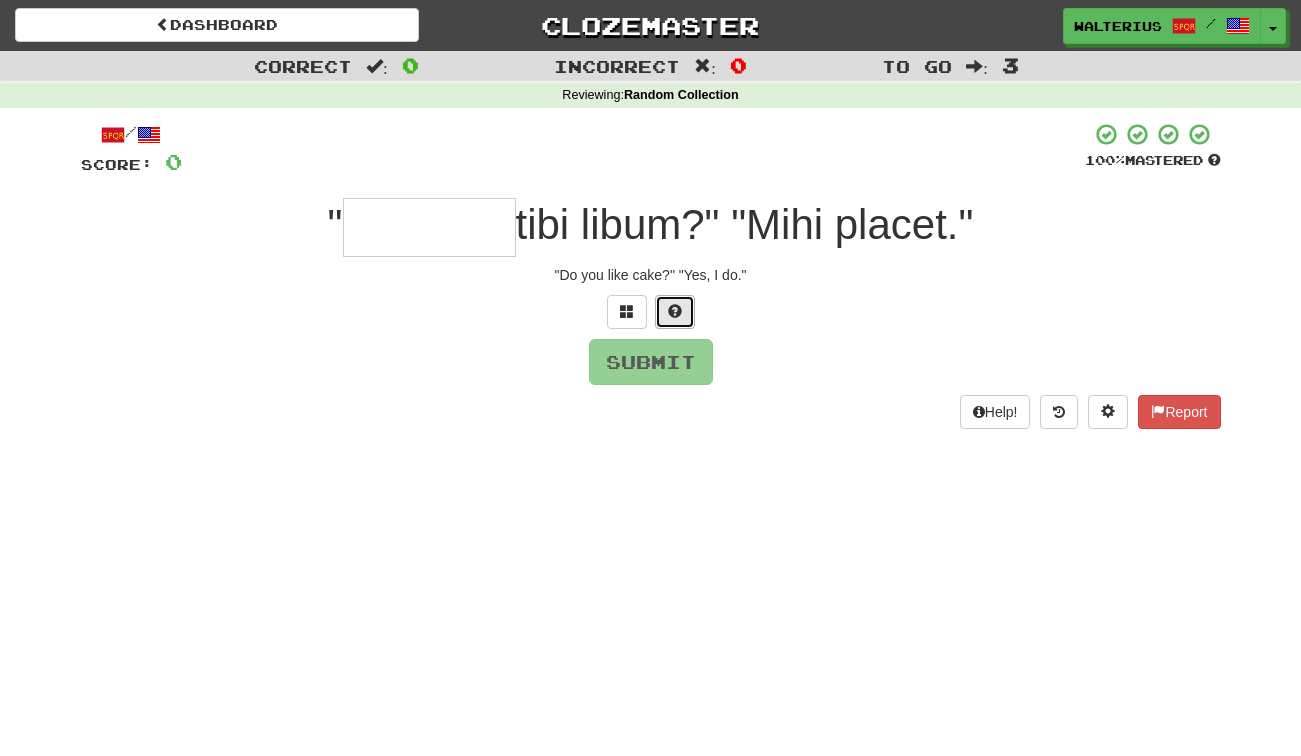 click at bounding box center (675, 312) 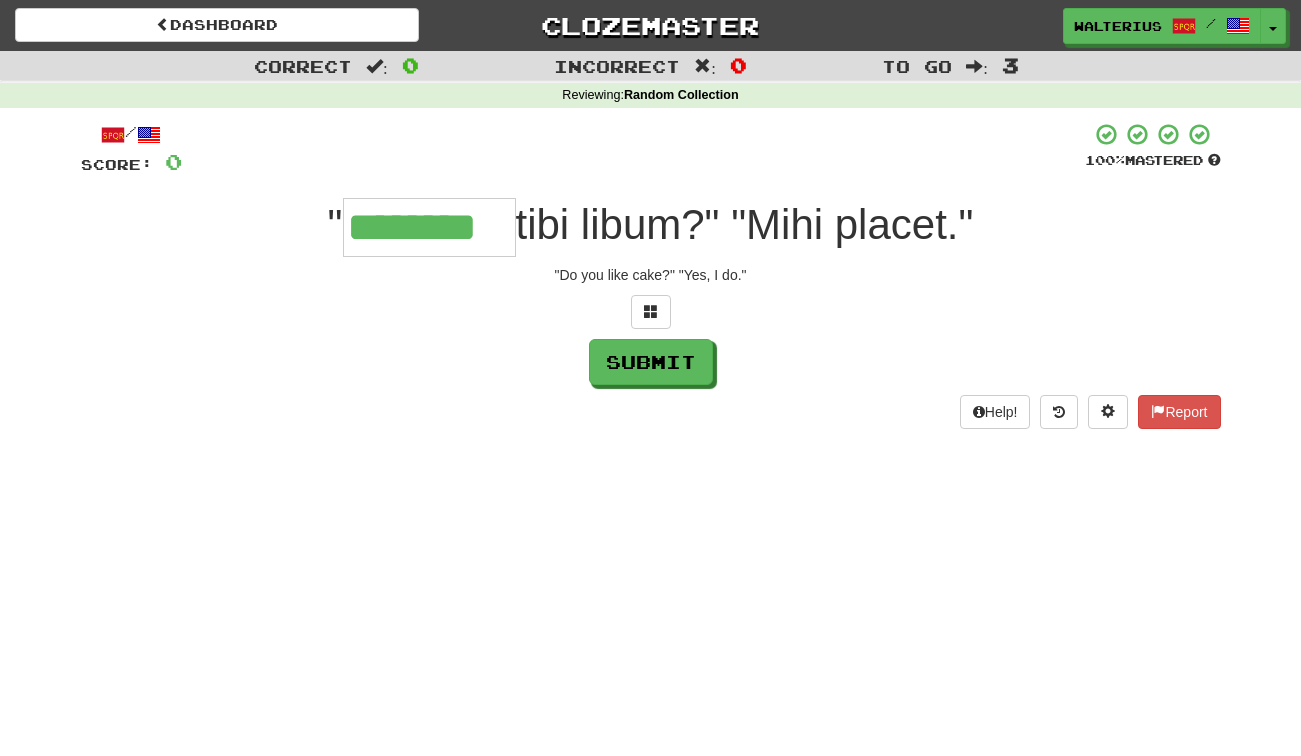type on "********" 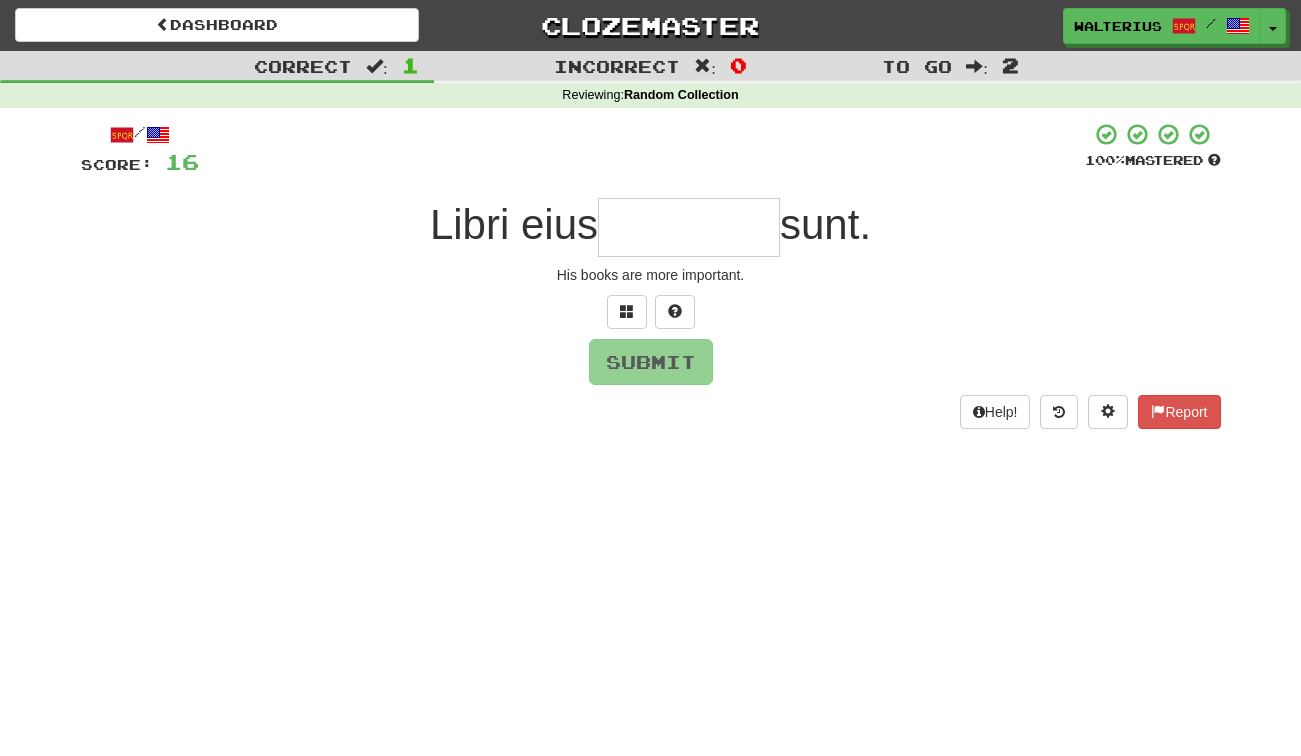 type on "*" 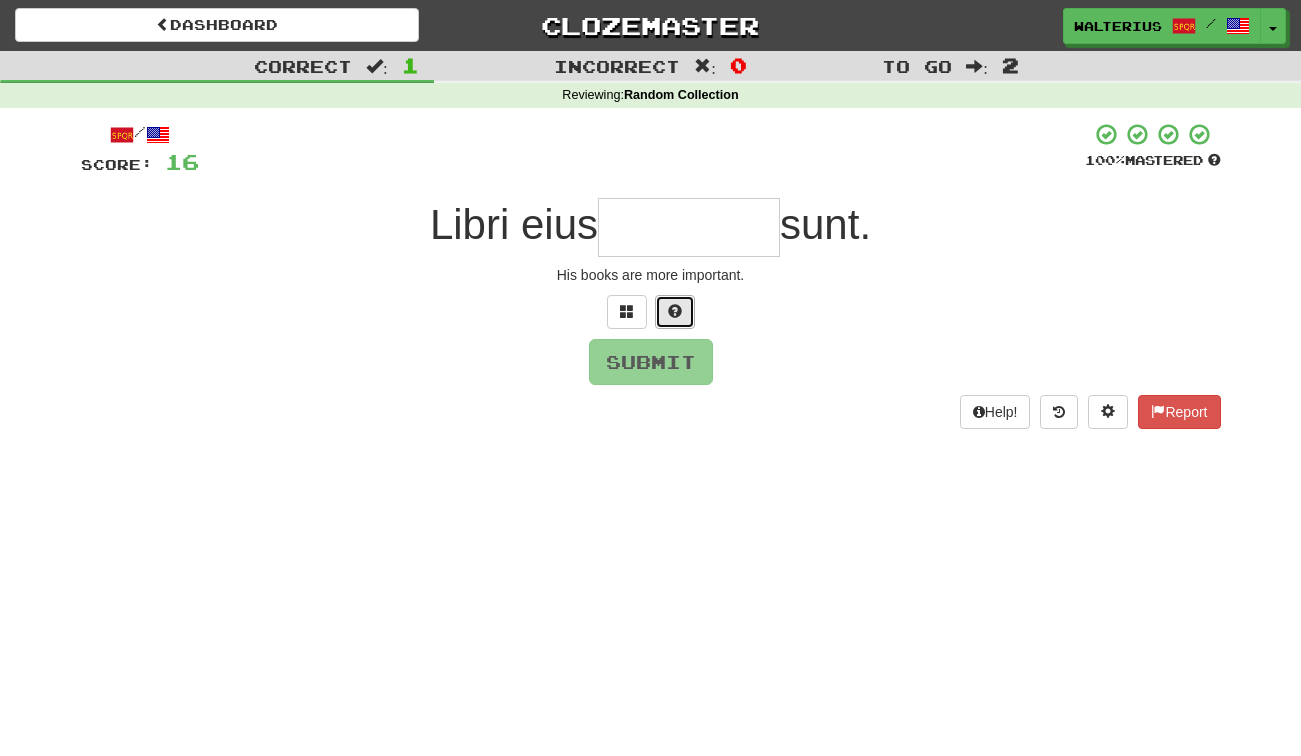 click at bounding box center [675, 312] 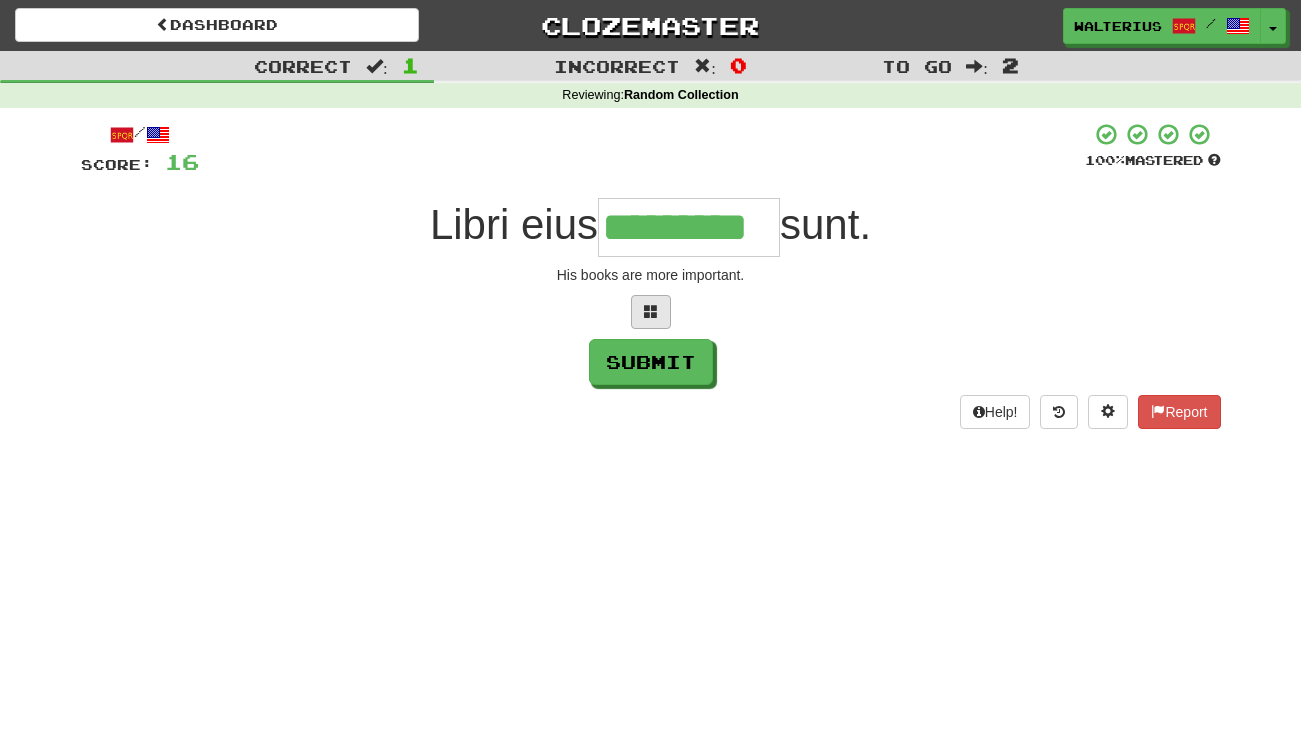 type on "*********" 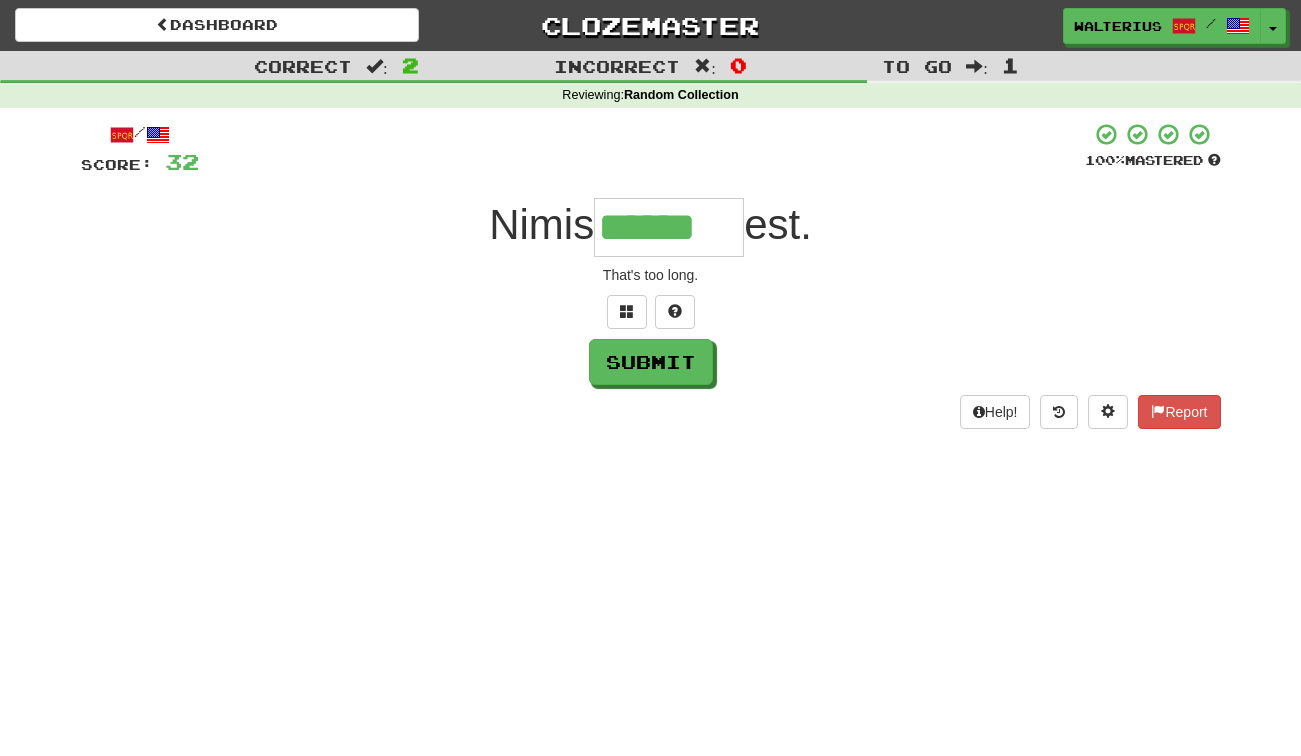 type on "******" 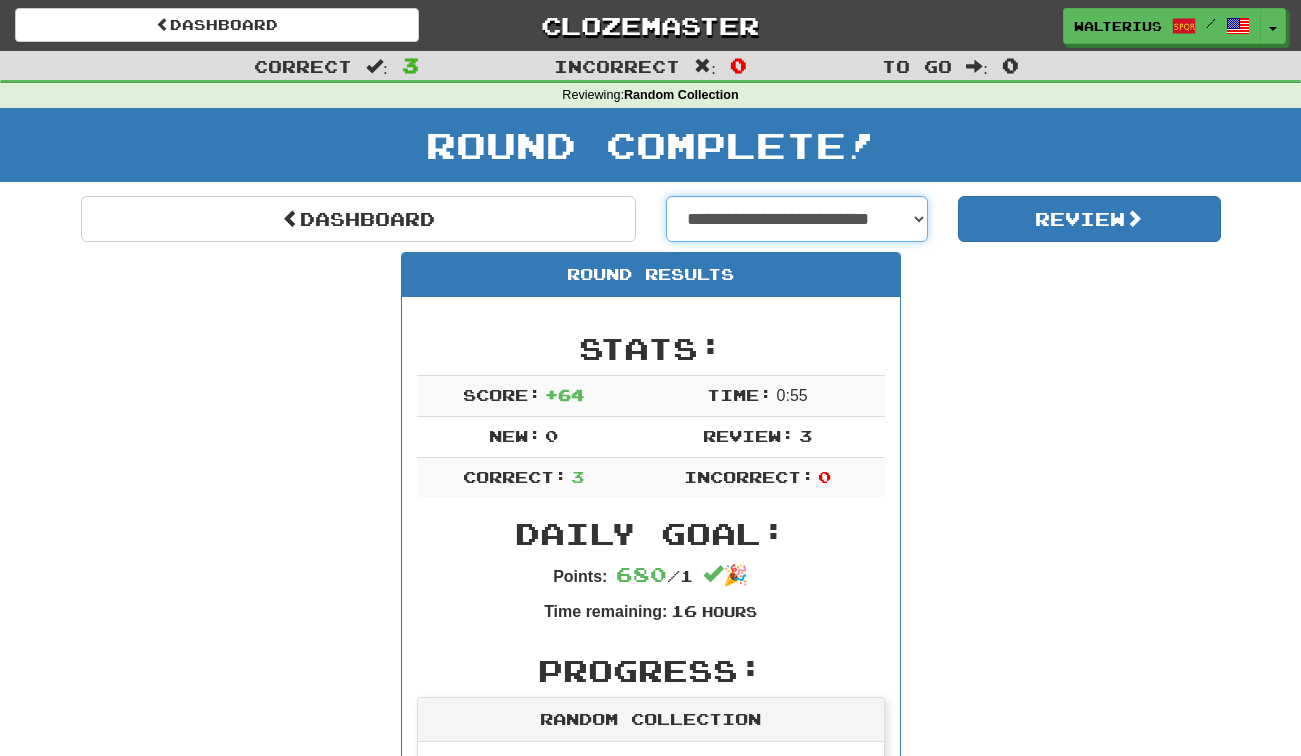 click on "**********" at bounding box center [797, 219] 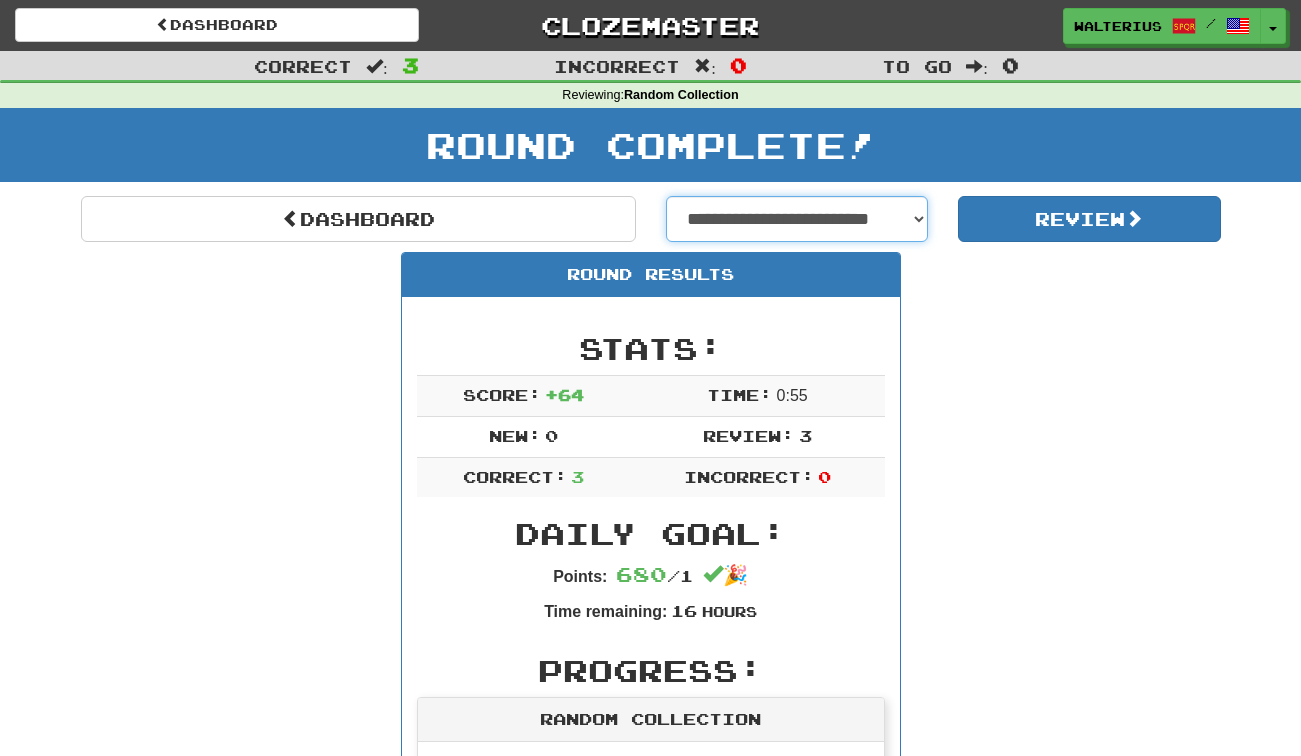 select on "**********" 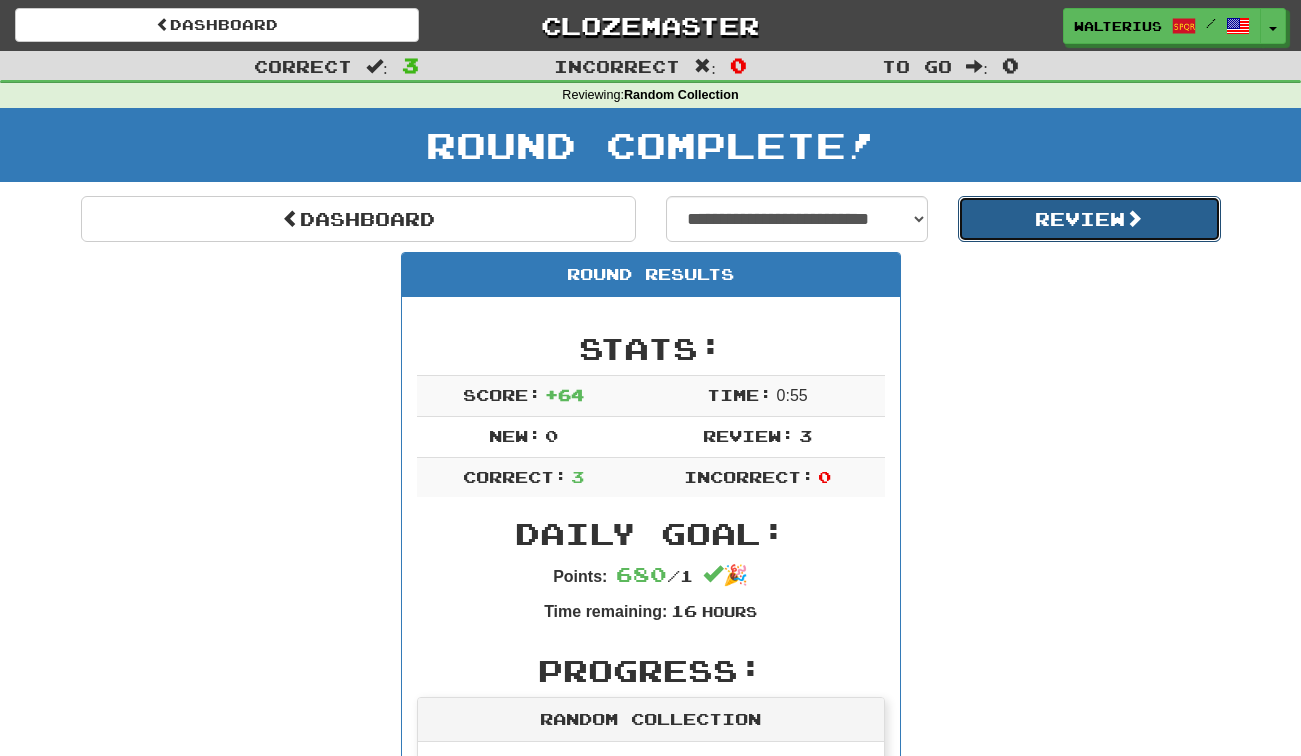 click on "Review" at bounding box center [1089, 219] 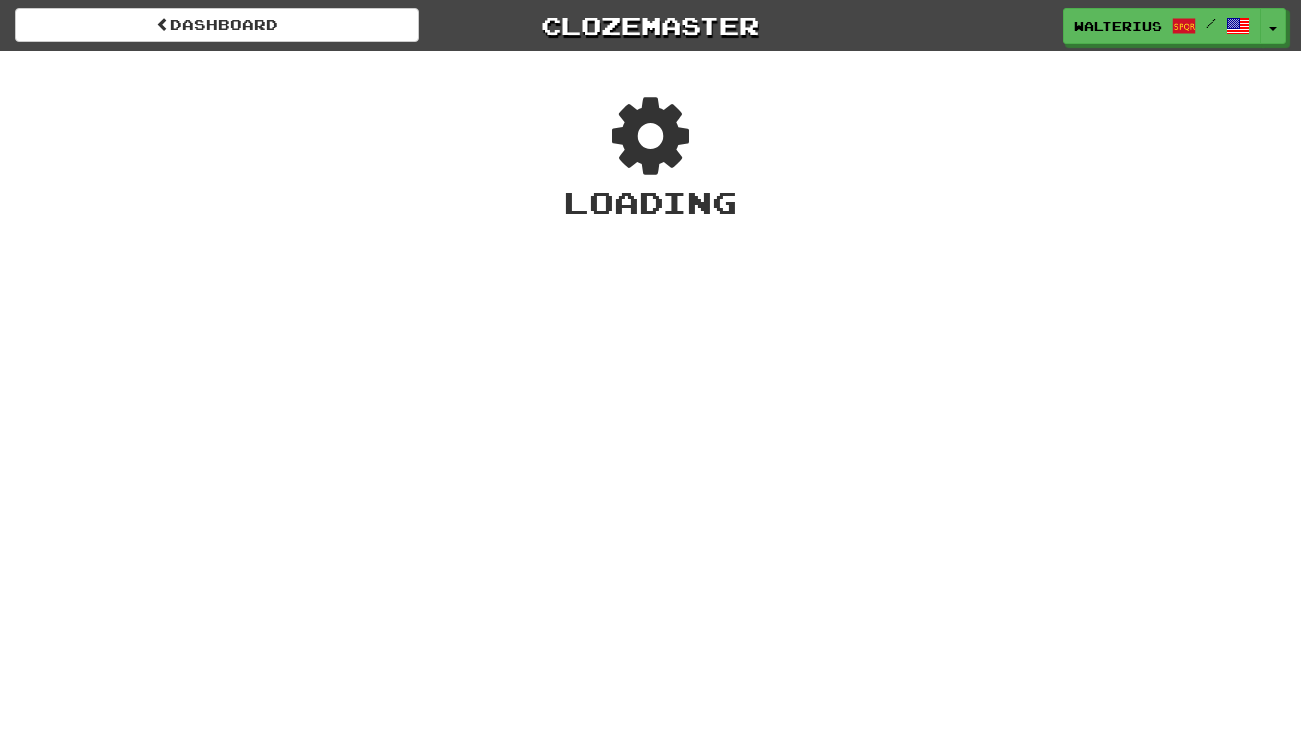 scroll, scrollTop: 0, scrollLeft: 0, axis: both 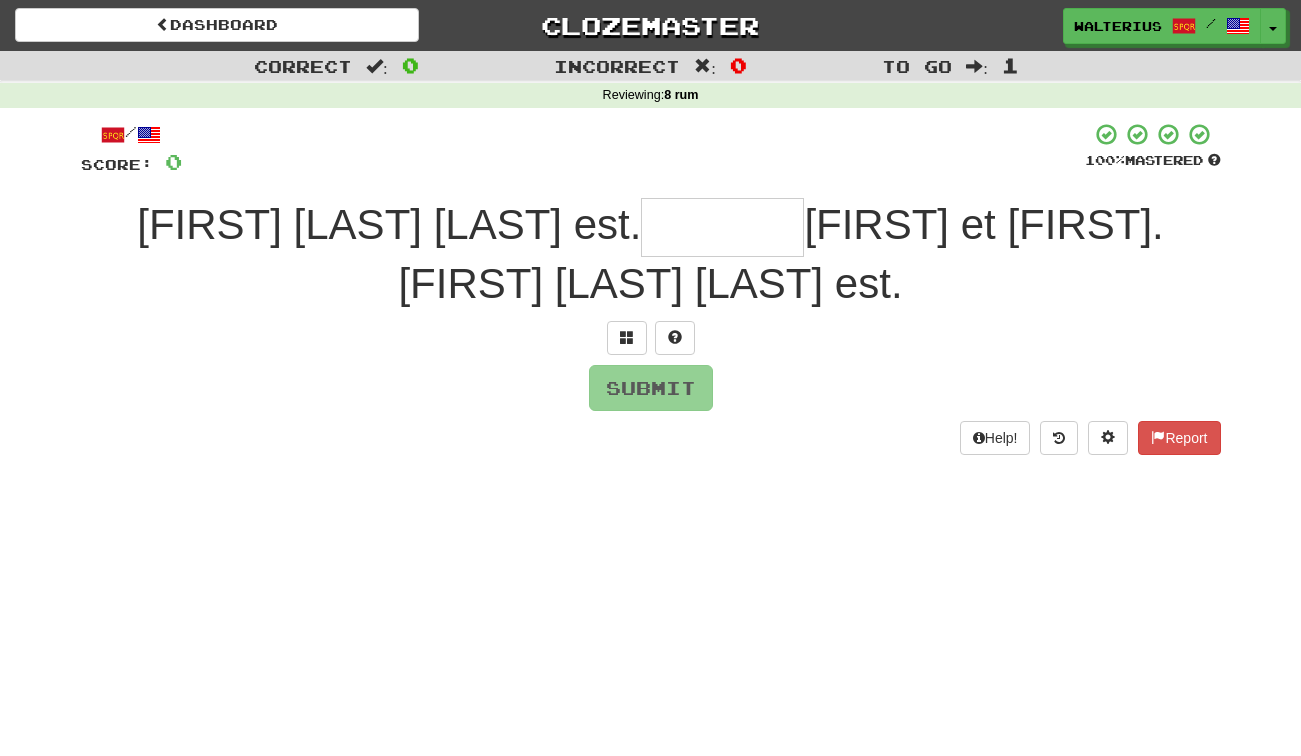 type on "*" 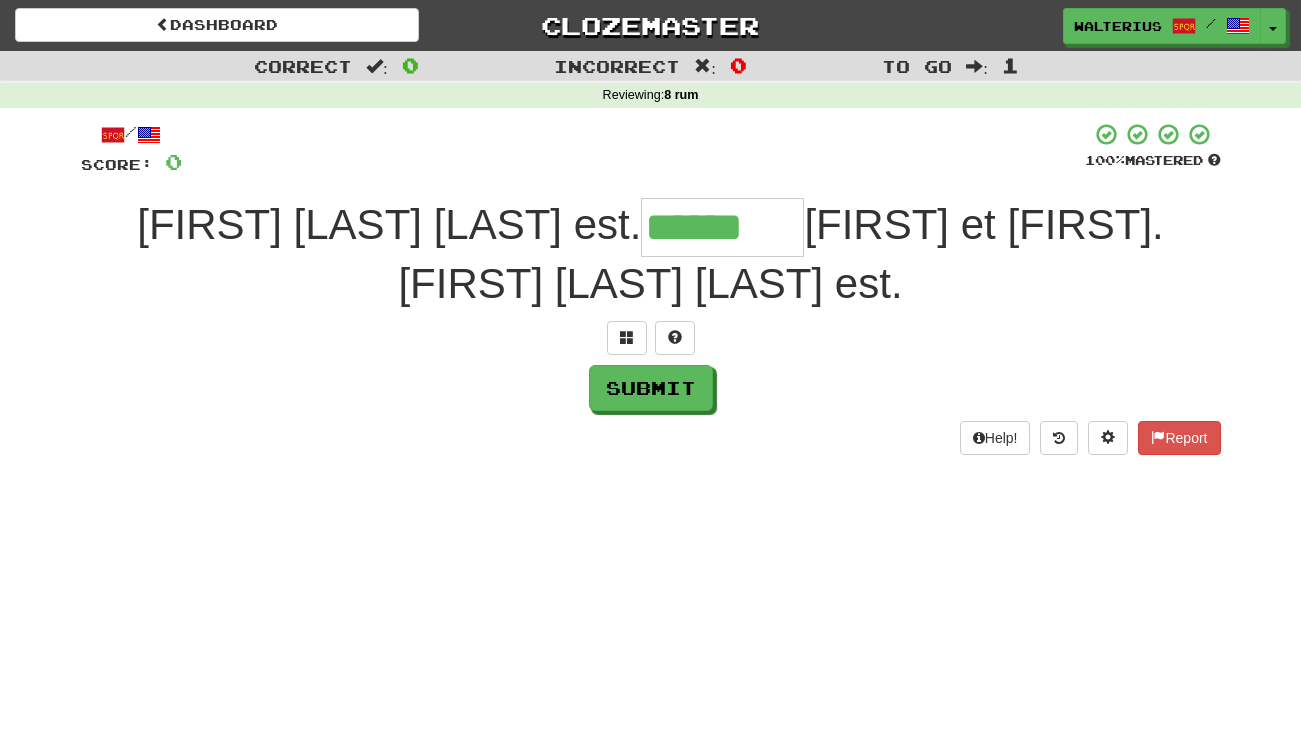 type on "******" 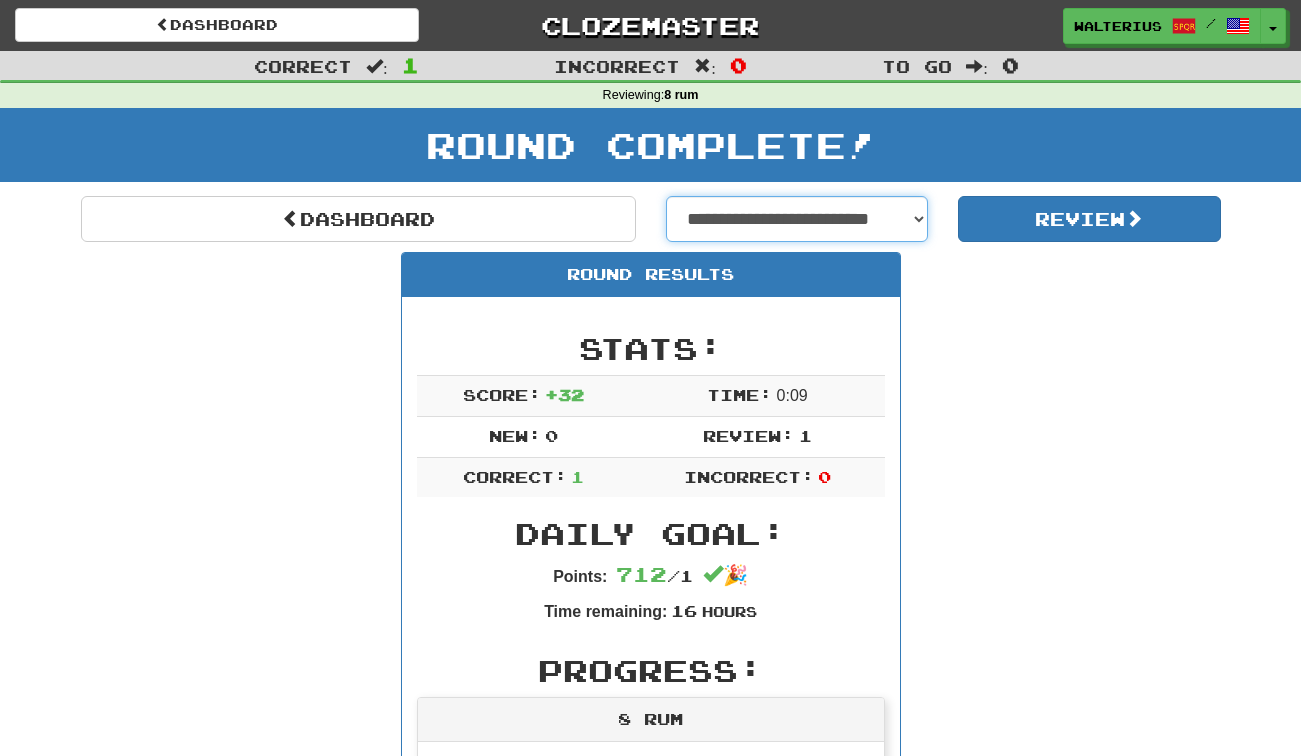 click on "**********" at bounding box center (797, 219) 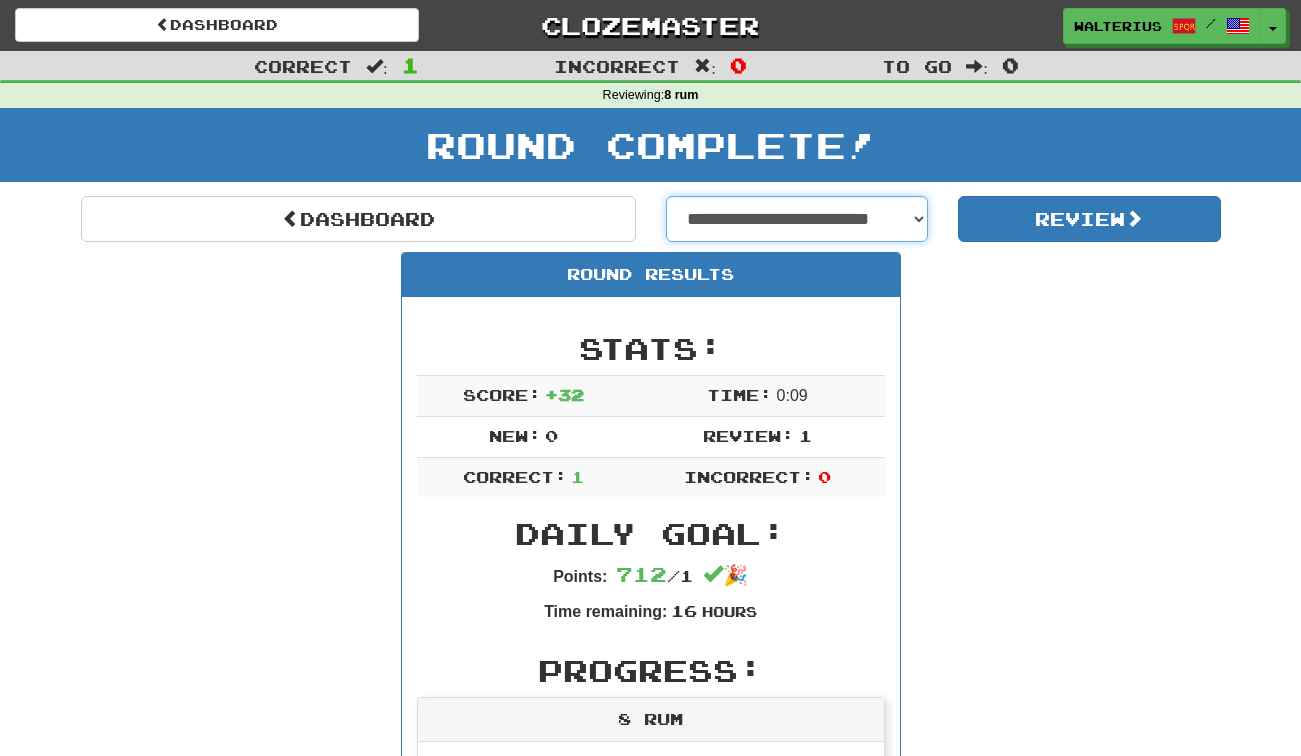 select on "**********" 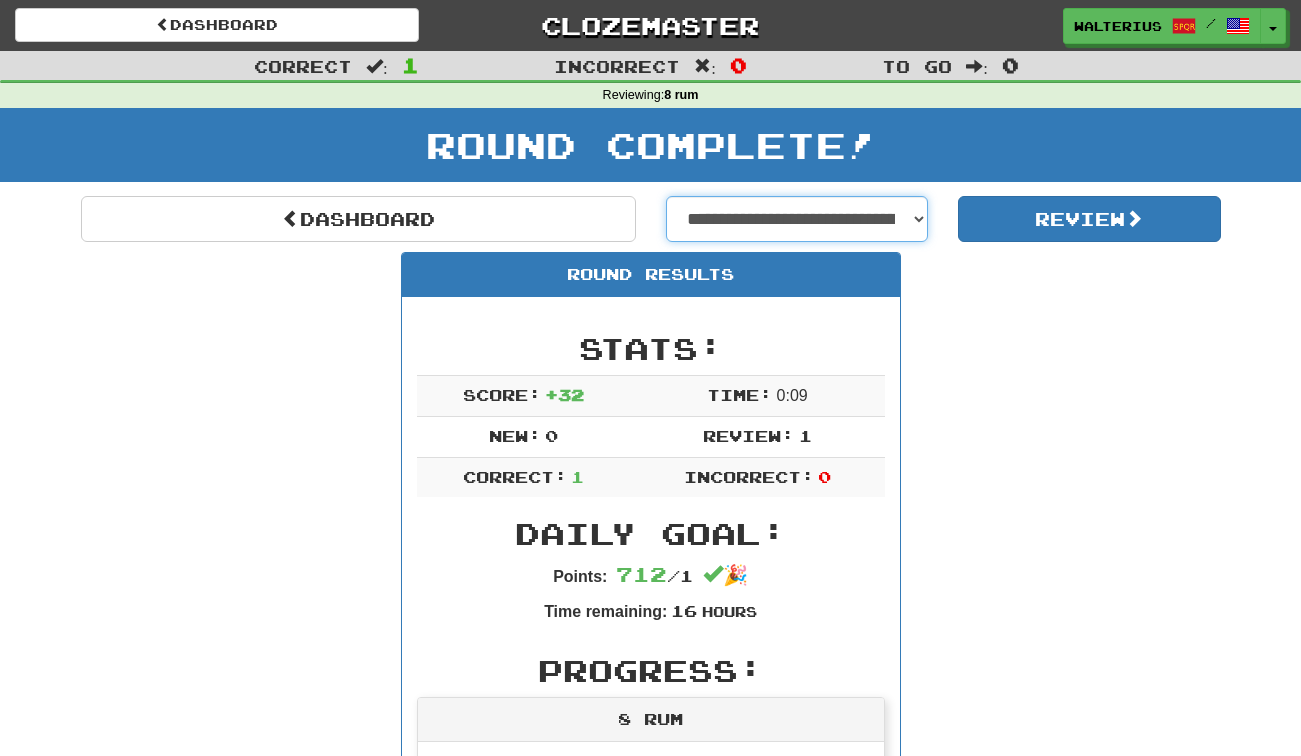 select on "**********" 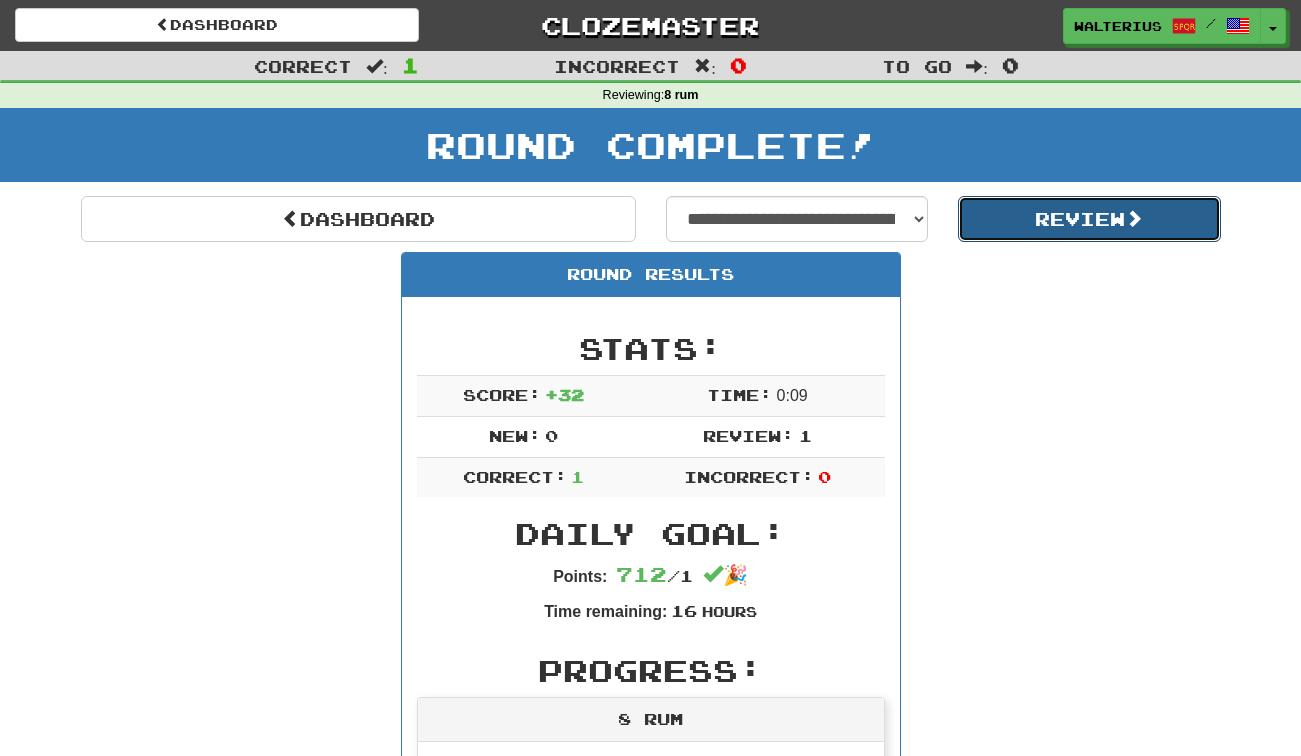 click on "Review" at bounding box center [1089, 219] 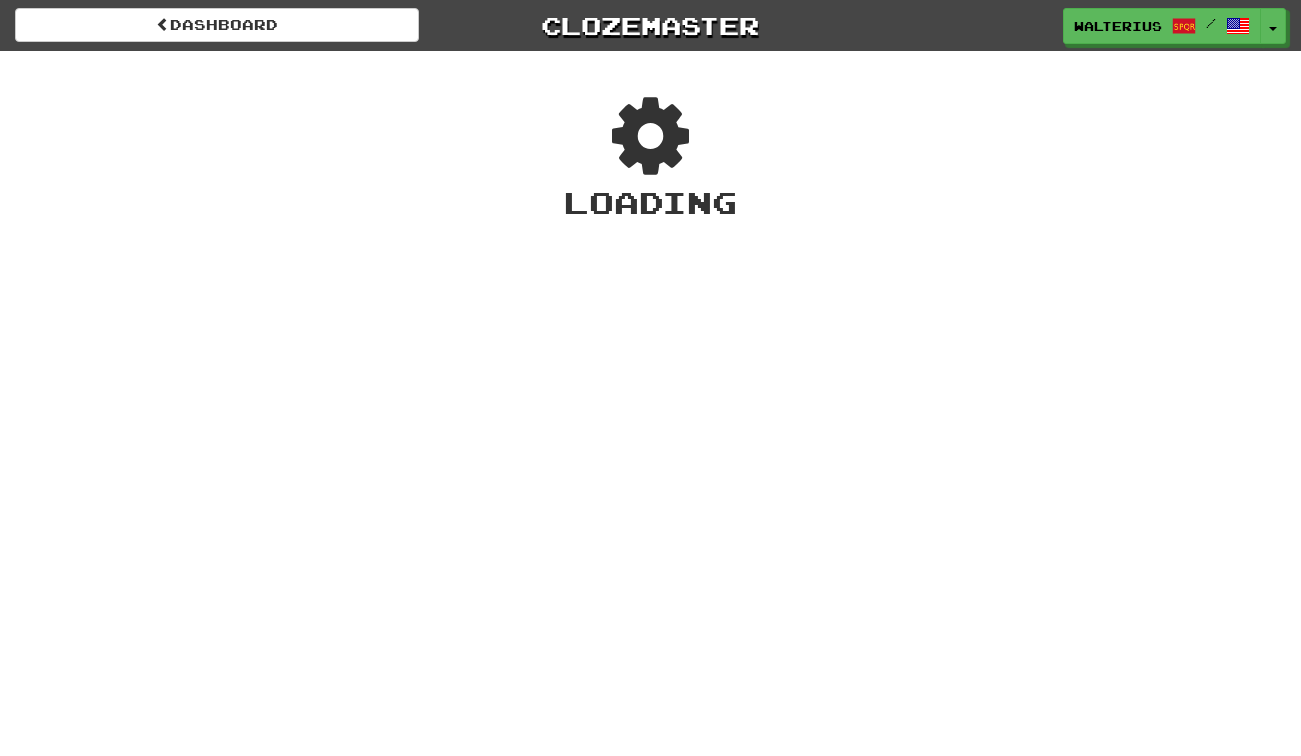 scroll, scrollTop: 0, scrollLeft: 0, axis: both 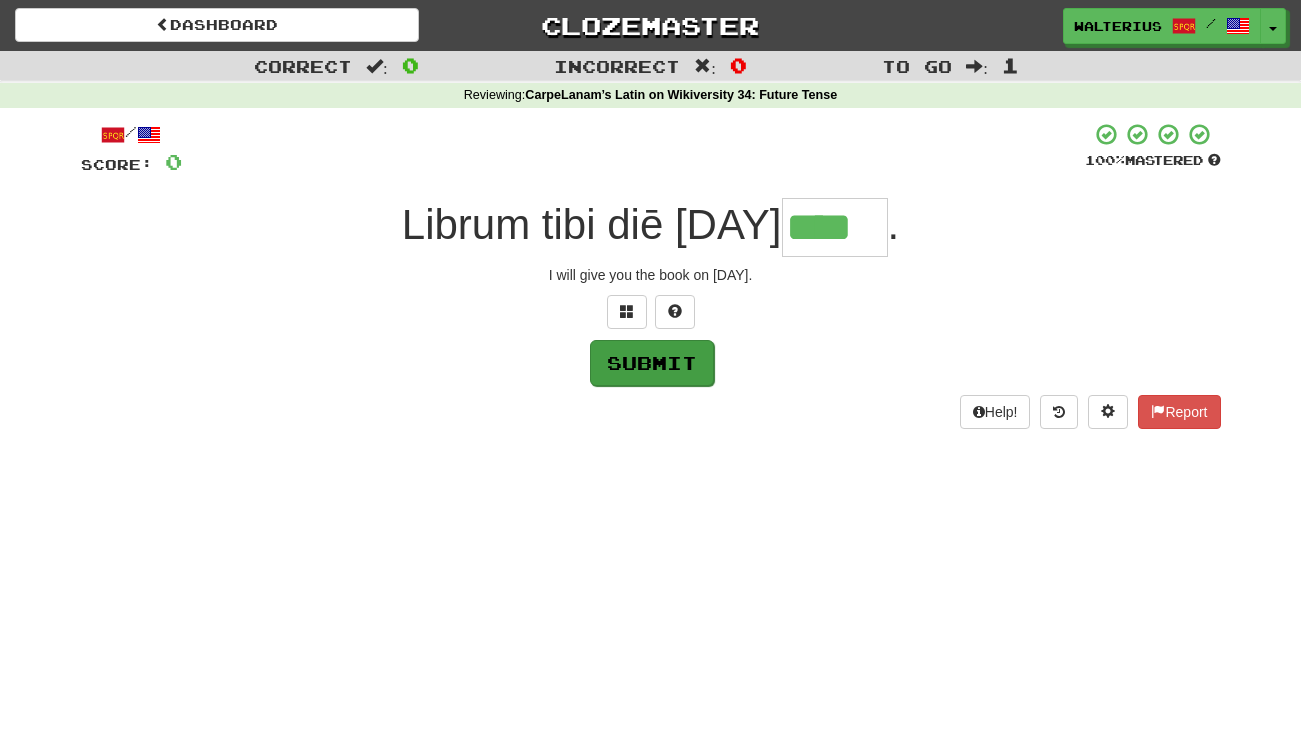 type on "****" 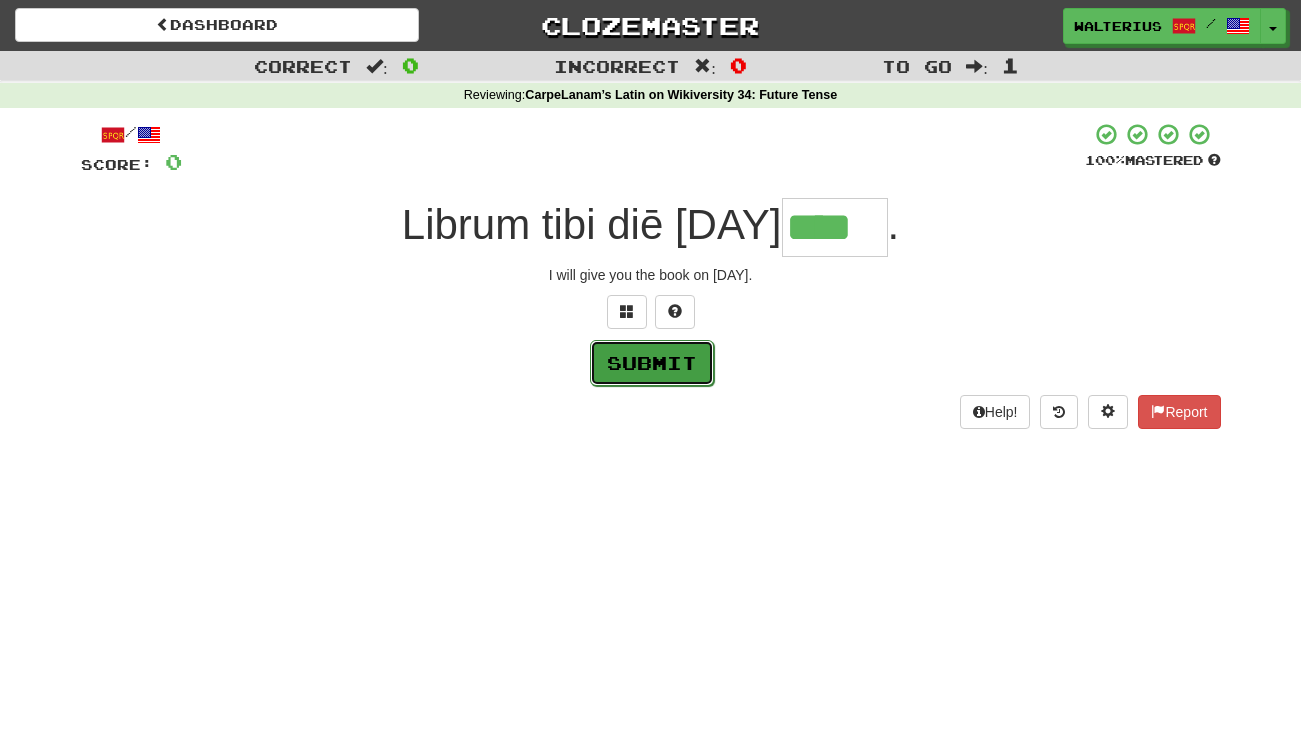 click on "Submit" at bounding box center [652, 363] 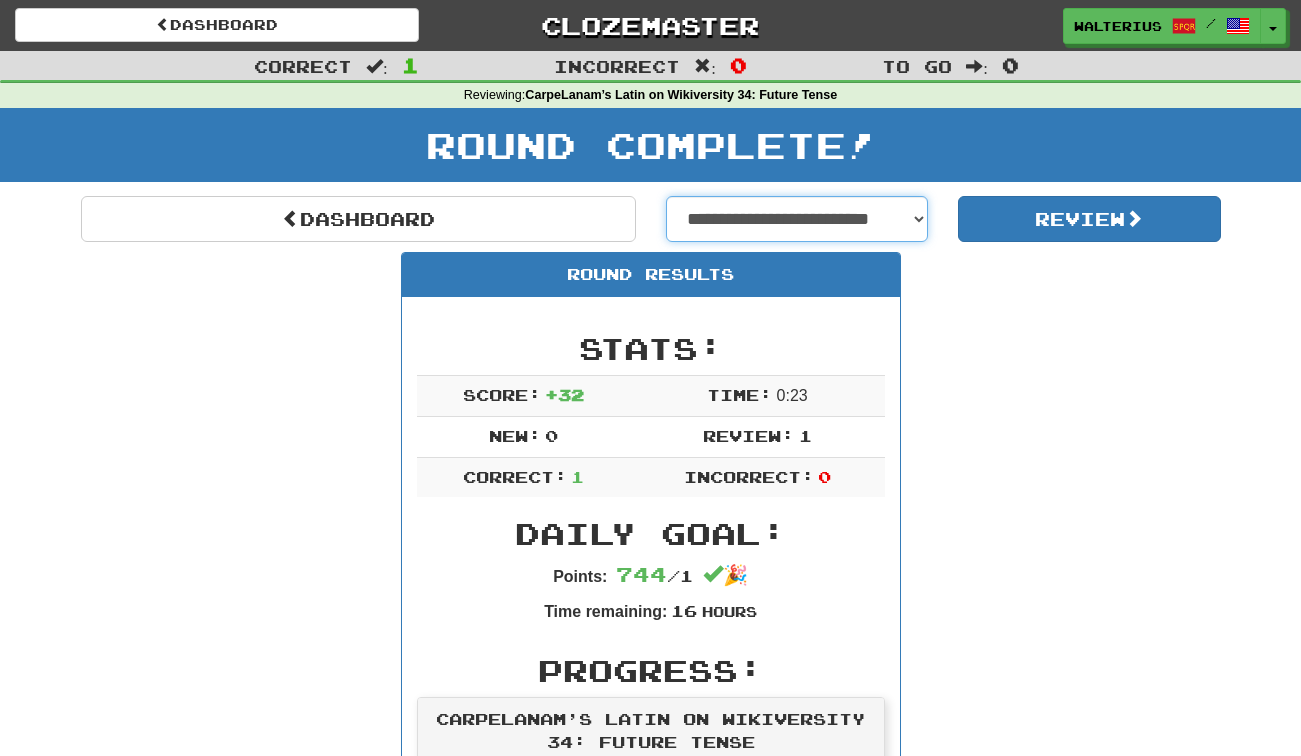 click on "**********" at bounding box center (797, 219) 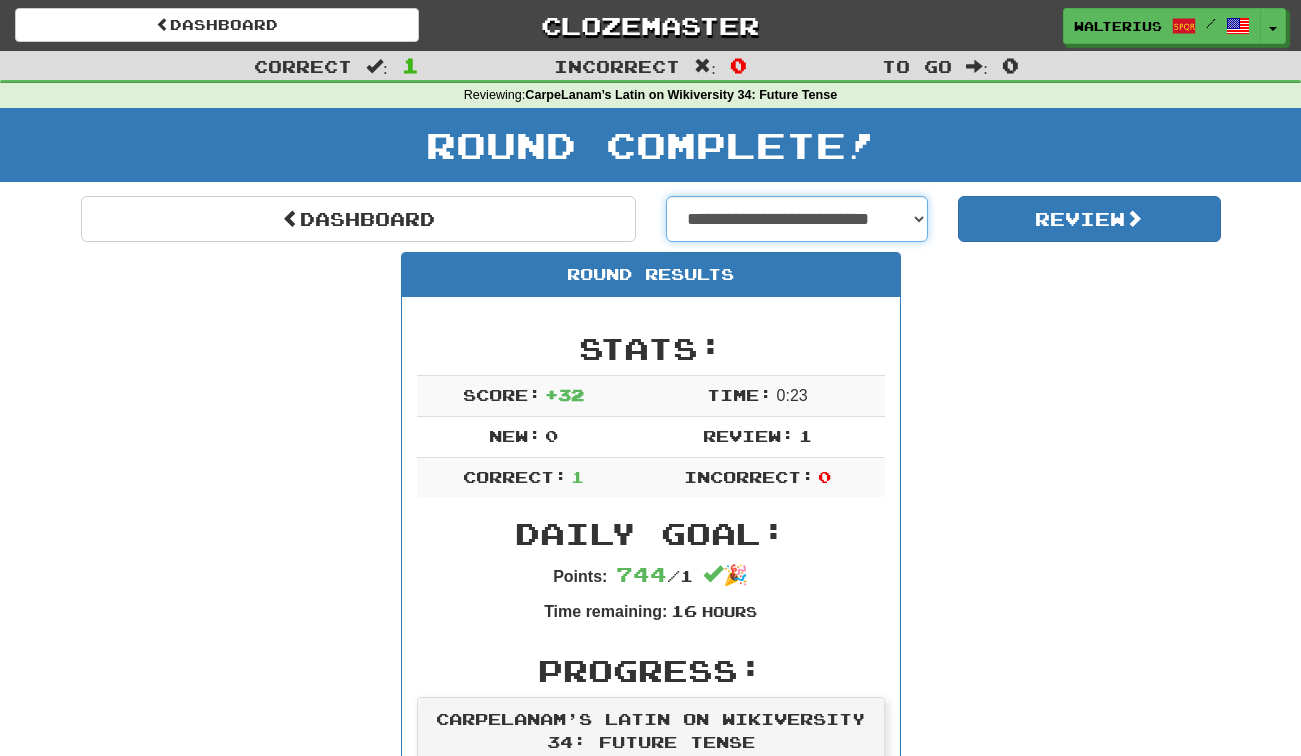 select on "**********" 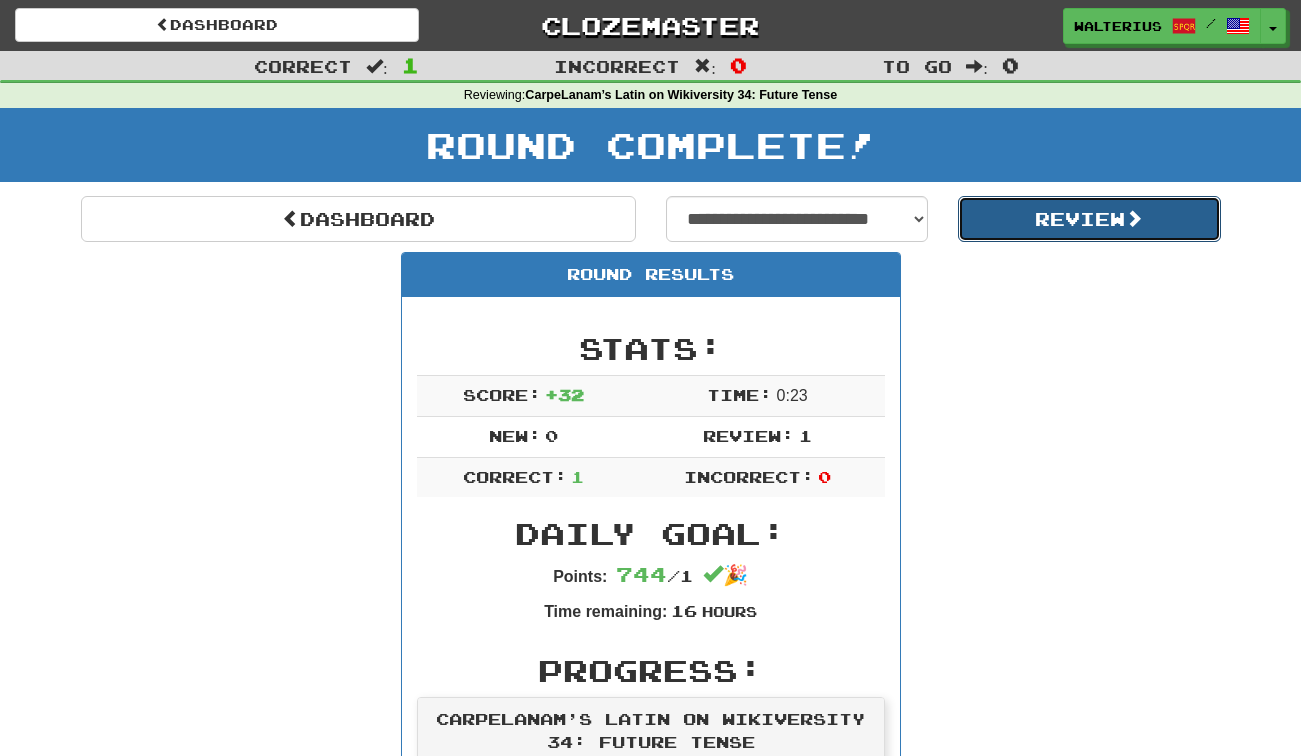 click on "Review" at bounding box center (1089, 219) 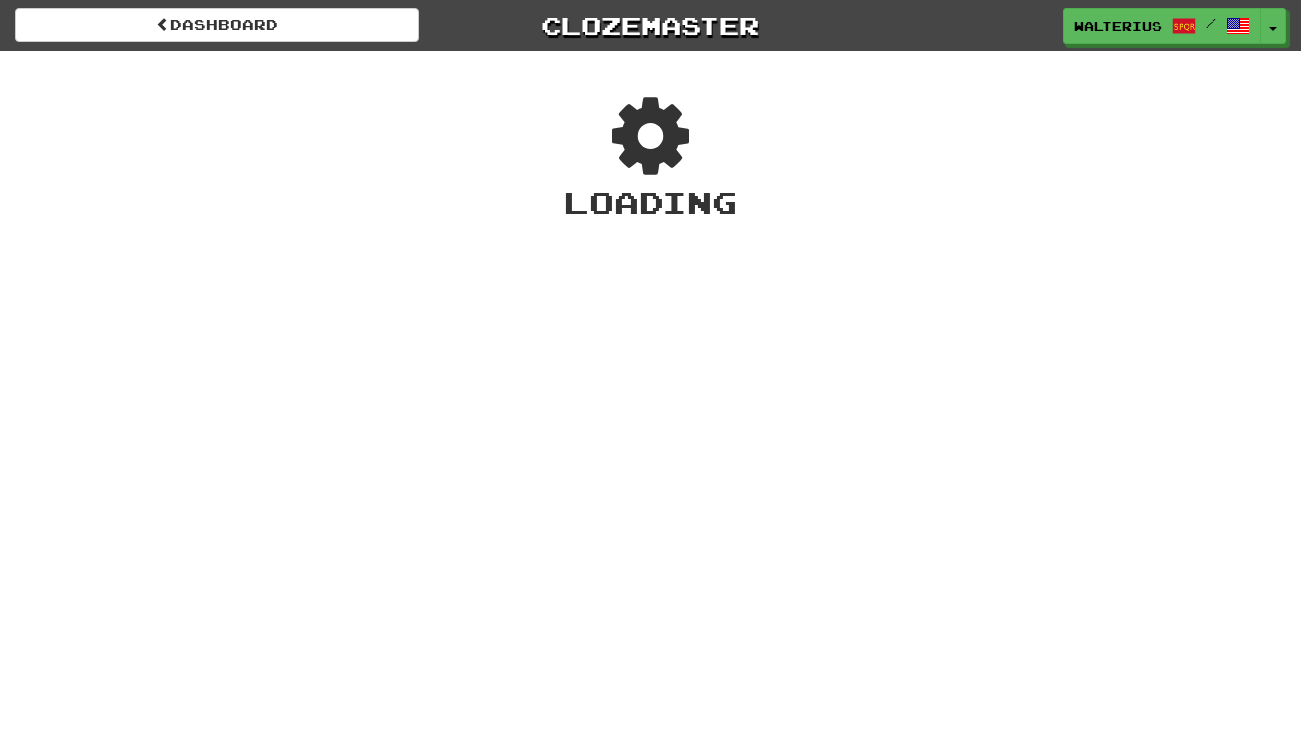 scroll, scrollTop: 0, scrollLeft: 0, axis: both 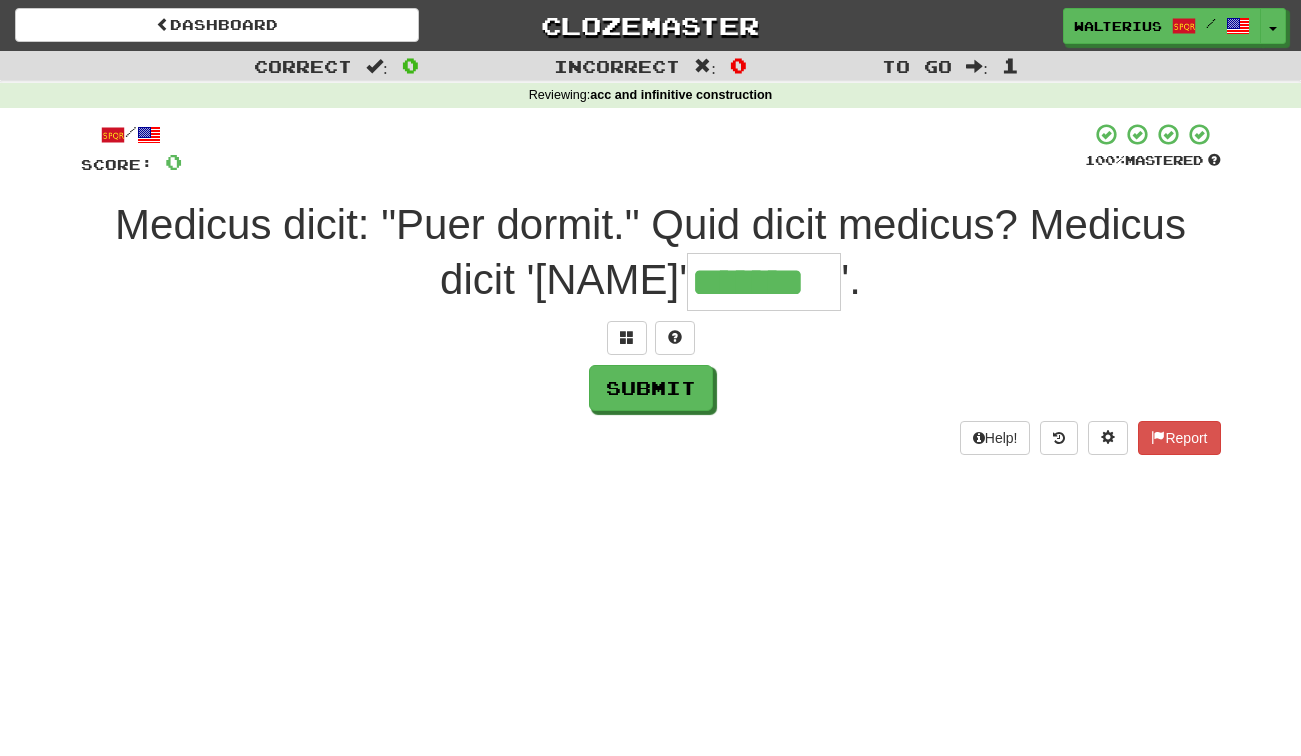 type on "*******" 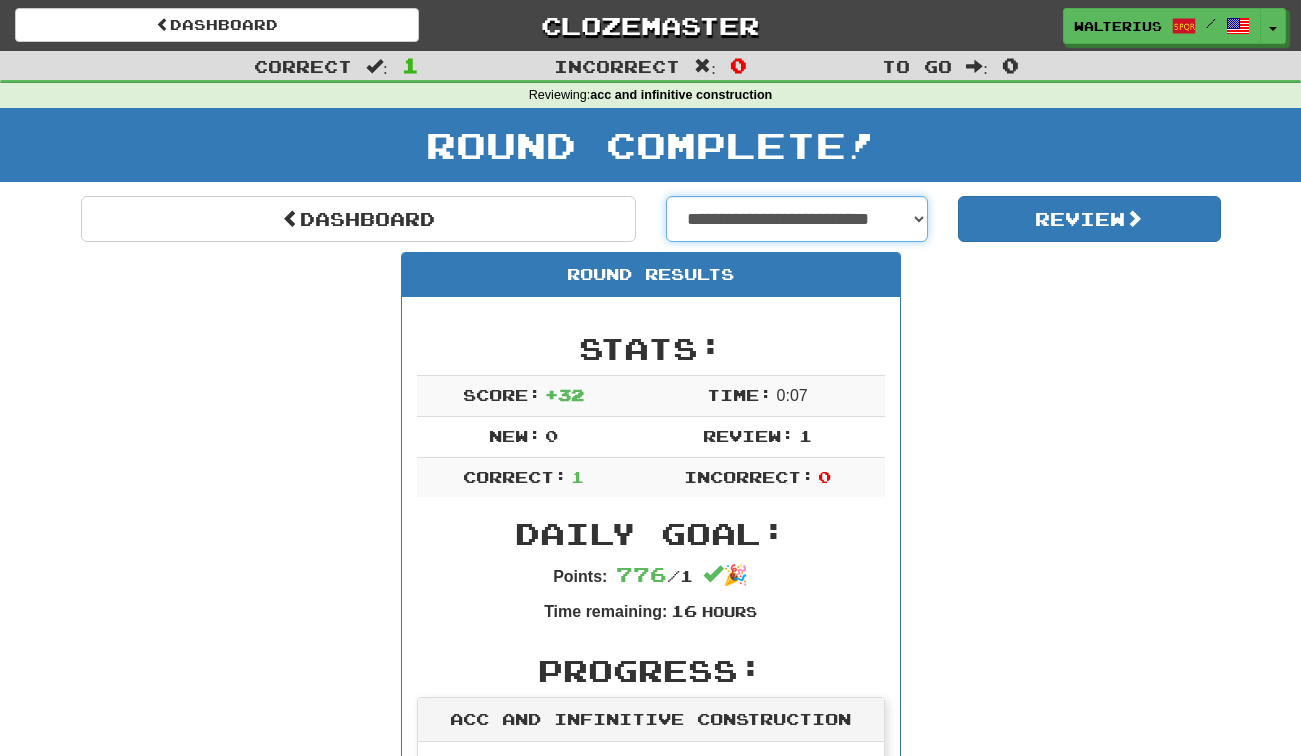 click on "**********" at bounding box center (797, 219) 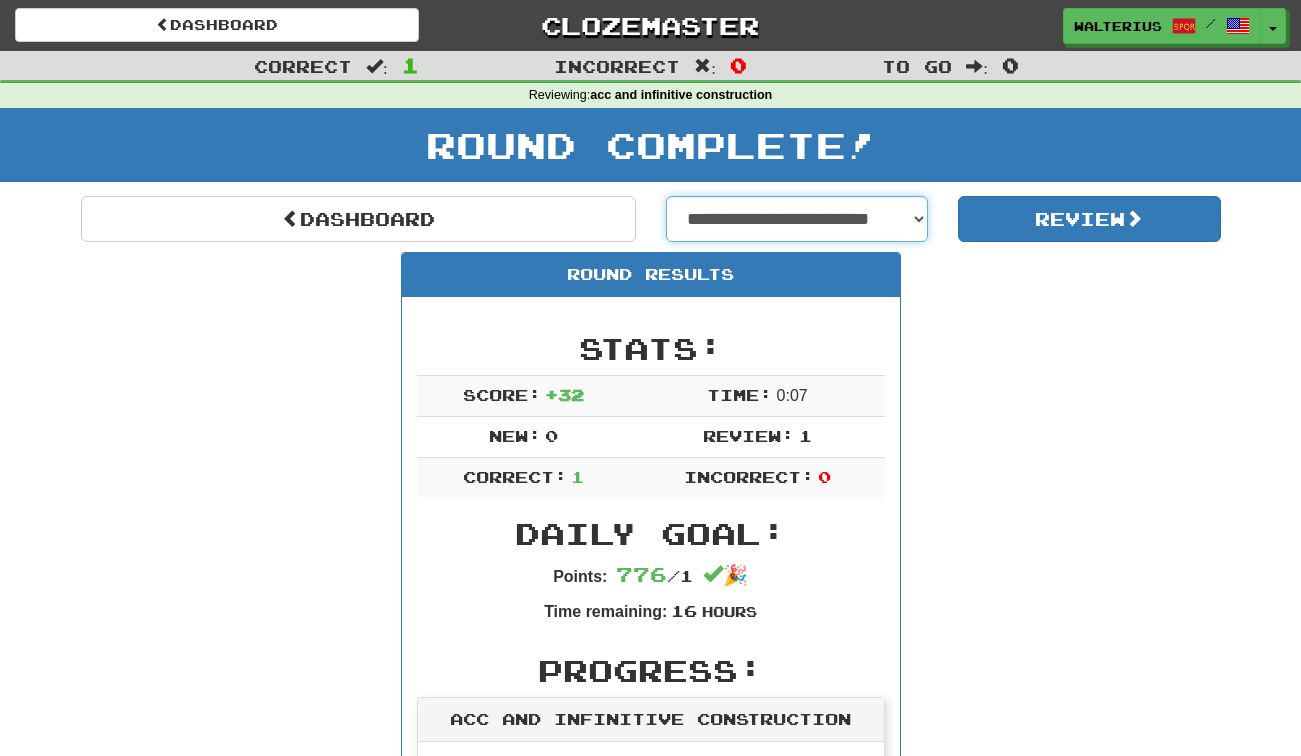 select on "**********" 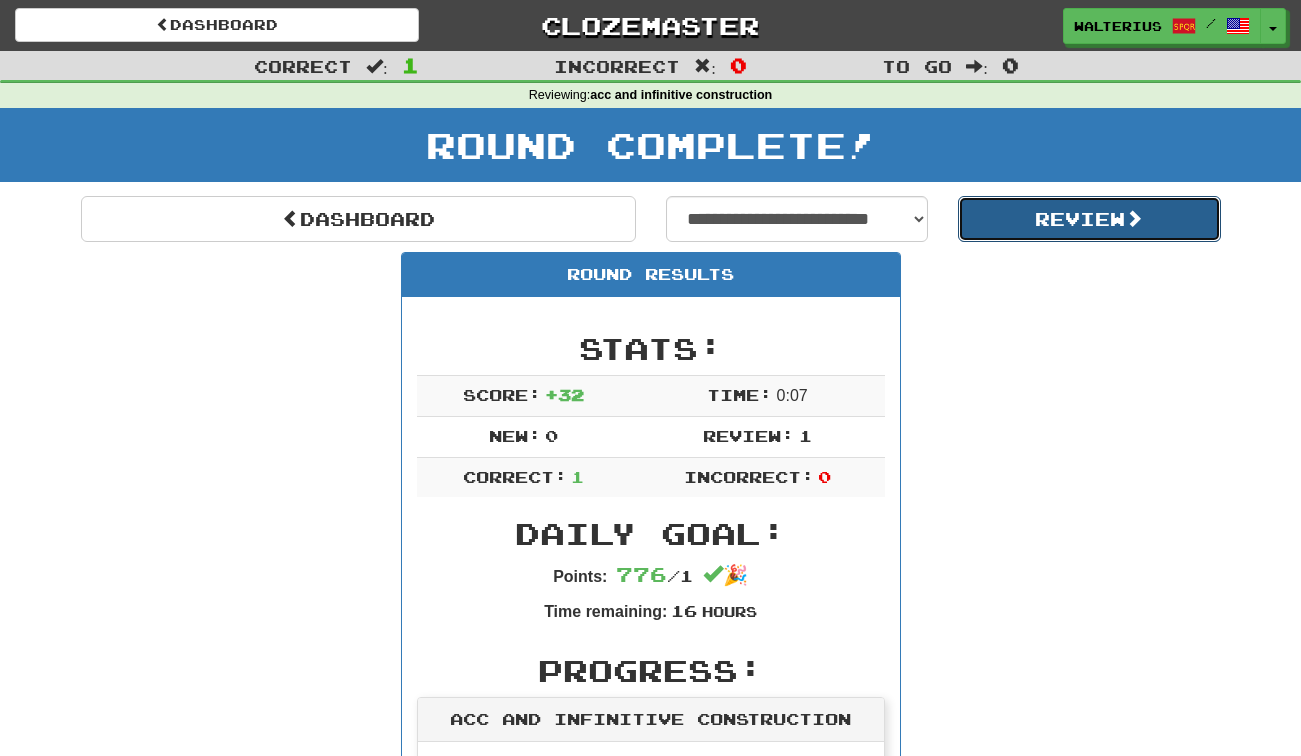 click at bounding box center (1134, 218) 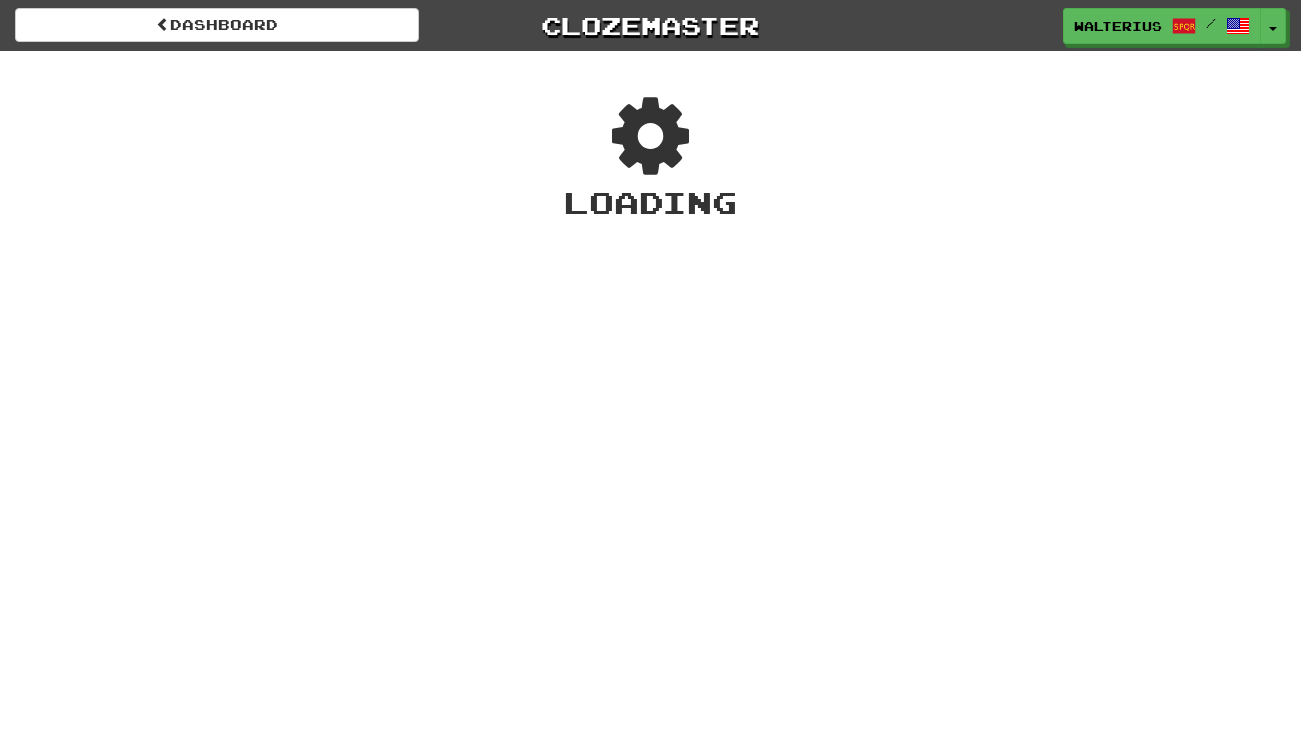 scroll, scrollTop: 0, scrollLeft: 0, axis: both 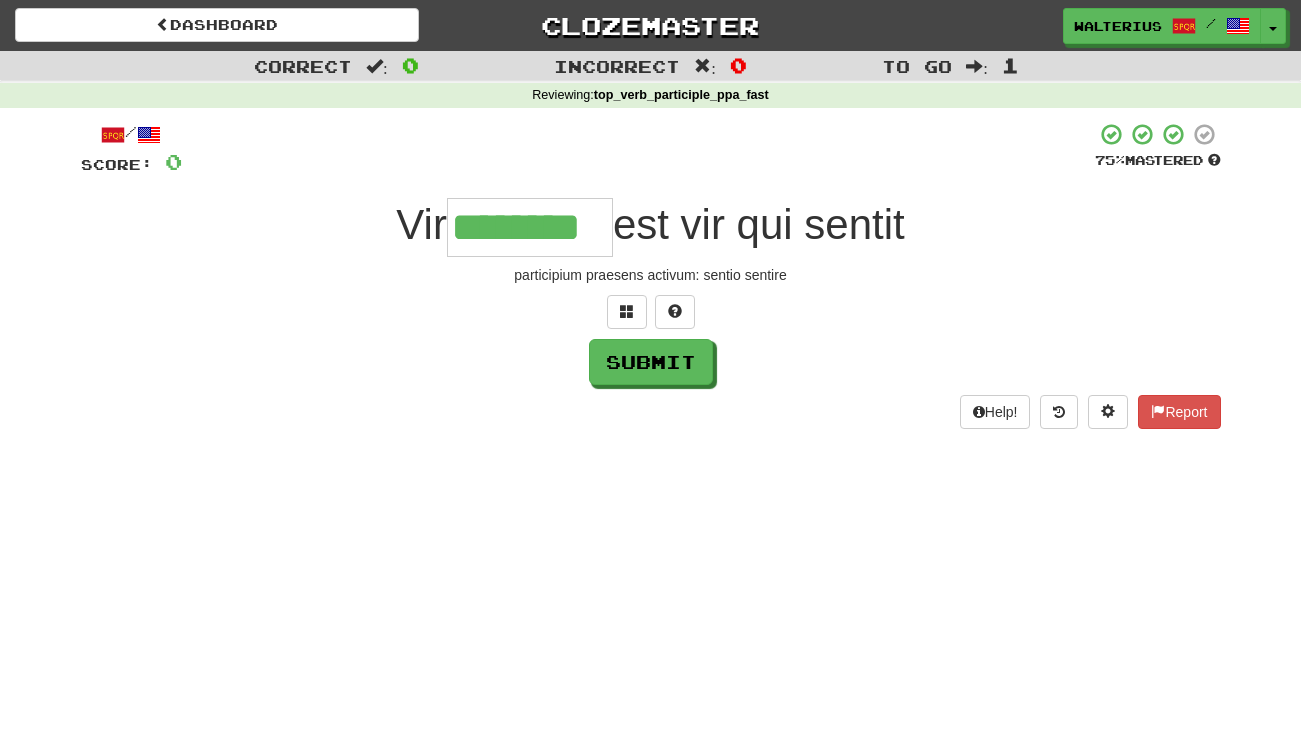 type on "********" 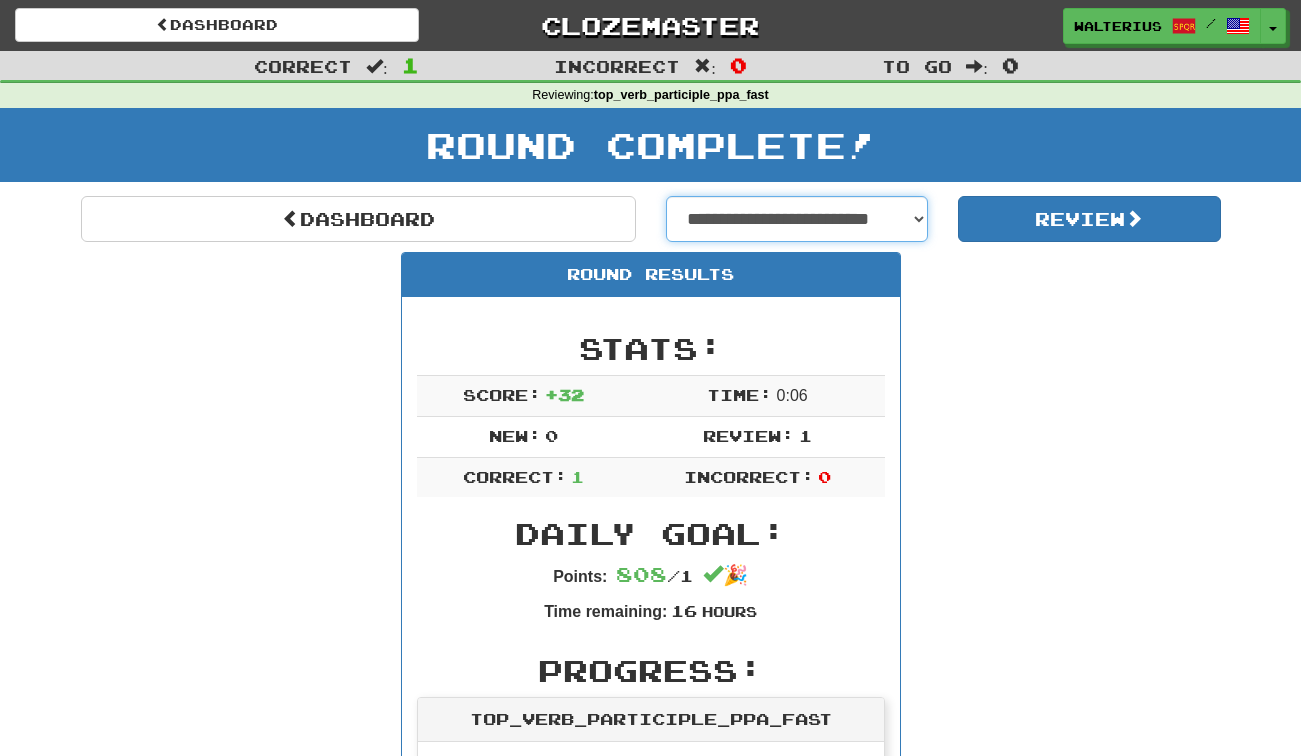 click on "**********" at bounding box center (797, 219) 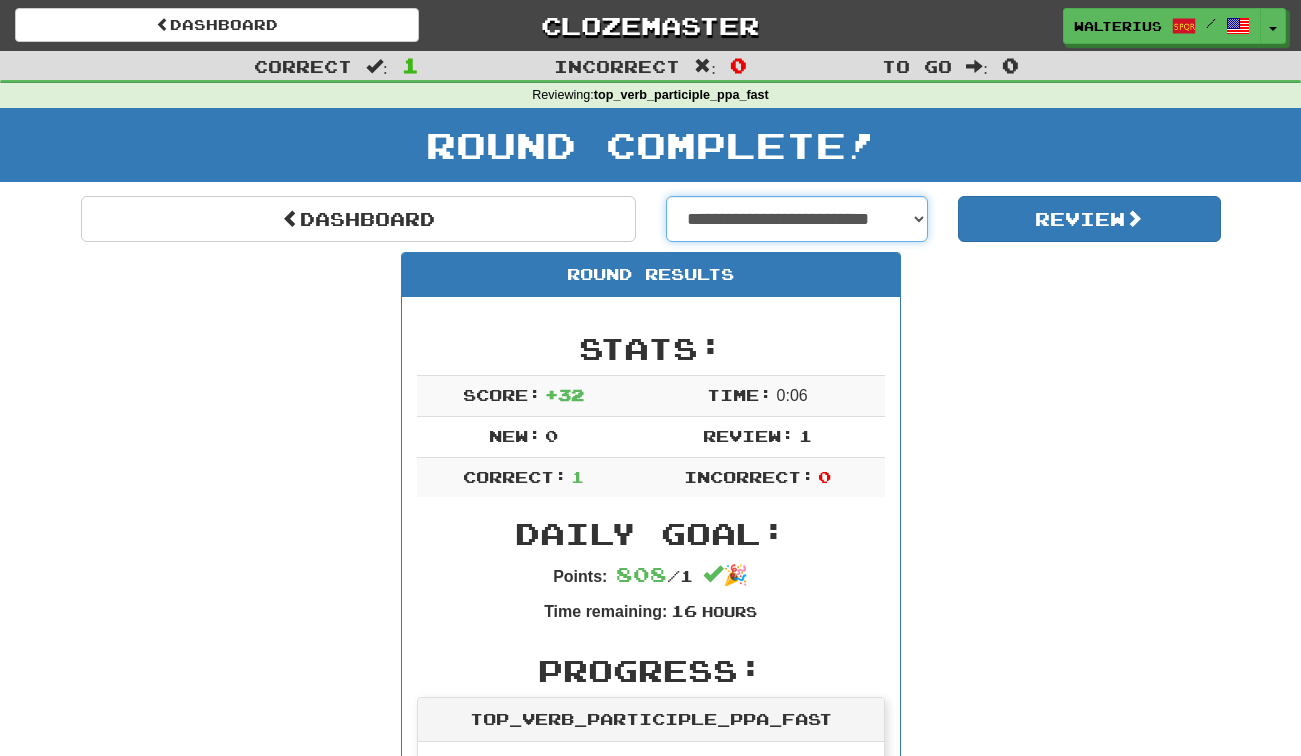 select on "**********" 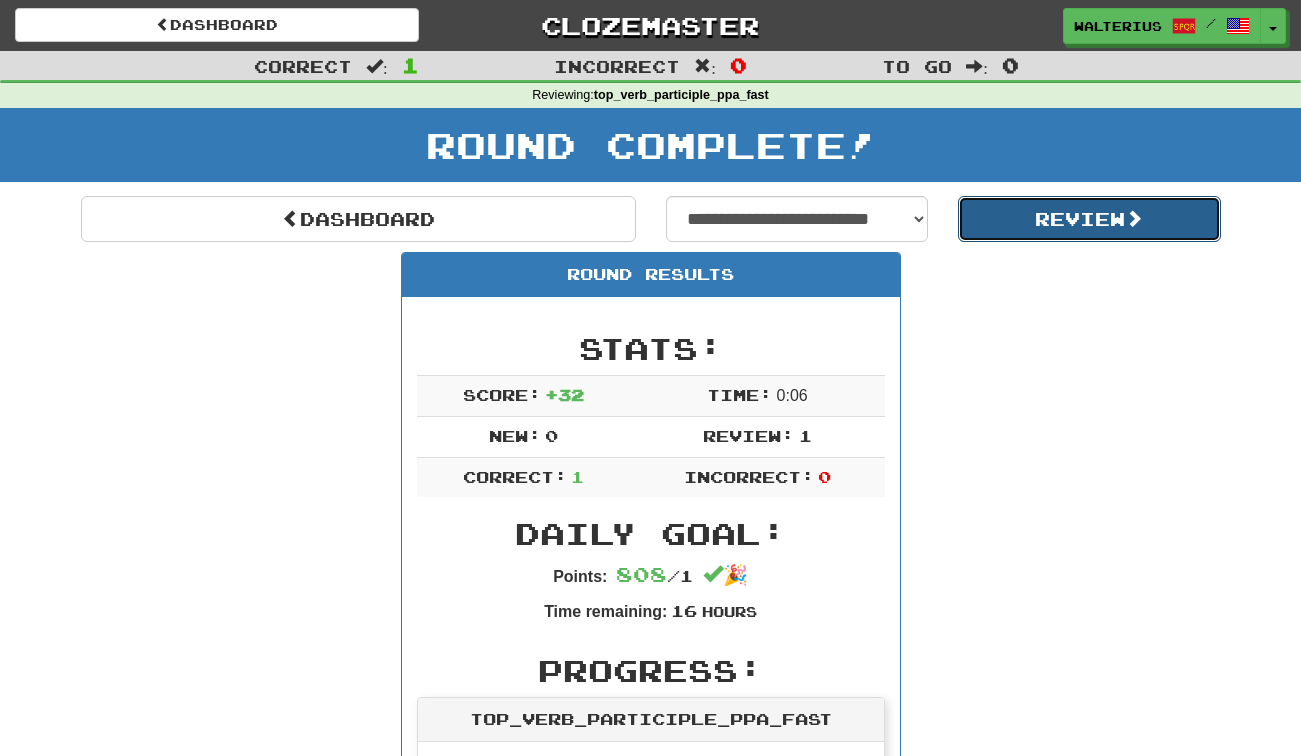 click on "Review" at bounding box center [1089, 219] 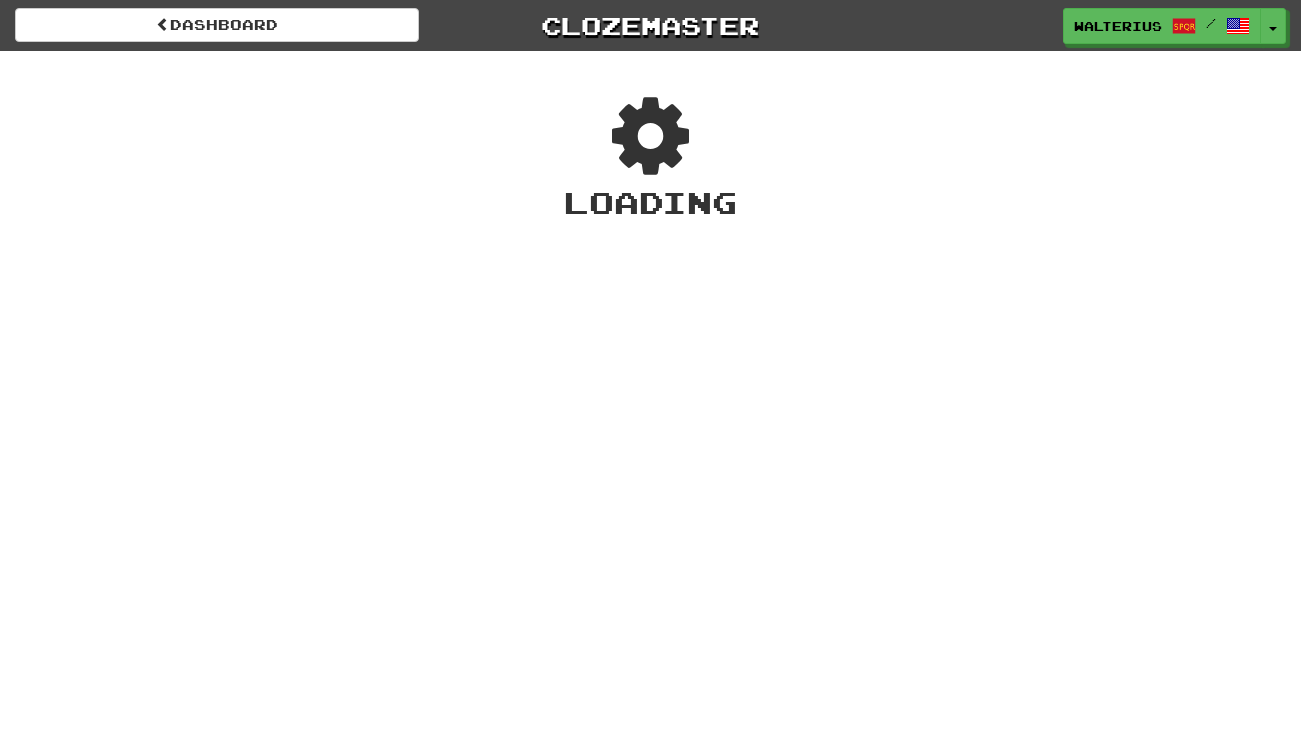 scroll, scrollTop: 0, scrollLeft: 0, axis: both 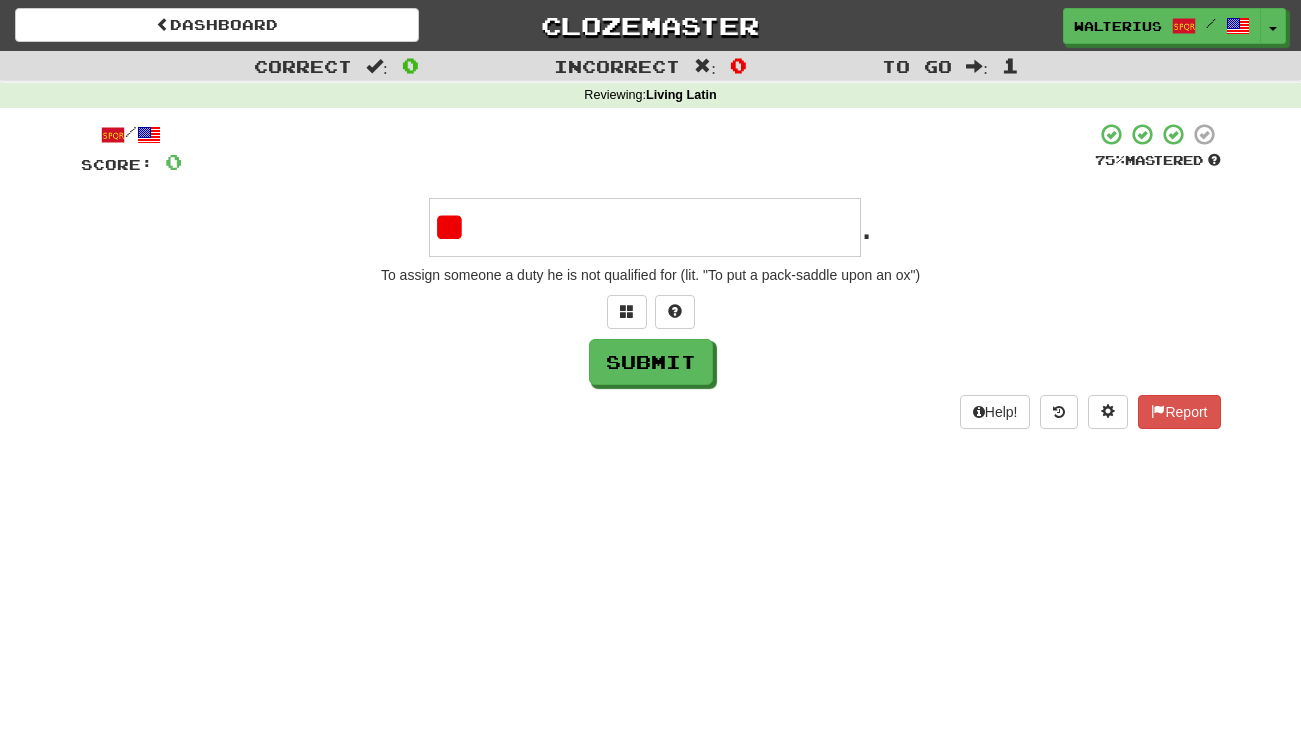 type on "*" 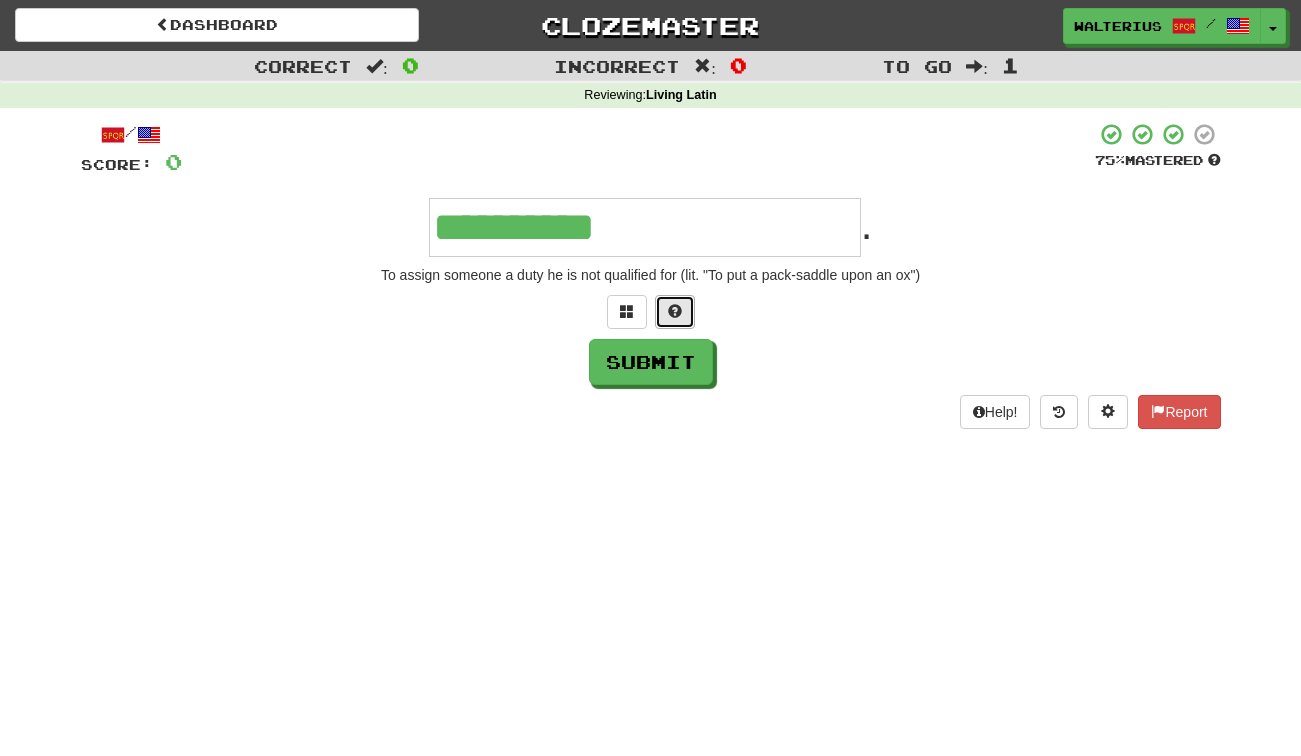 click at bounding box center [675, 311] 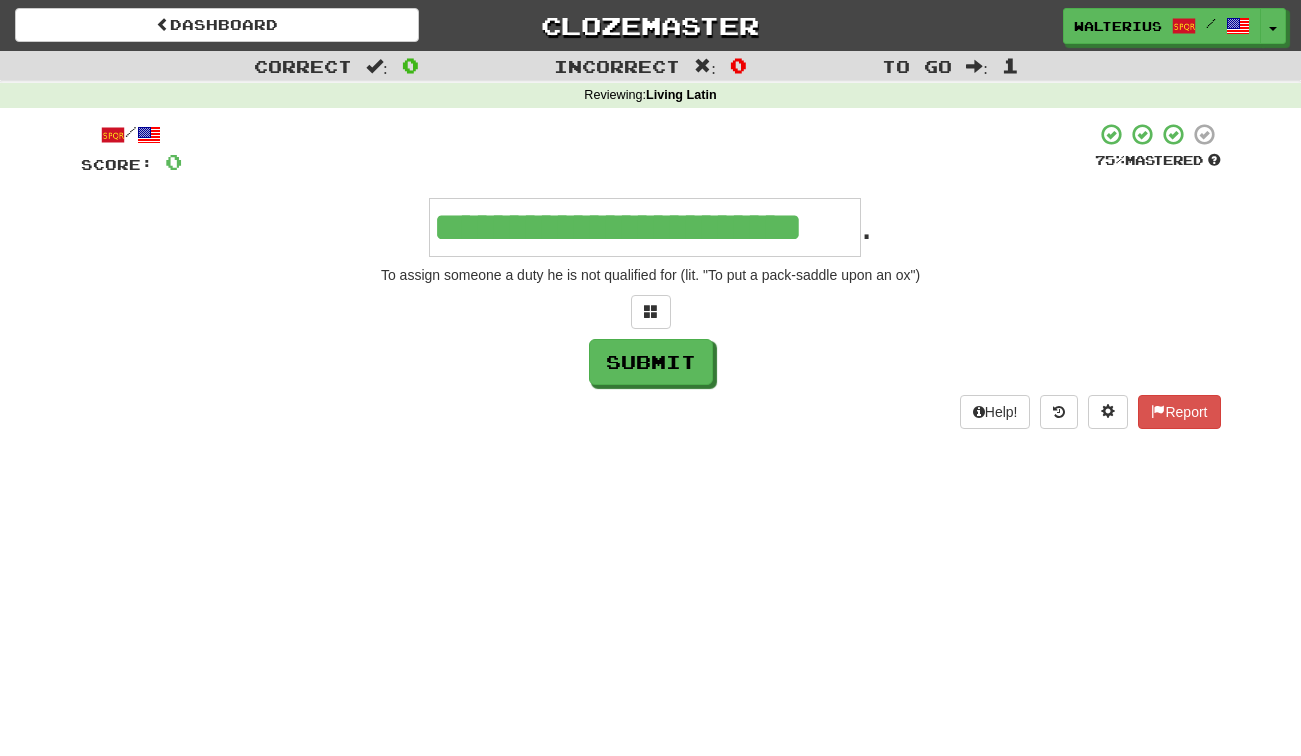 type on "**********" 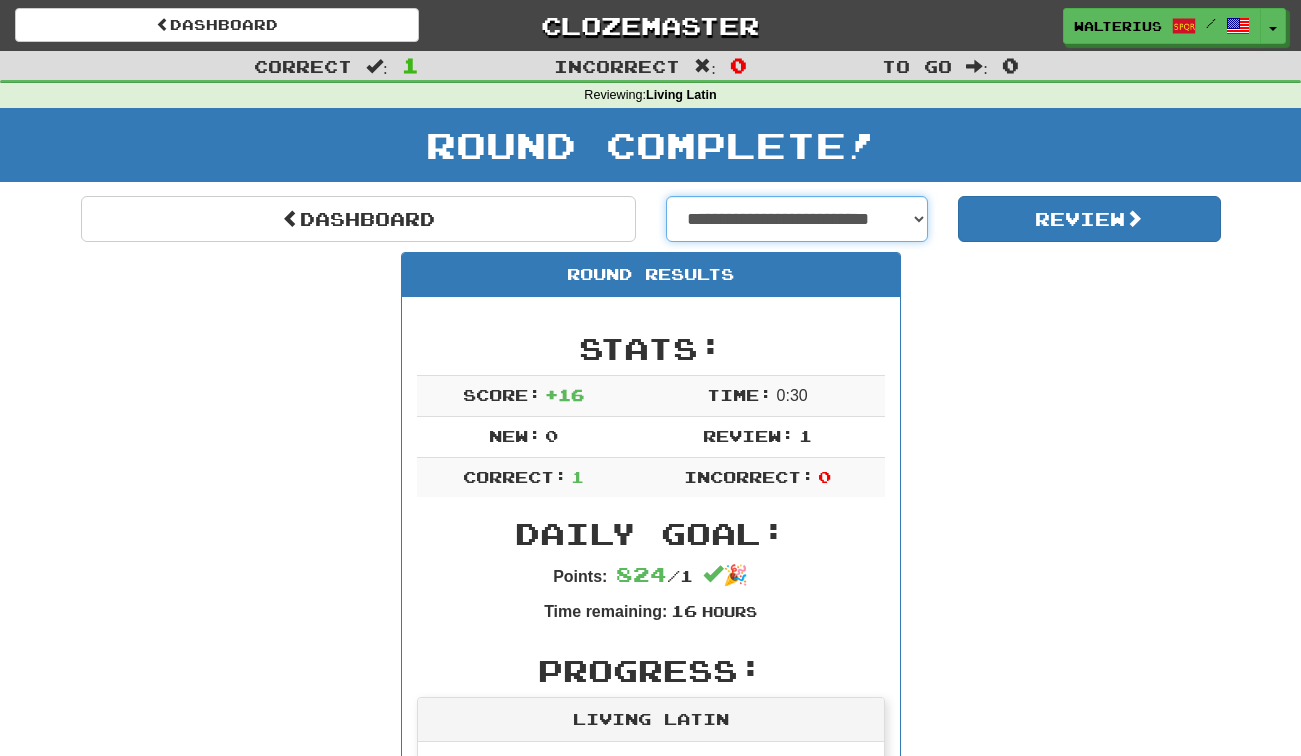 click on "**********" at bounding box center (797, 219) 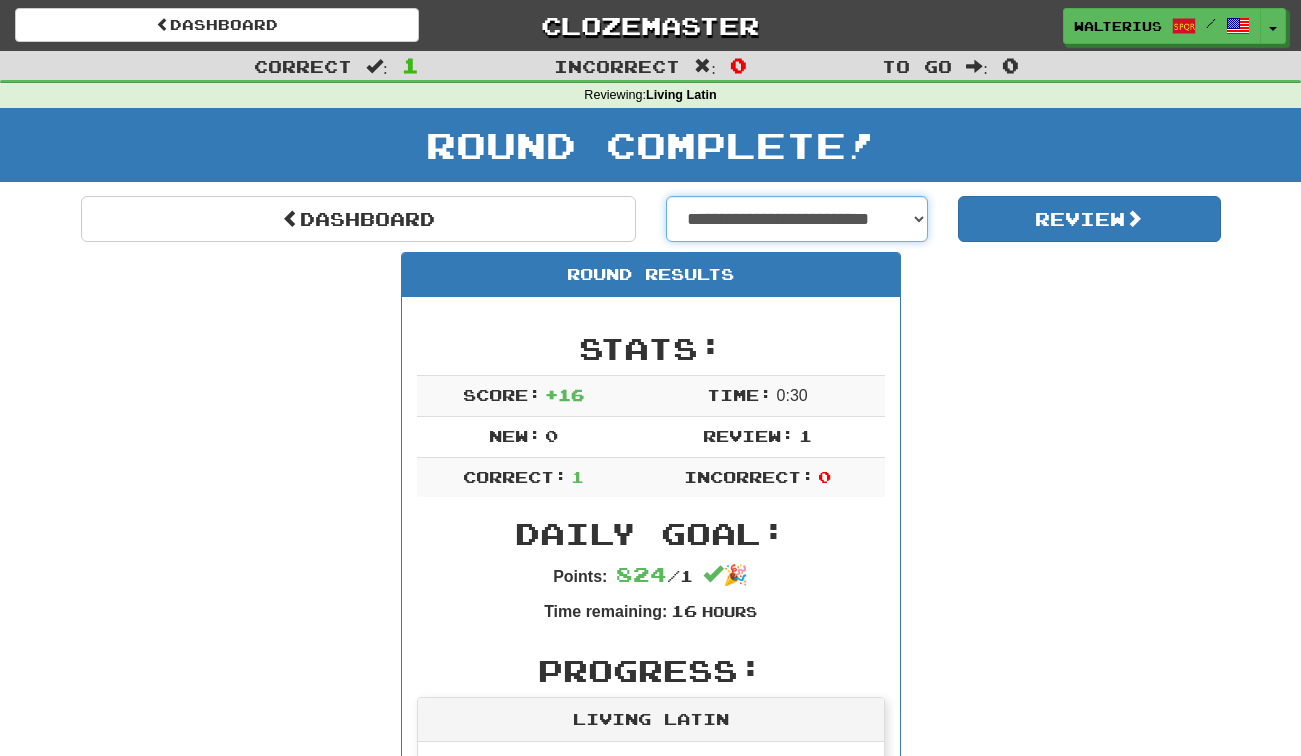 select on "**********" 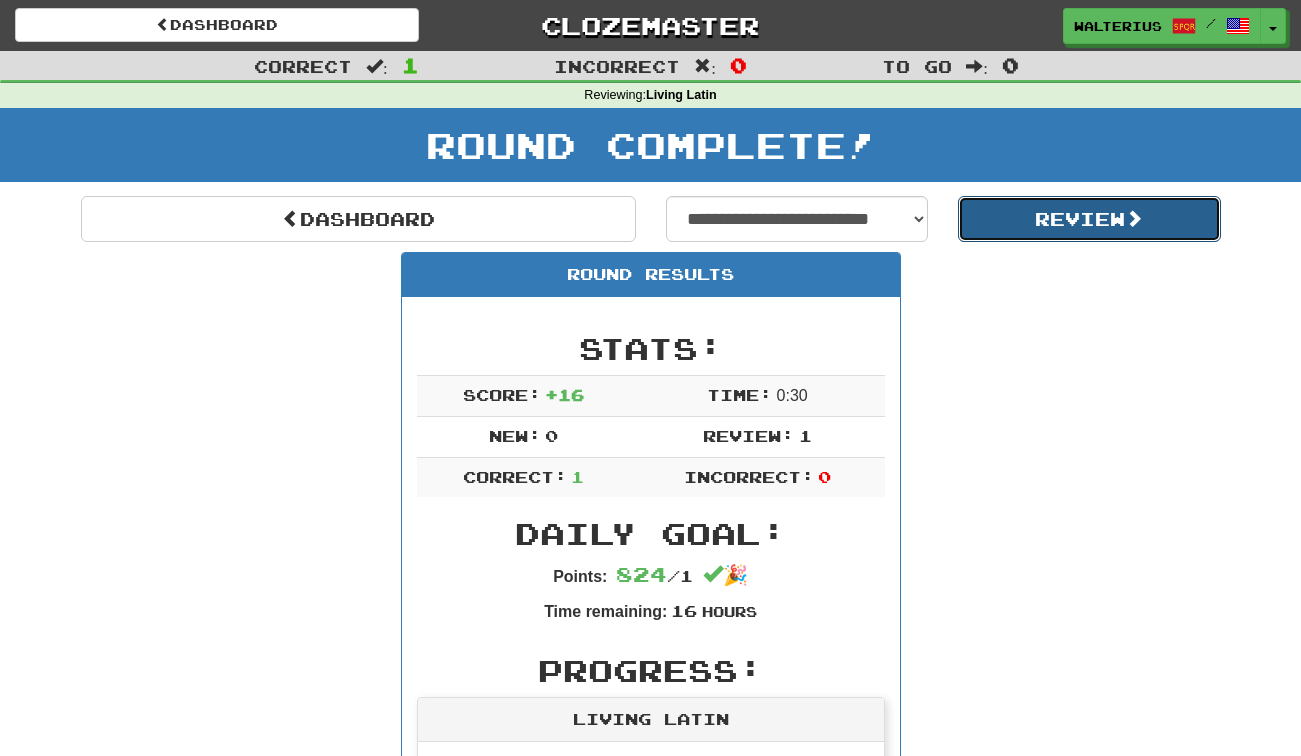 click on "Review" at bounding box center (1089, 219) 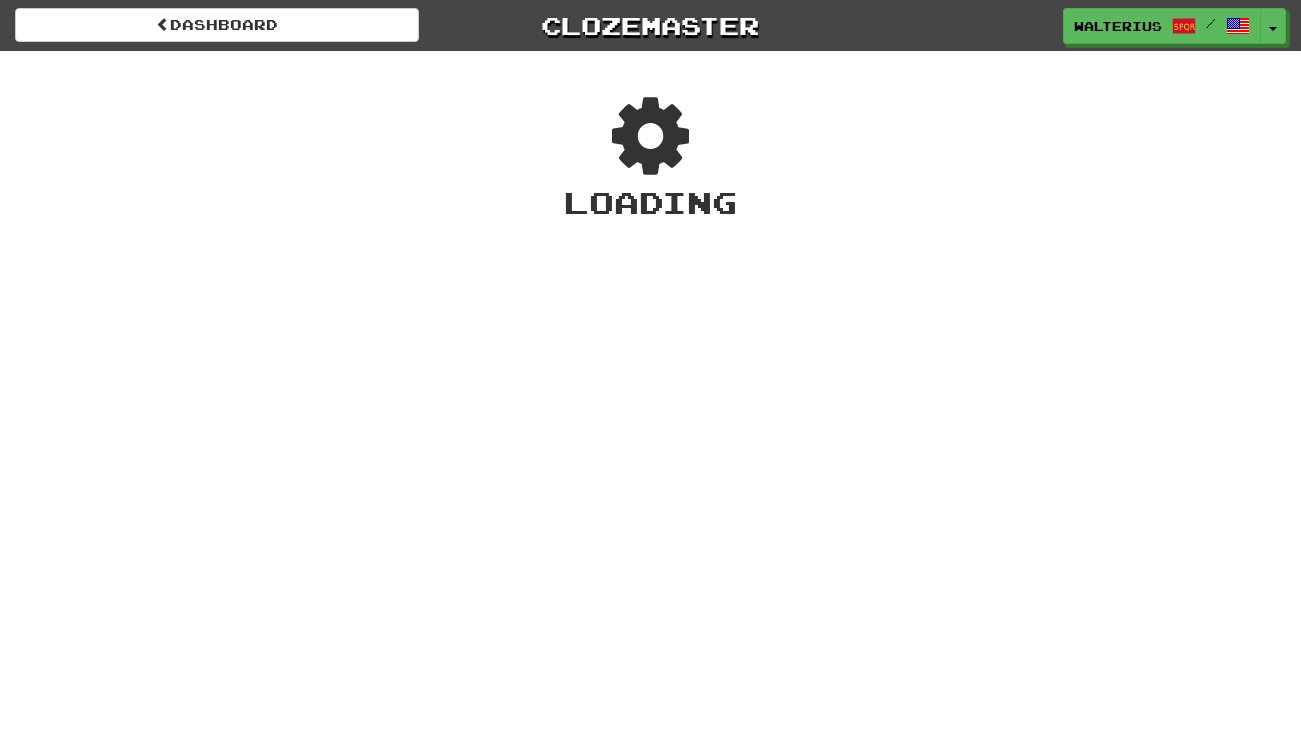 scroll, scrollTop: 0, scrollLeft: 0, axis: both 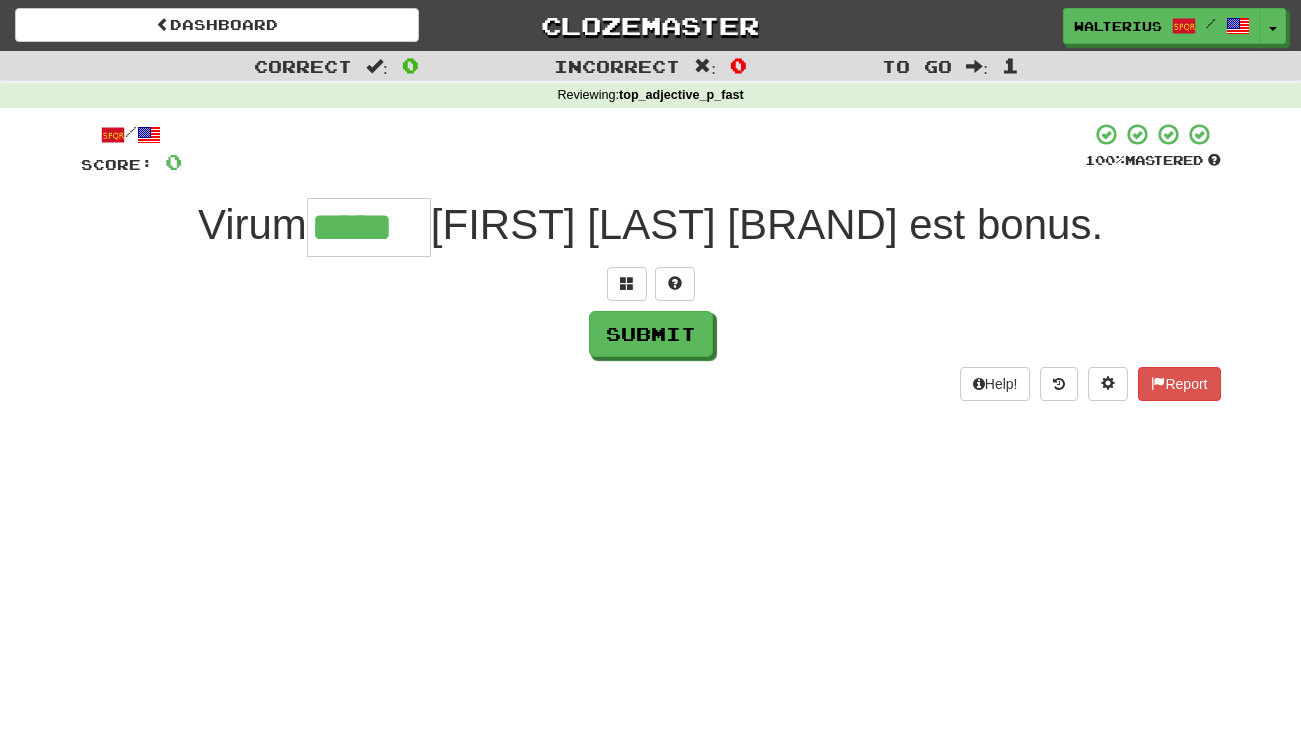 type on "*****" 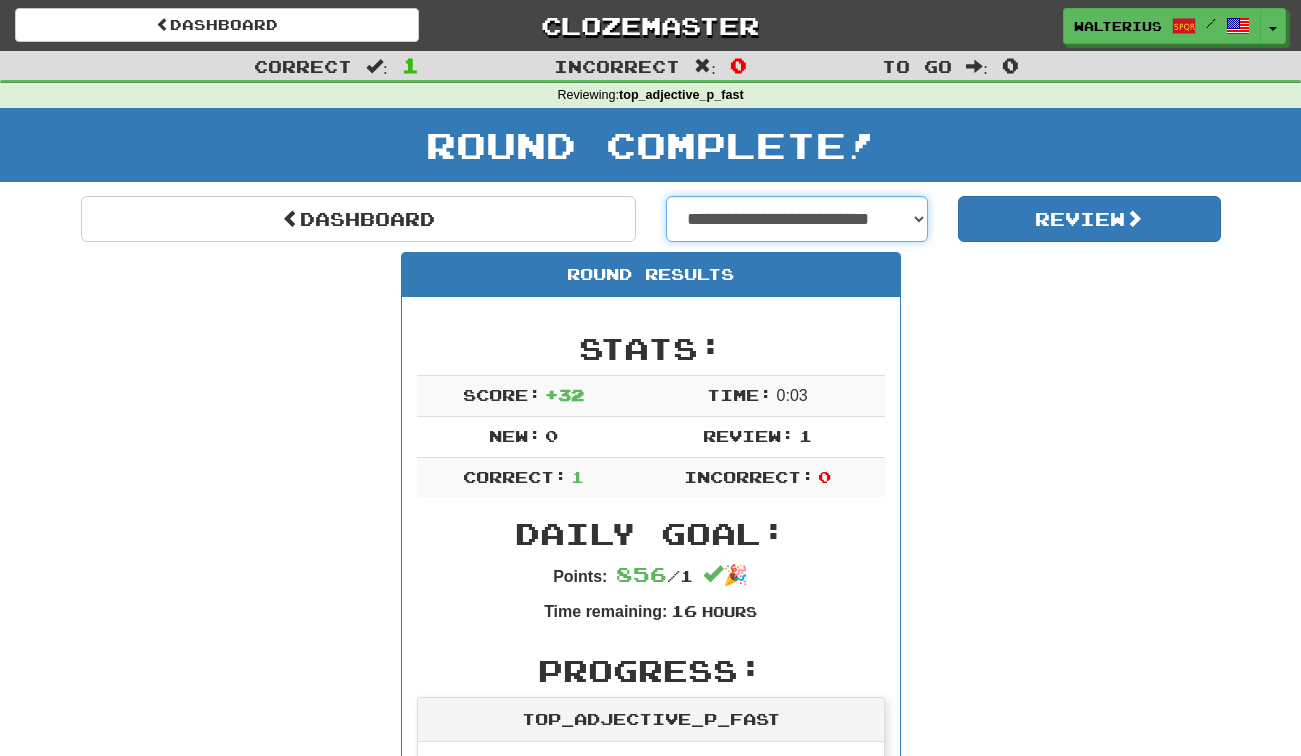 click on "**********" at bounding box center [797, 219] 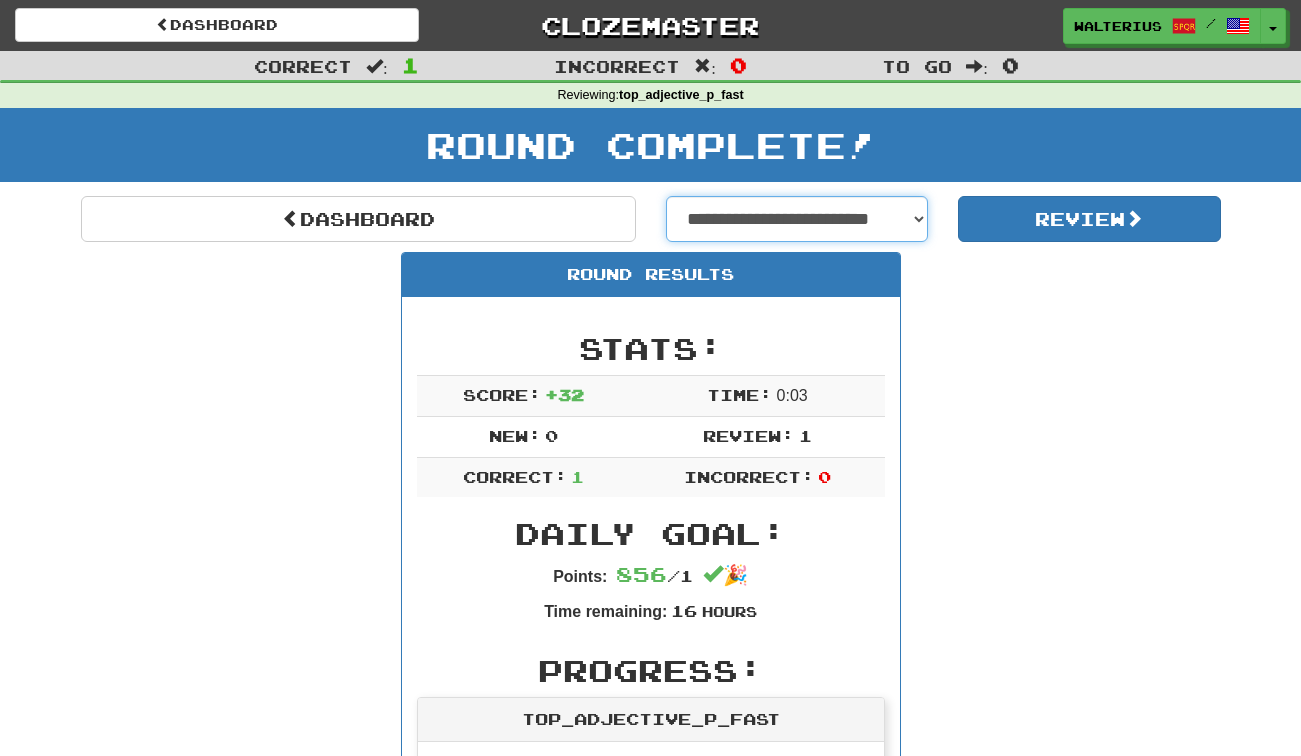 select on "**********" 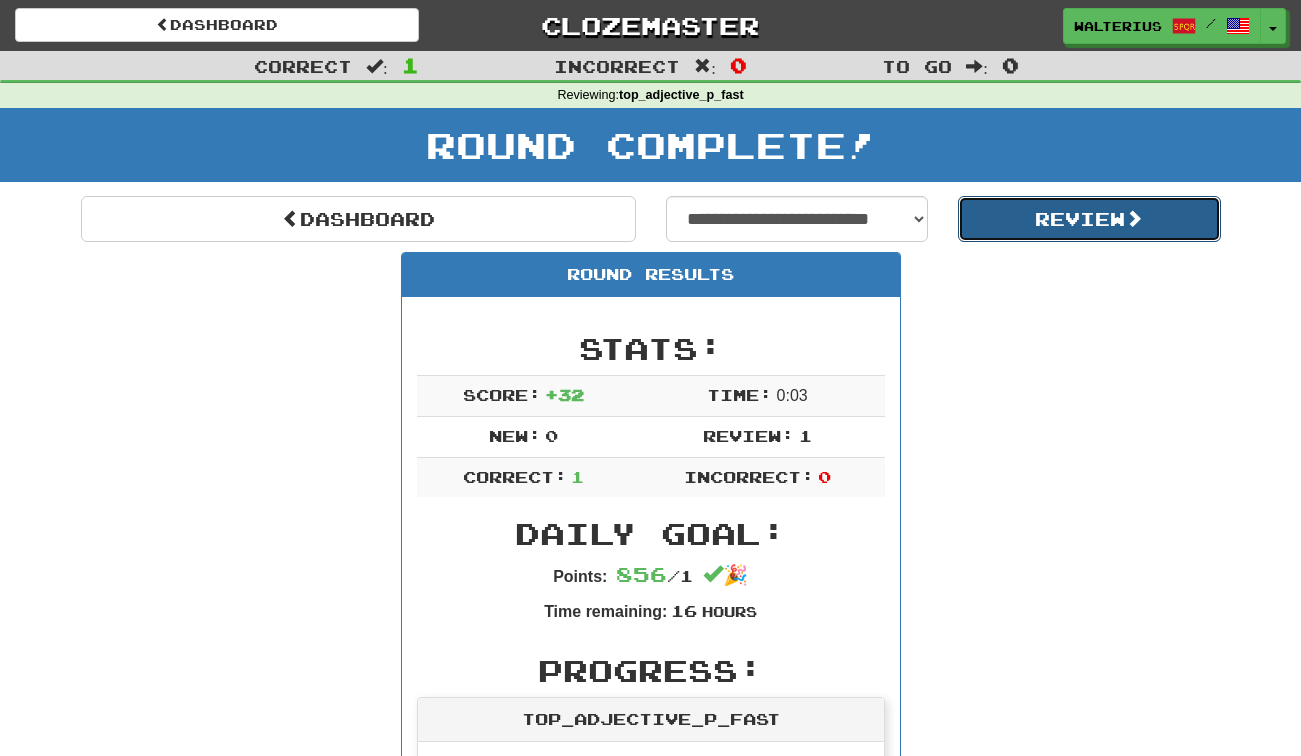 click on "Review" at bounding box center [1089, 219] 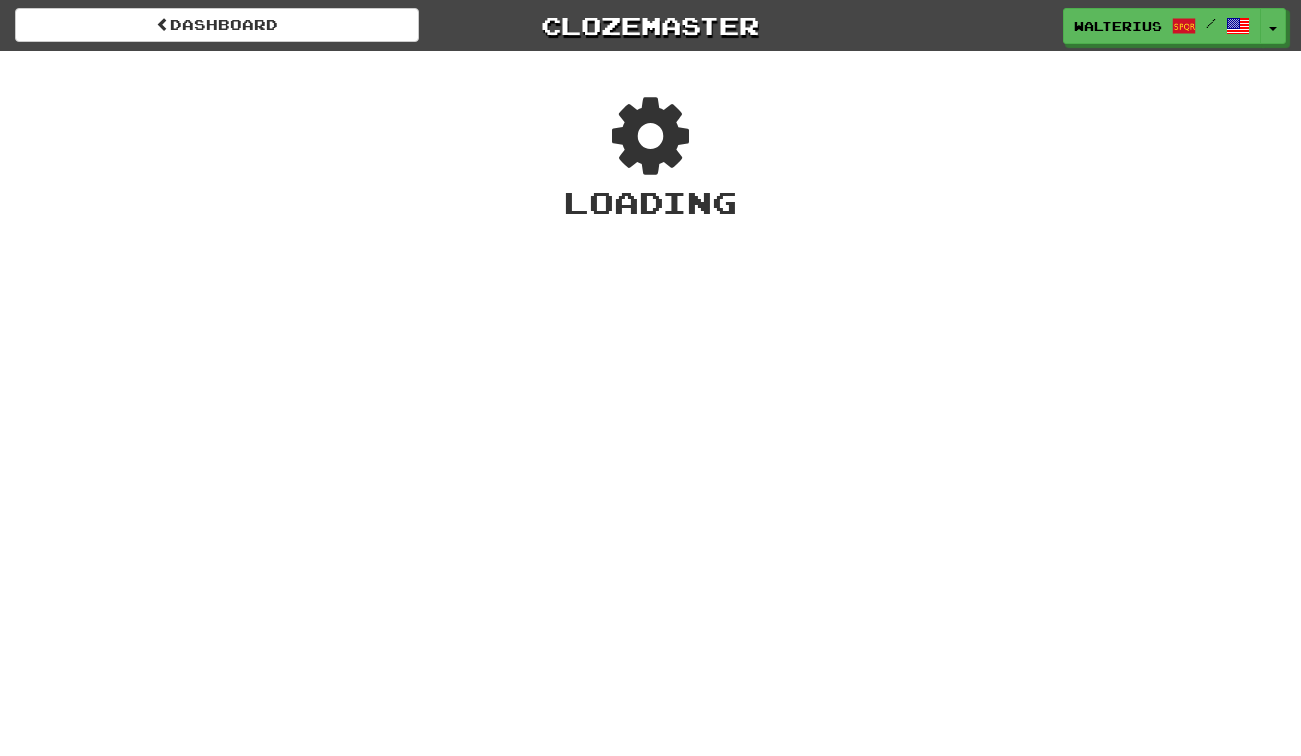 scroll, scrollTop: 0, scrollLeft: 0, axis: both 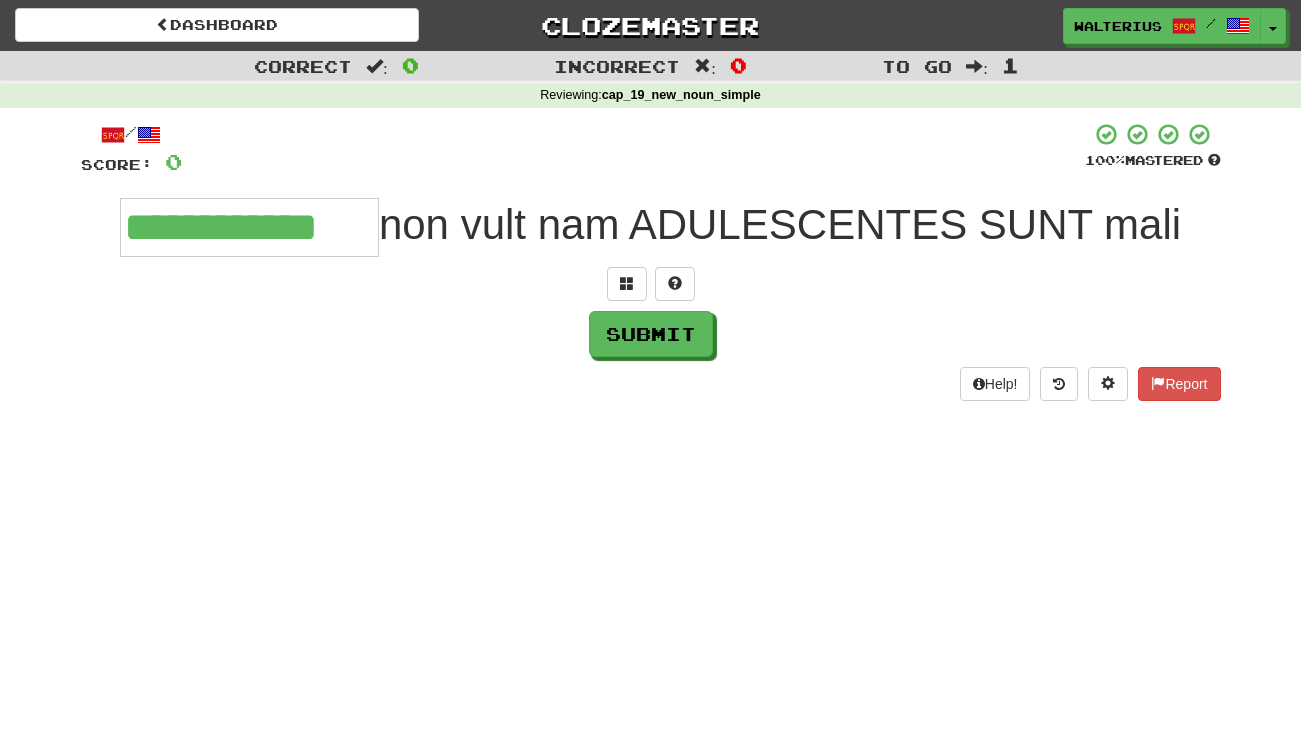 type on "**********" 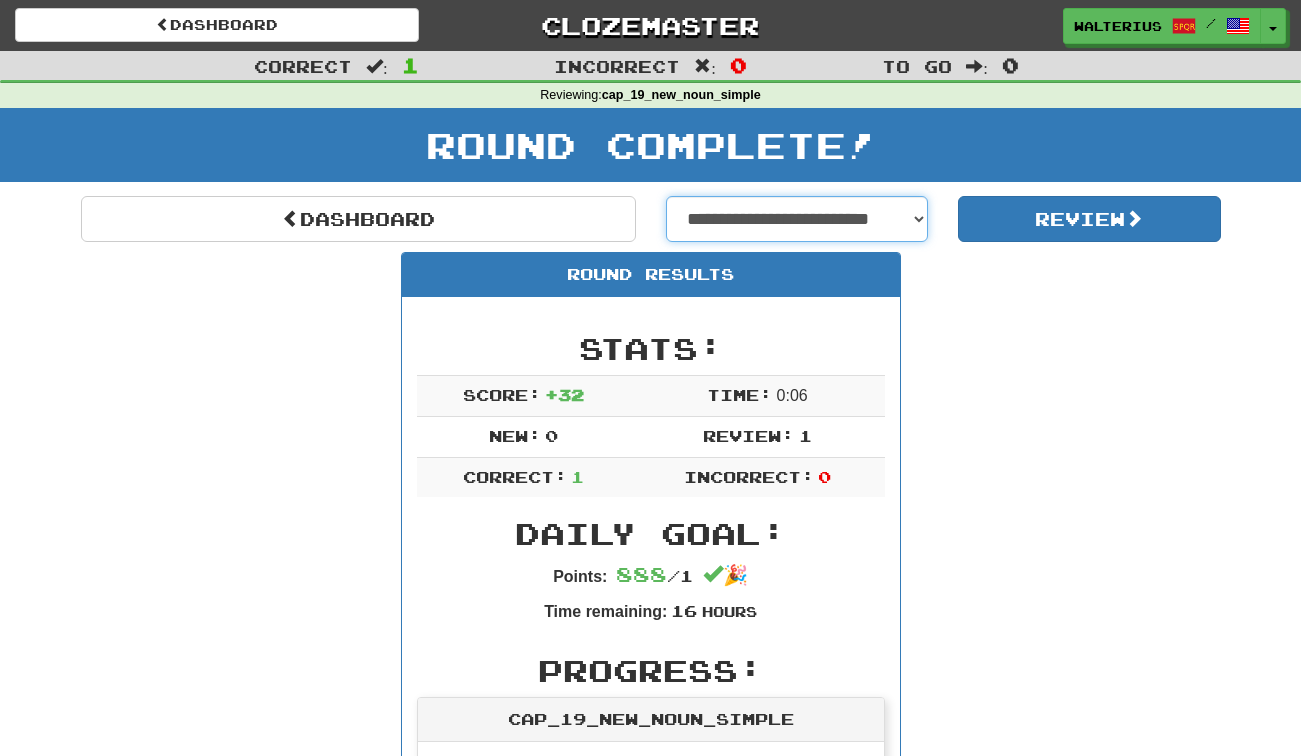 click on "**********" at bounding box center [797, 219] 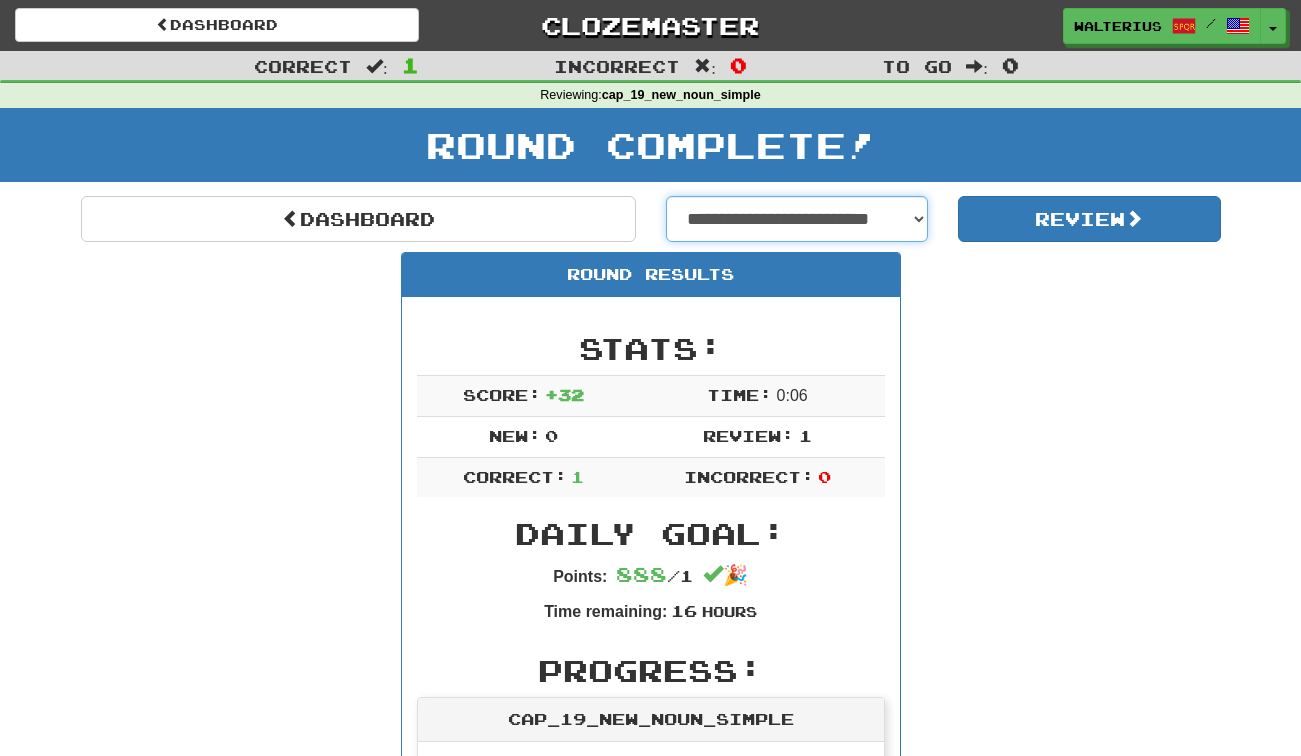 select on "**********" 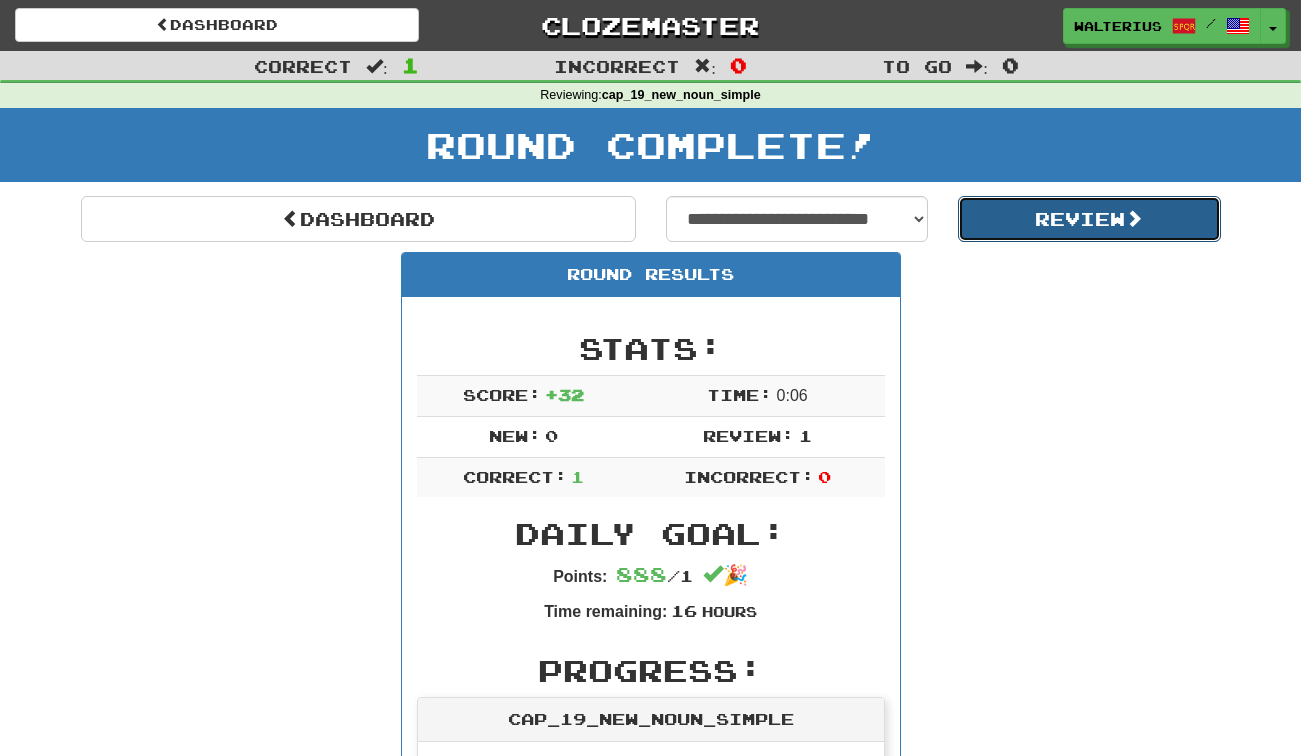 click on "Review" at bounding box center [1089, 219] 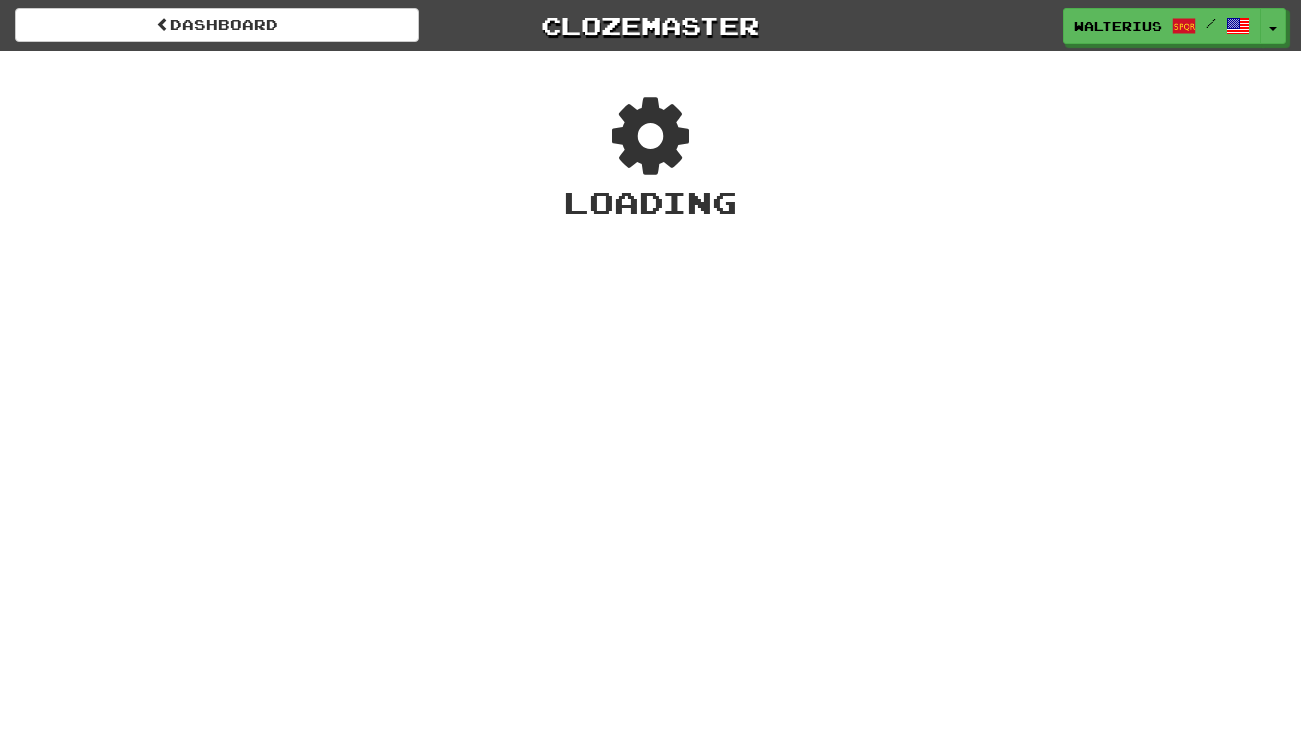 scroll, scrollTop: 0, scrollLeft: 0, axis: both 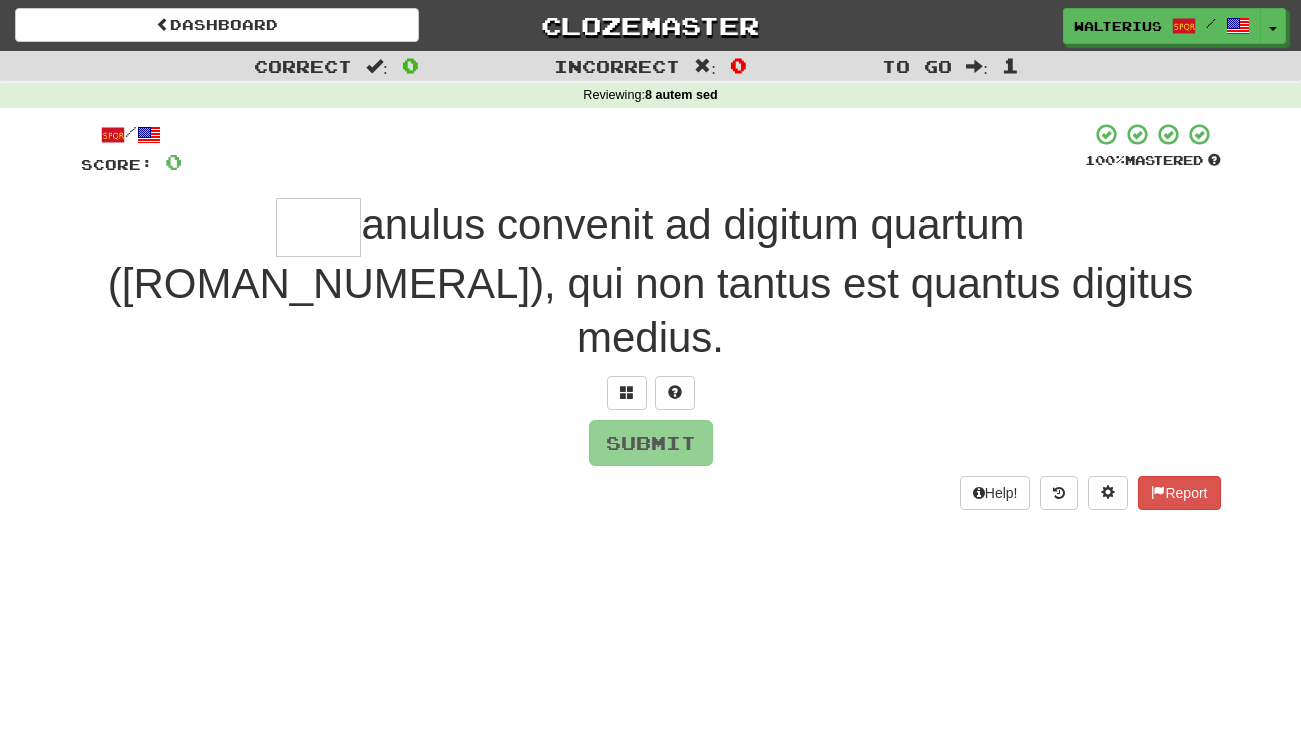 type on "*" 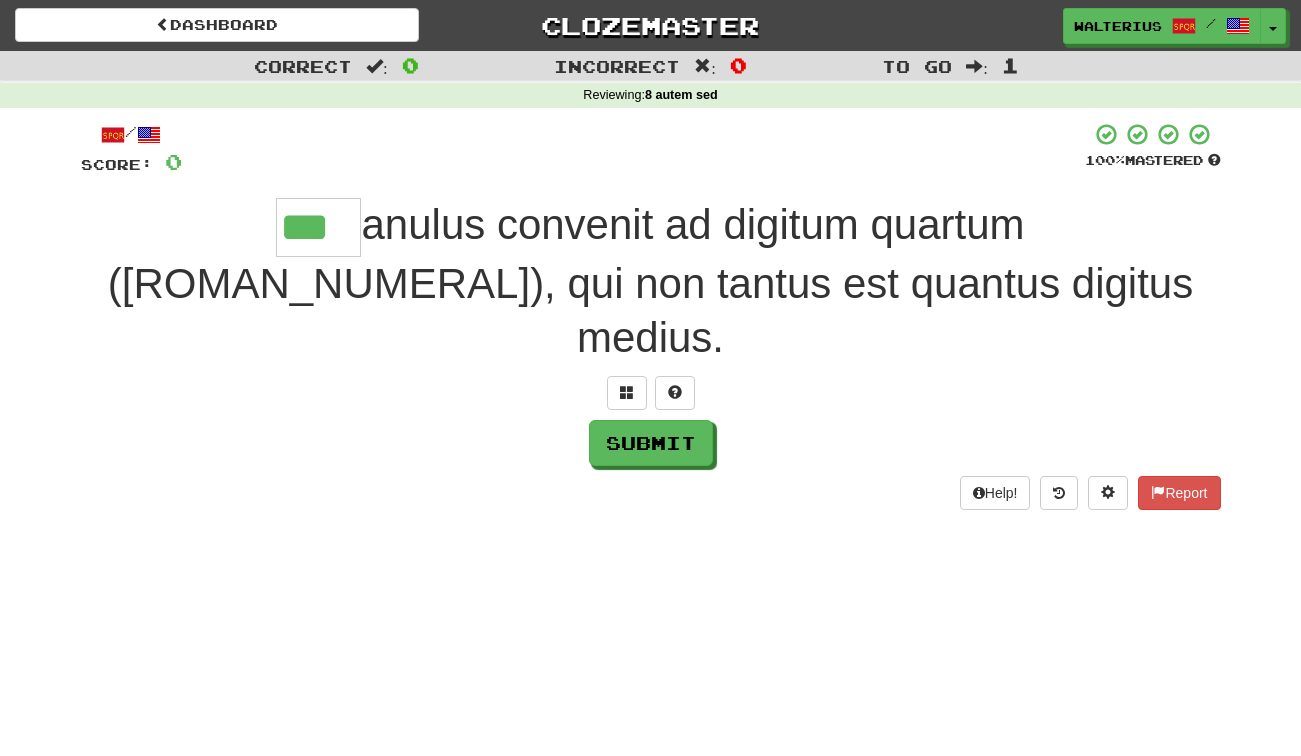 type on "***" 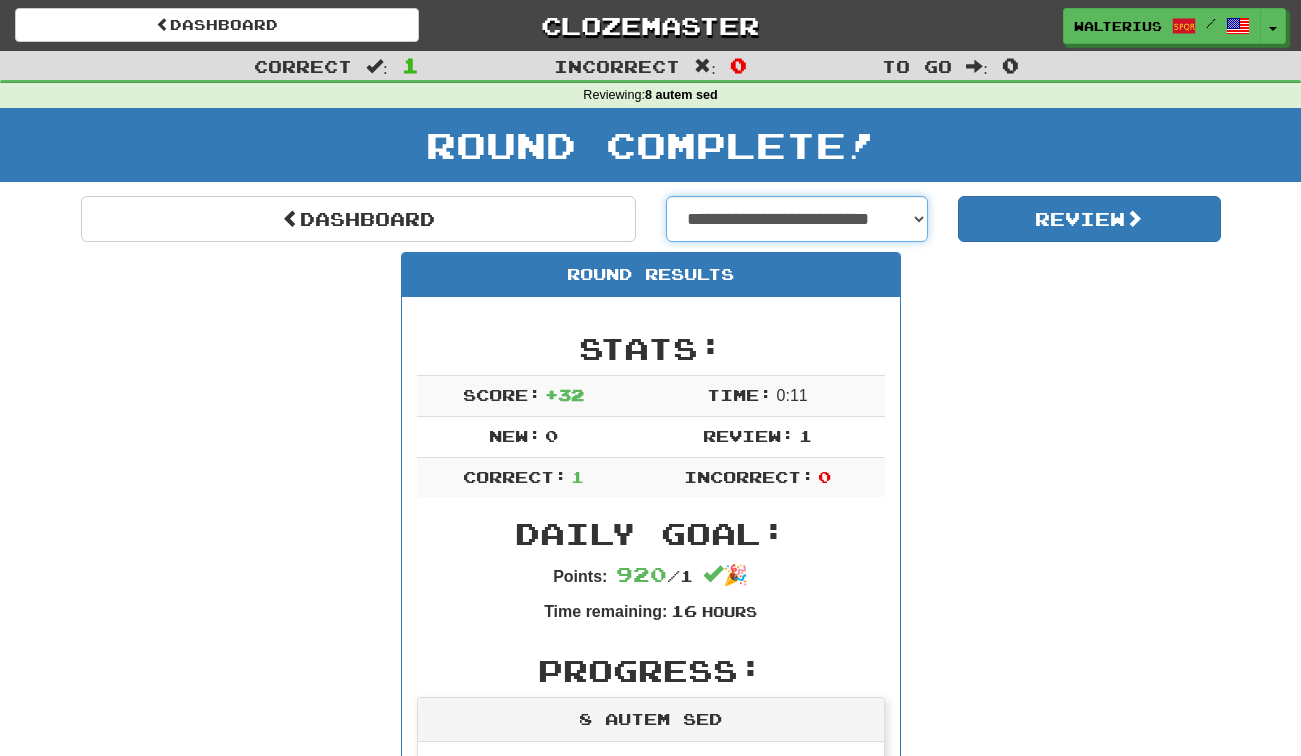 click on "**********" at bounding box center [797, 219] 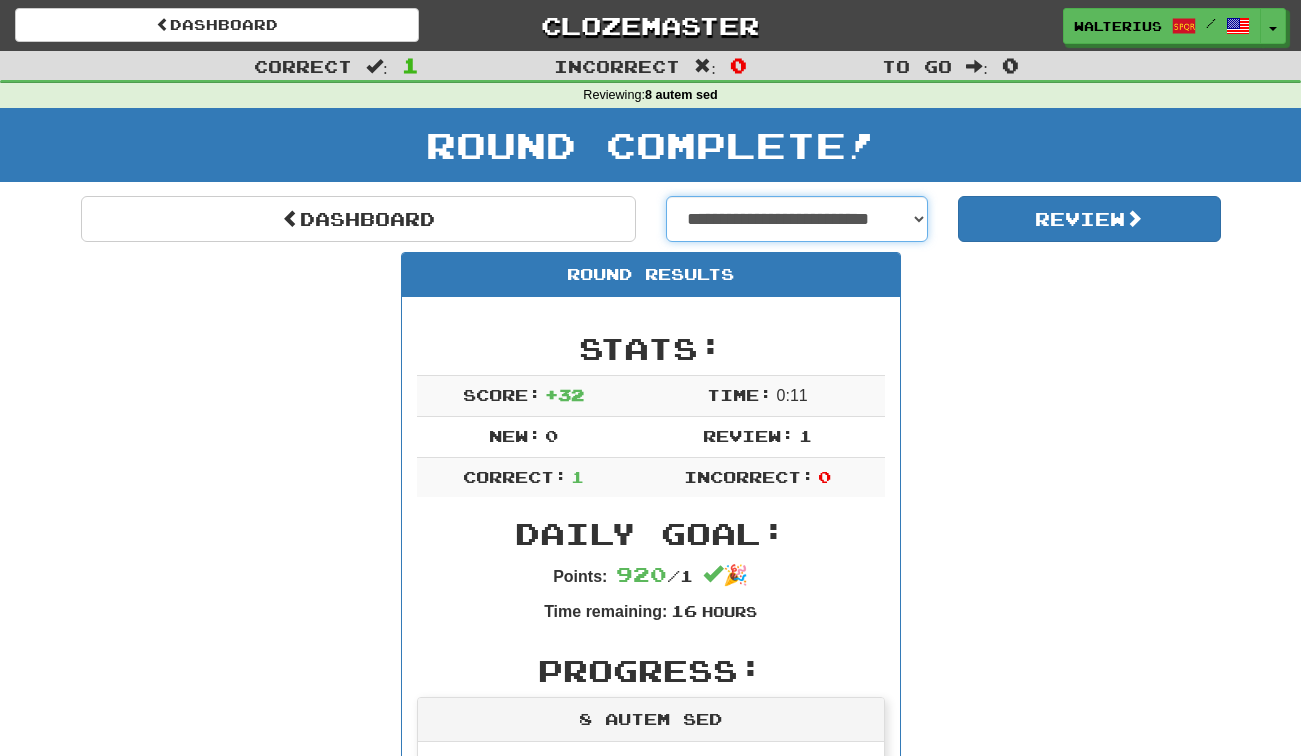 select on "**********" 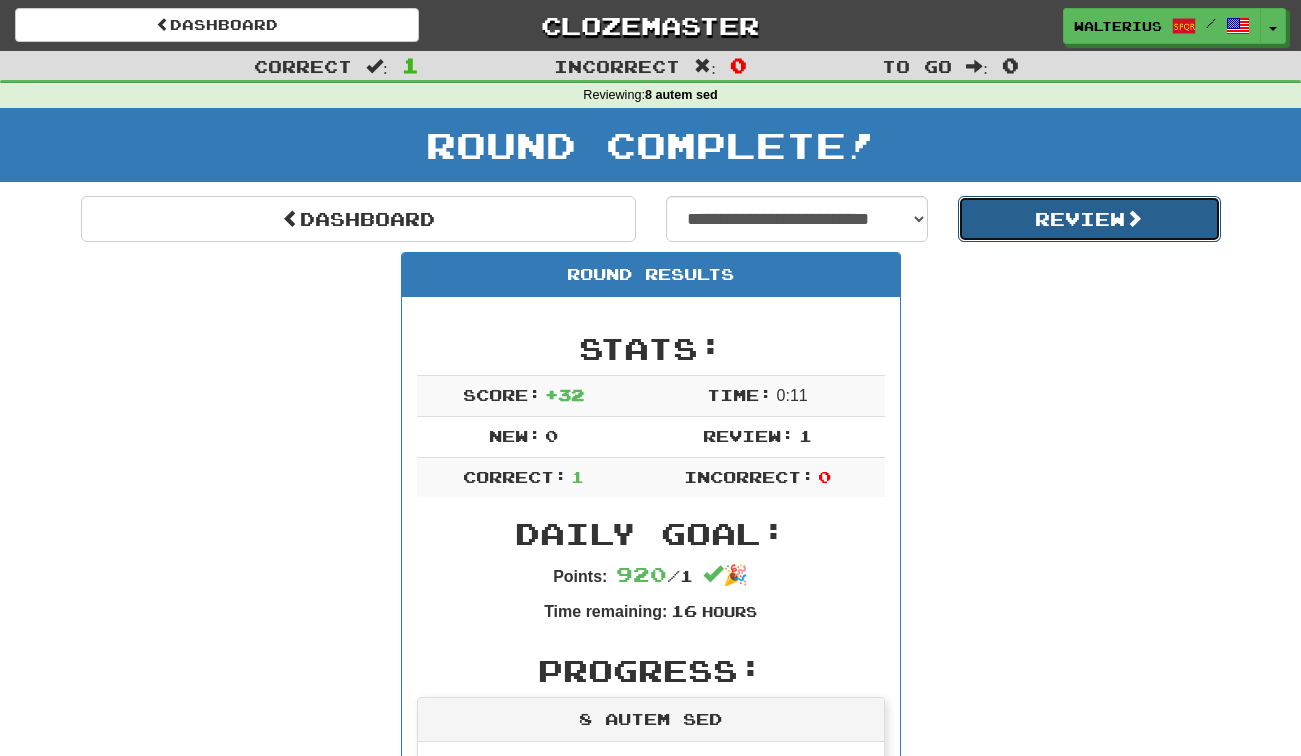 click on "Review" at bounding box center (1089, 219) 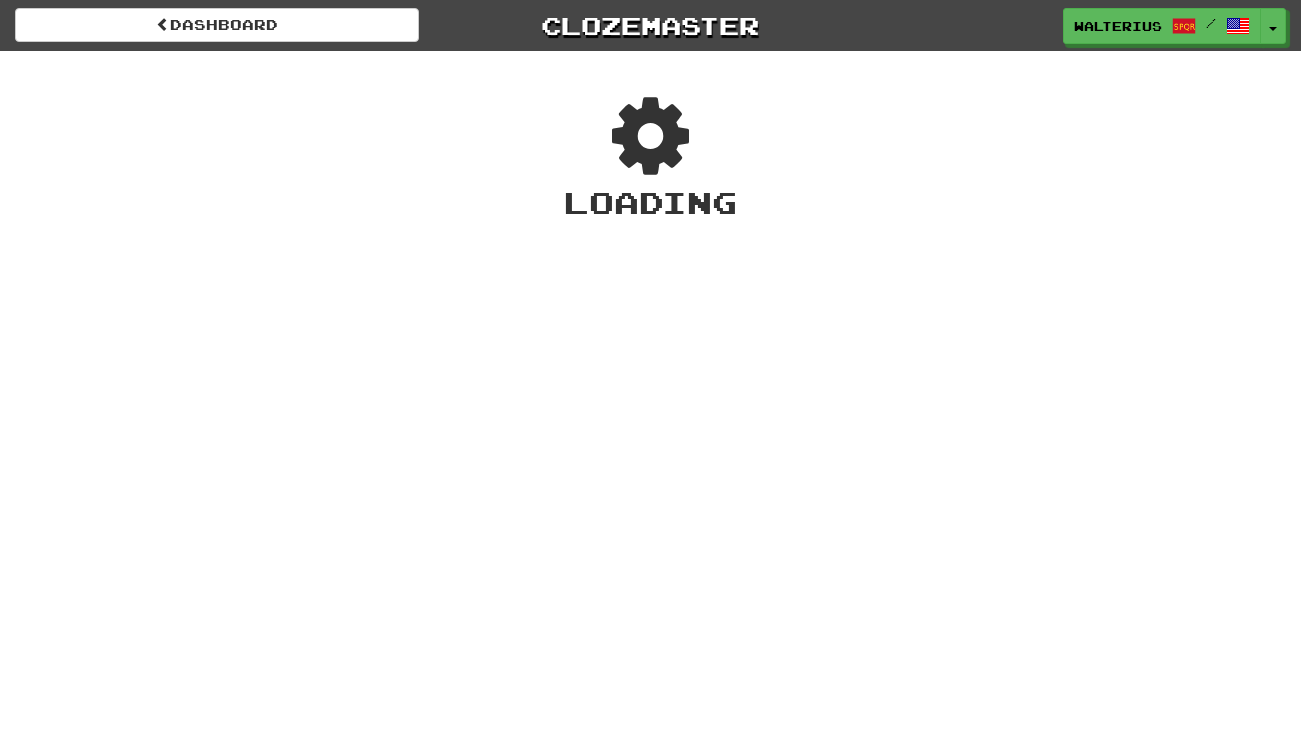 scroll, scrollTop: 0, scrollLeft: 0, axis: both 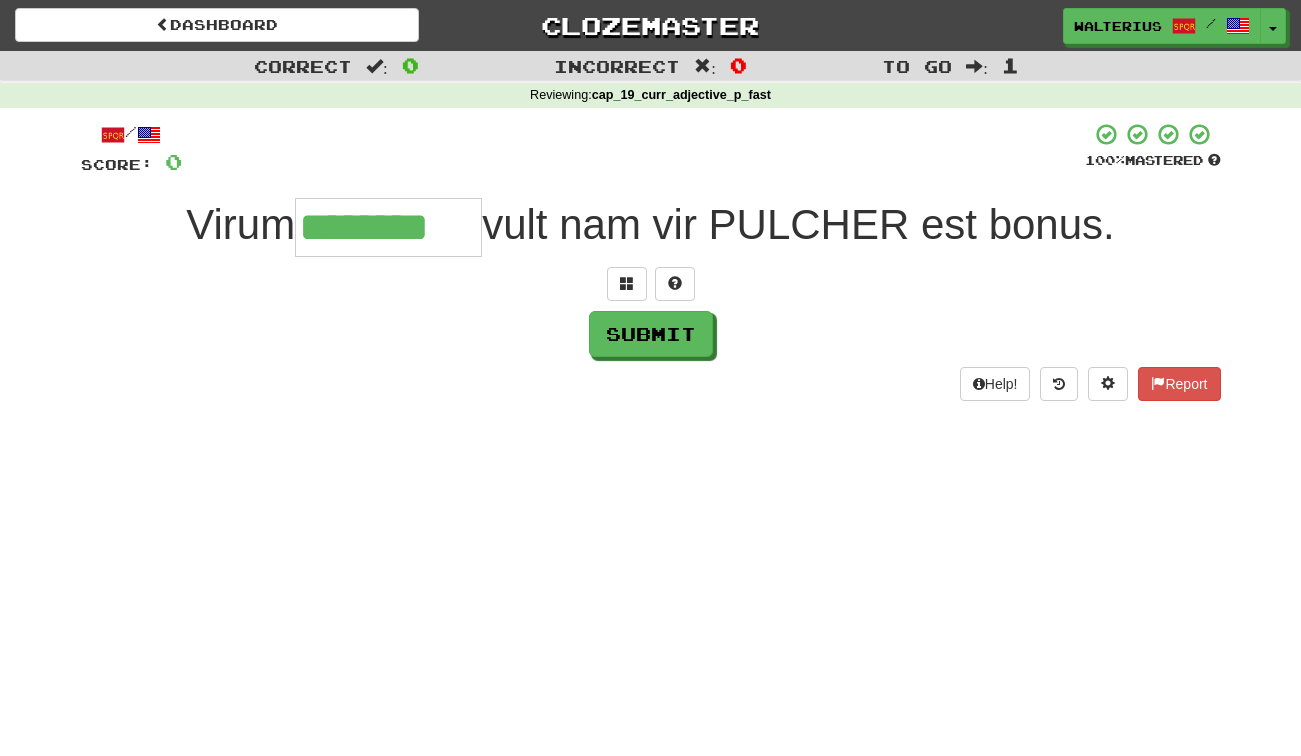 type on "********" 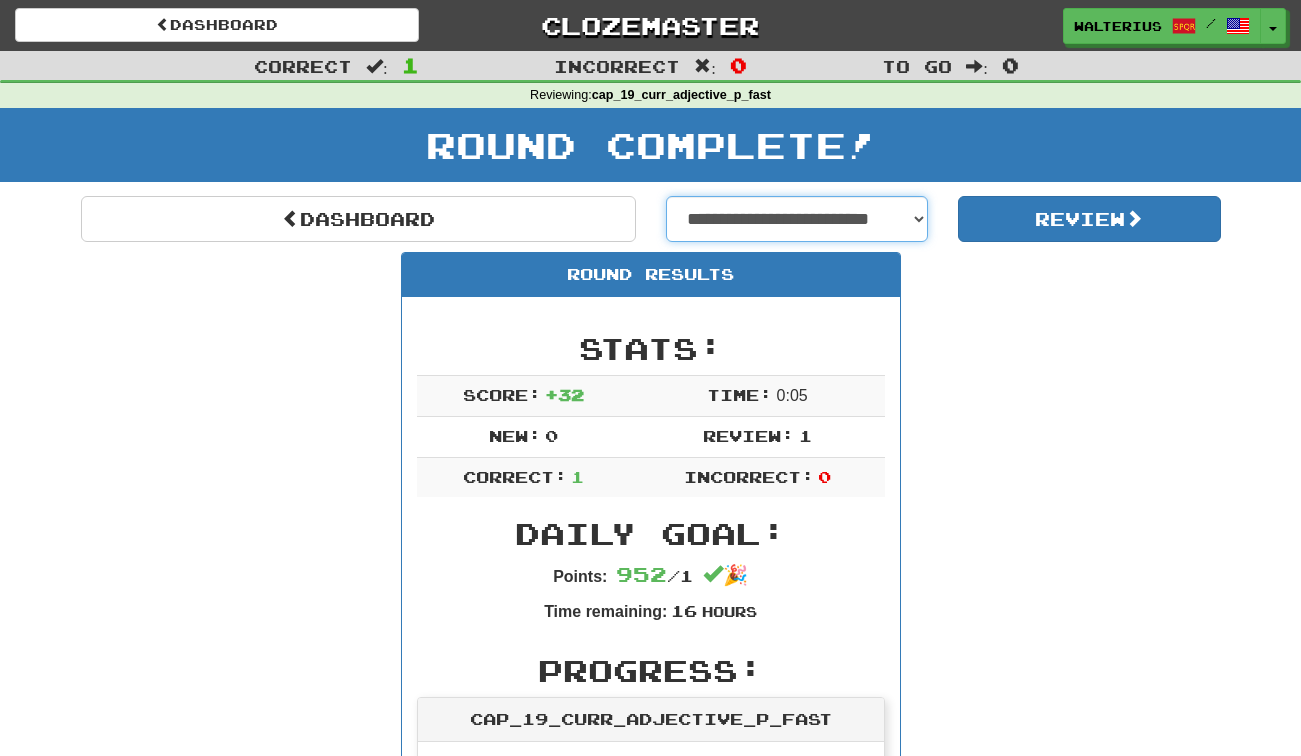 click on "**********" at bounding box center (797, 219) 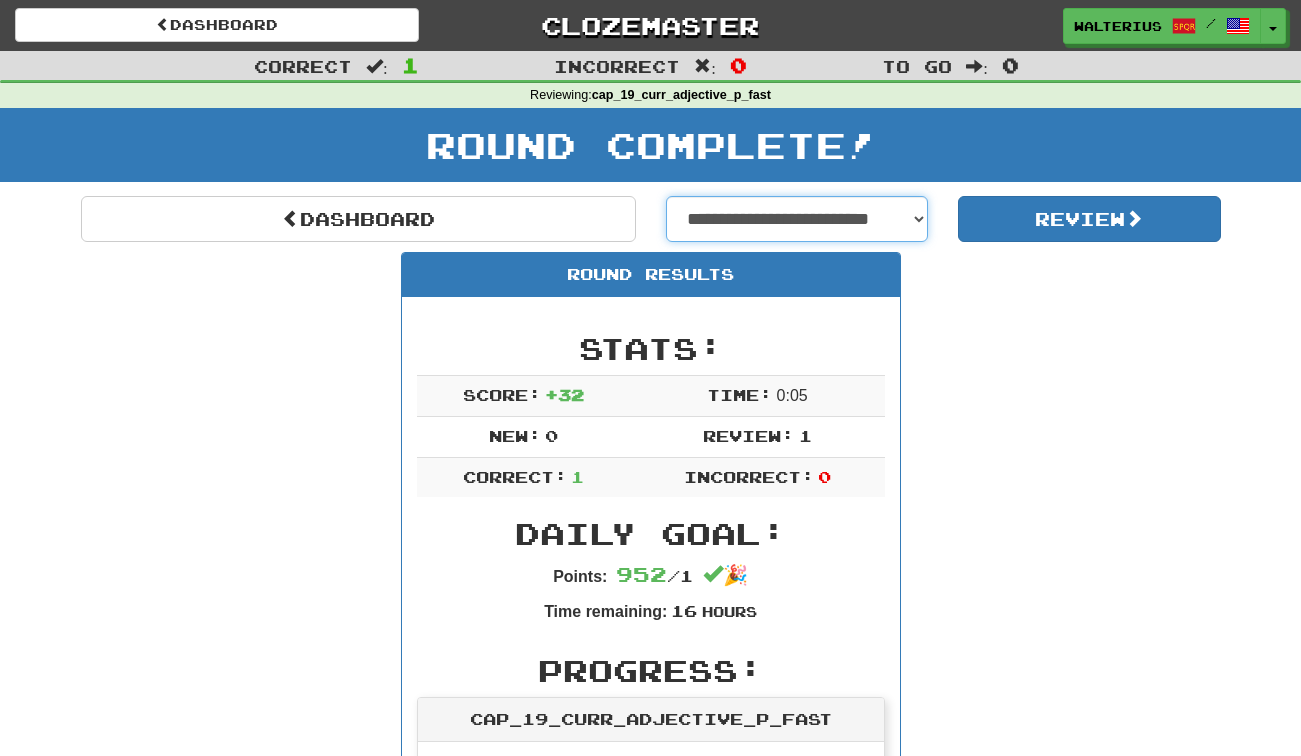 select on "**********" 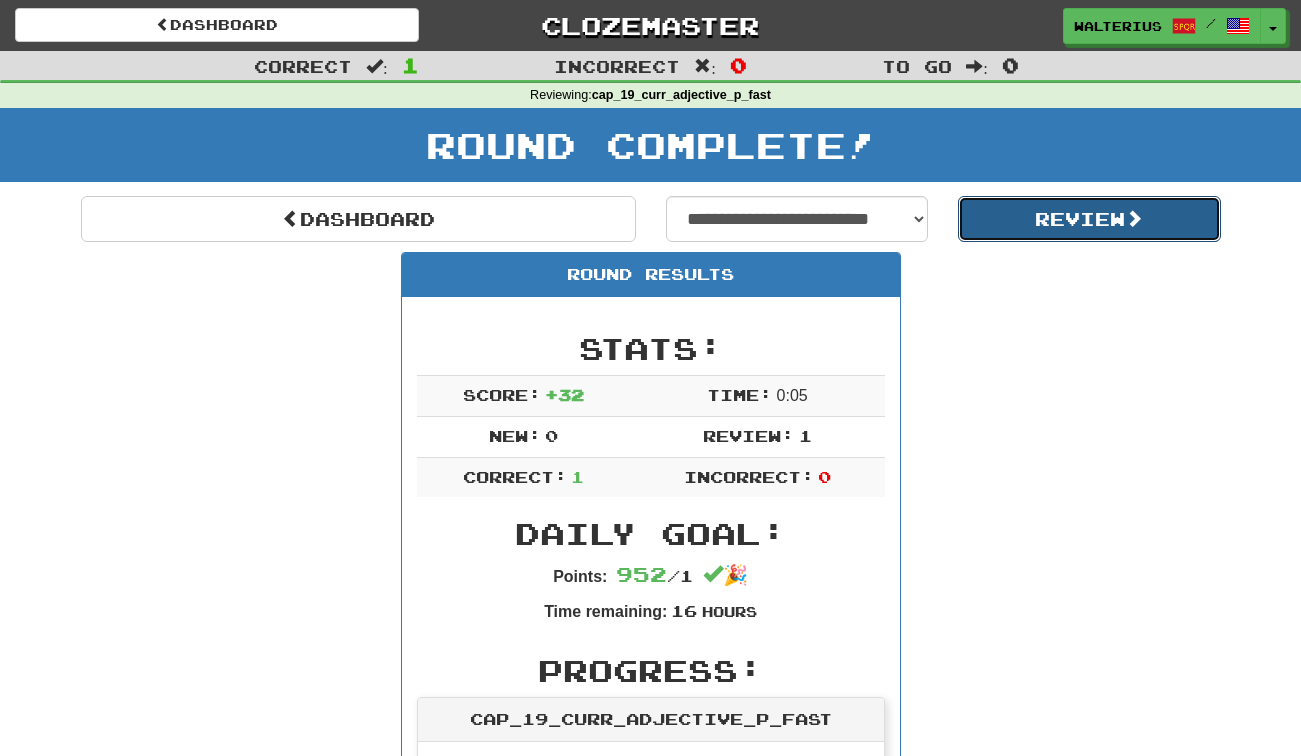 click on "Review" at bounding box center [1089, 219] 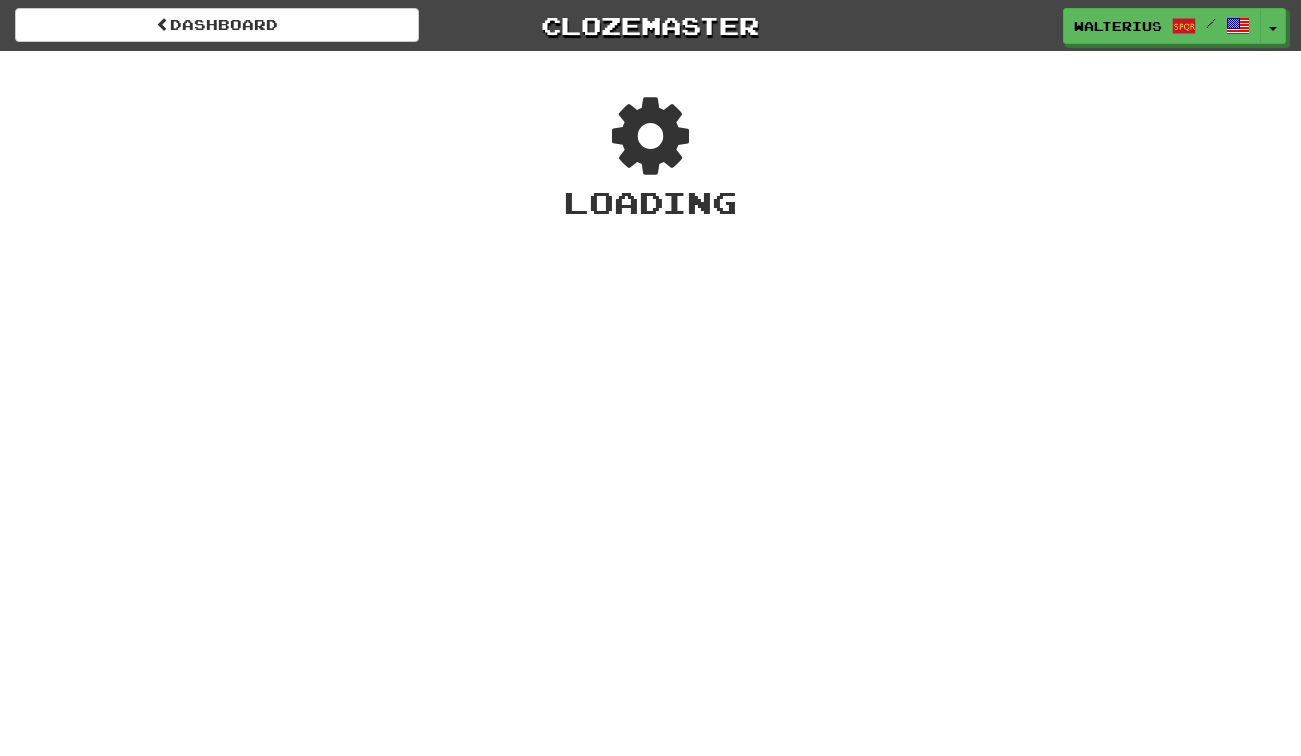 scroll, scrollTop: 0, scrollLeft: 0, axis: both 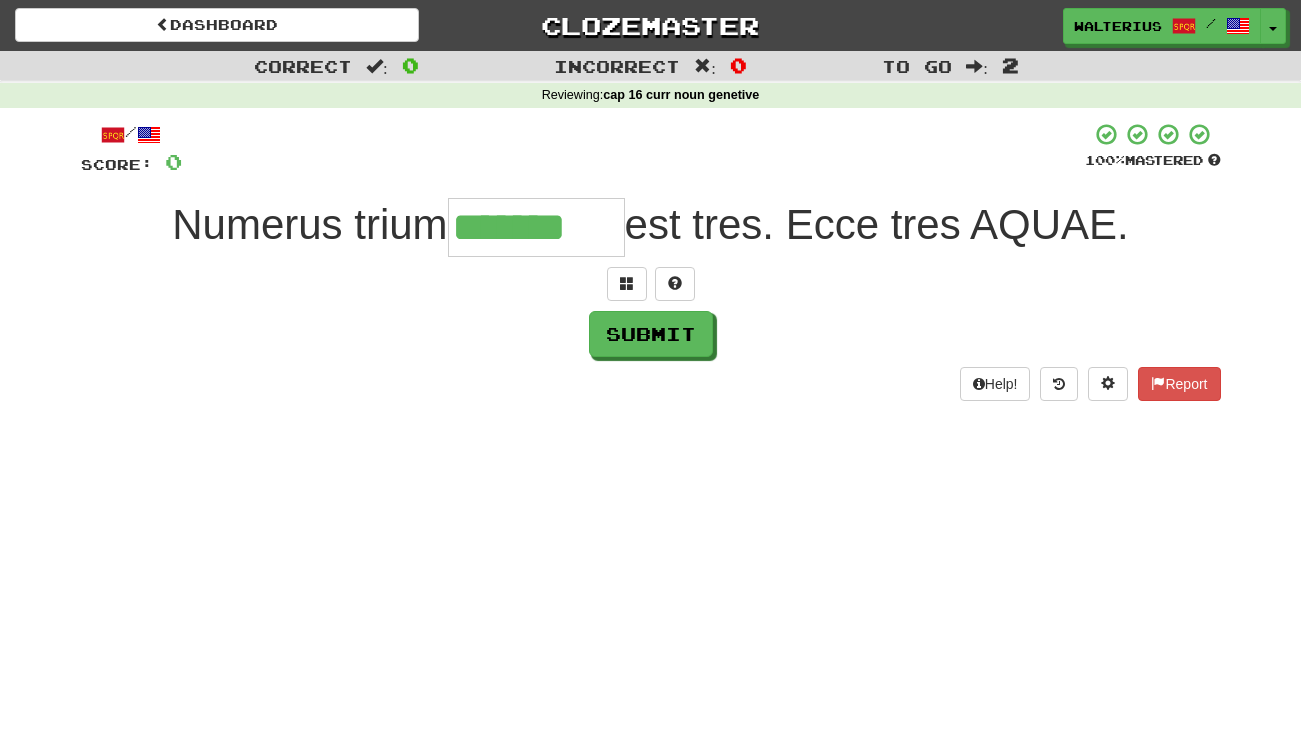 type on "*******" 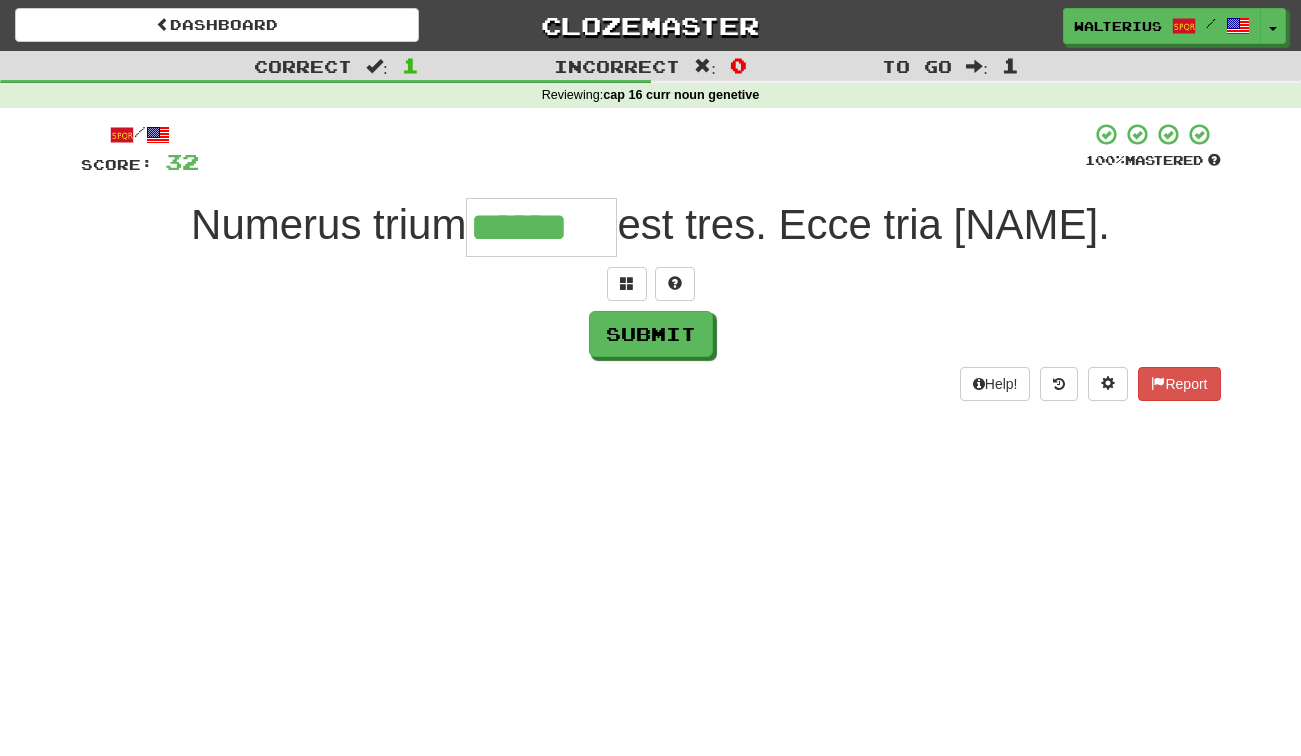 type on "******" 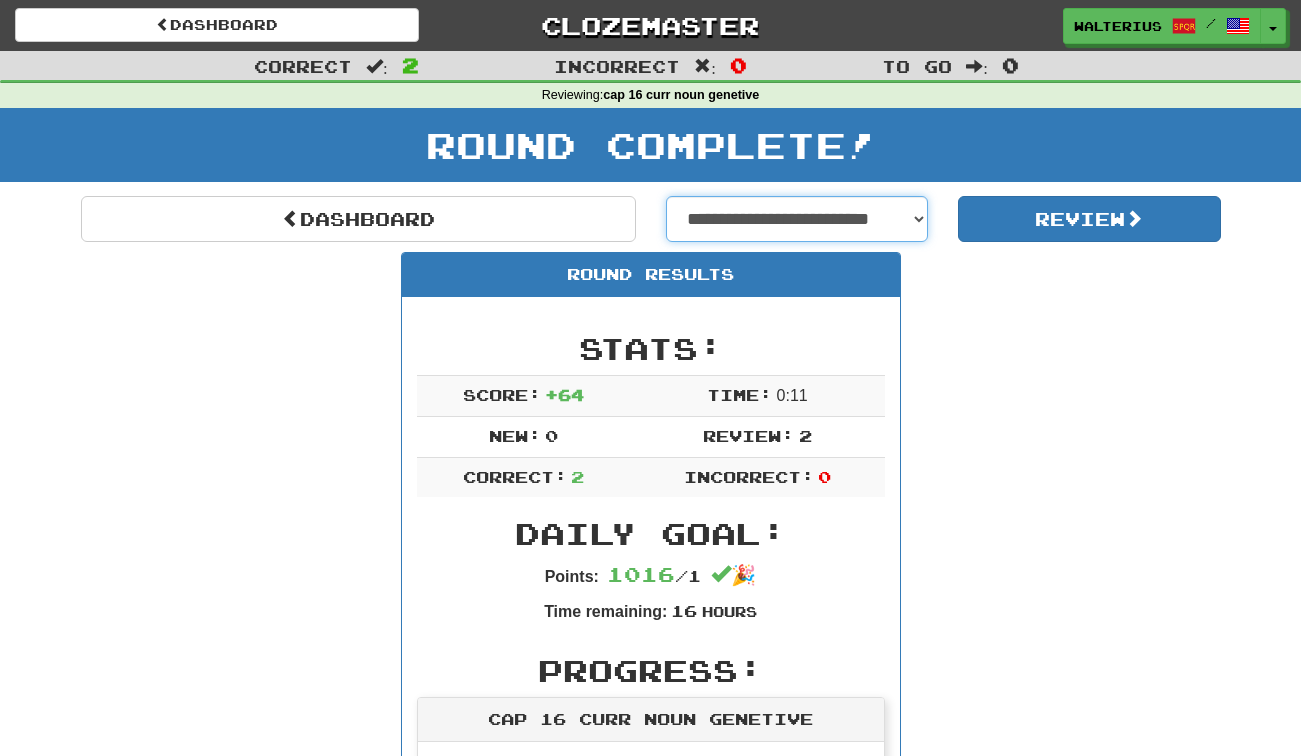 click on "**********" at bounding box center (797, 219) 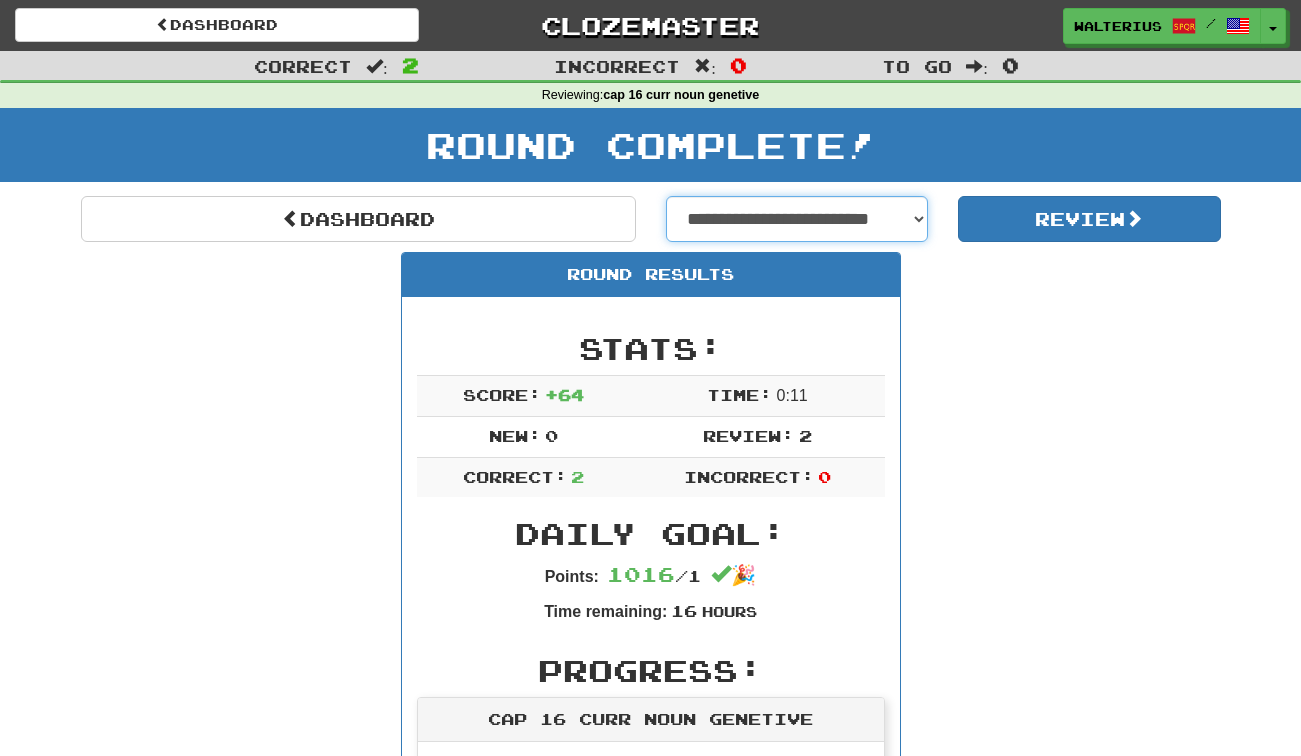 select on "**********" 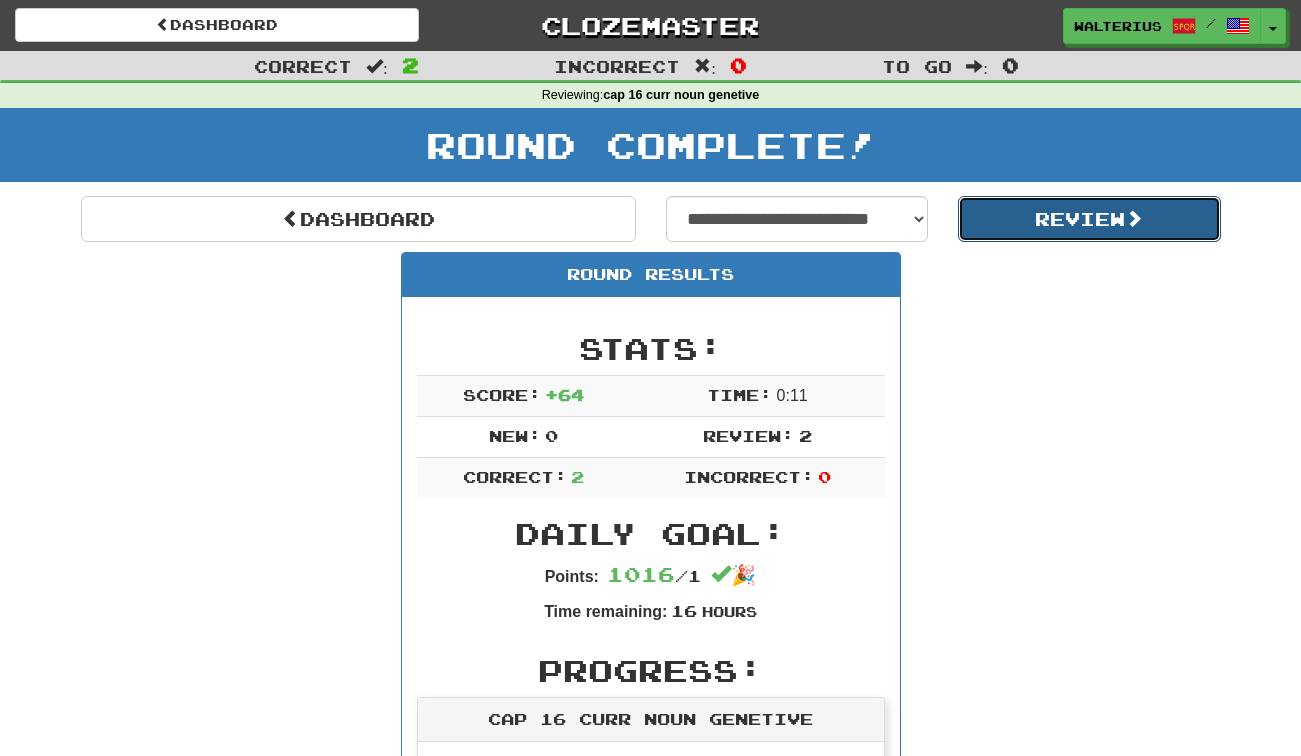 click on "Review" at bounding box center (1089, 219) 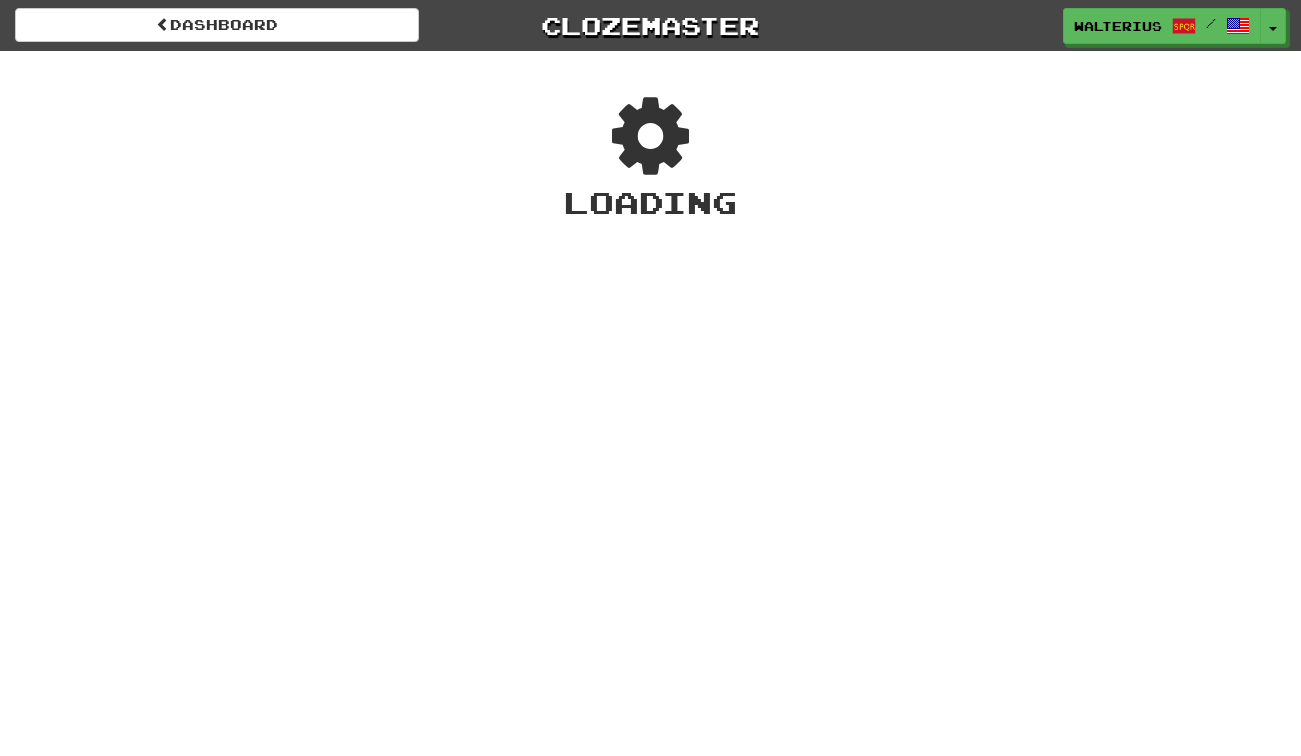 scroll, scrollTop: 0, scrollLeft: 0, axis: both 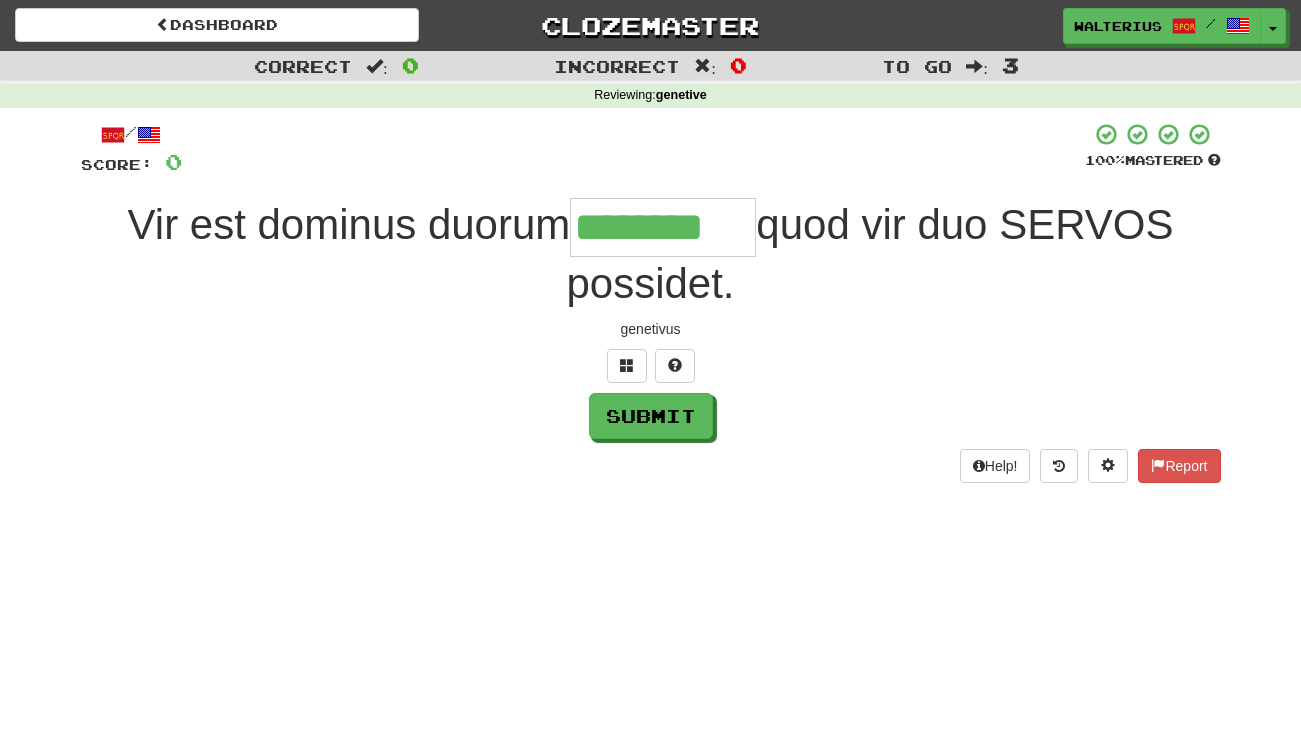type on "********" 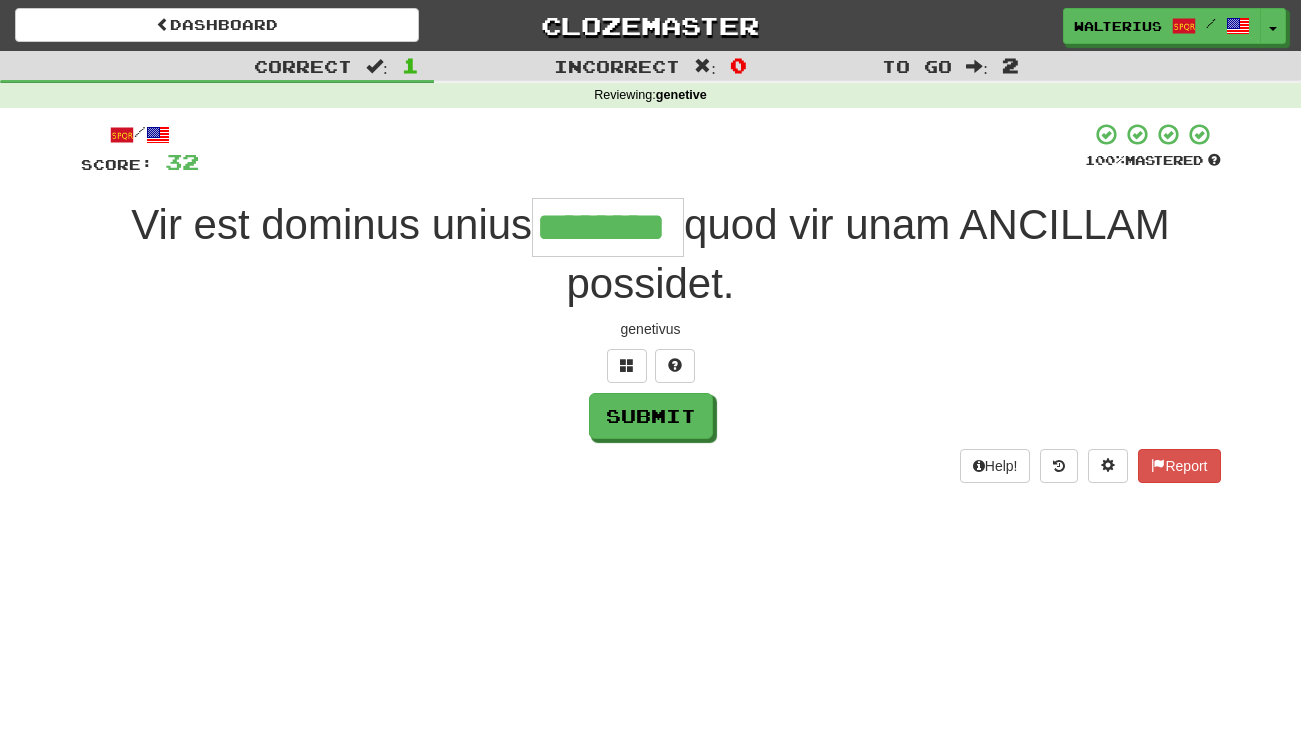 type on "********" 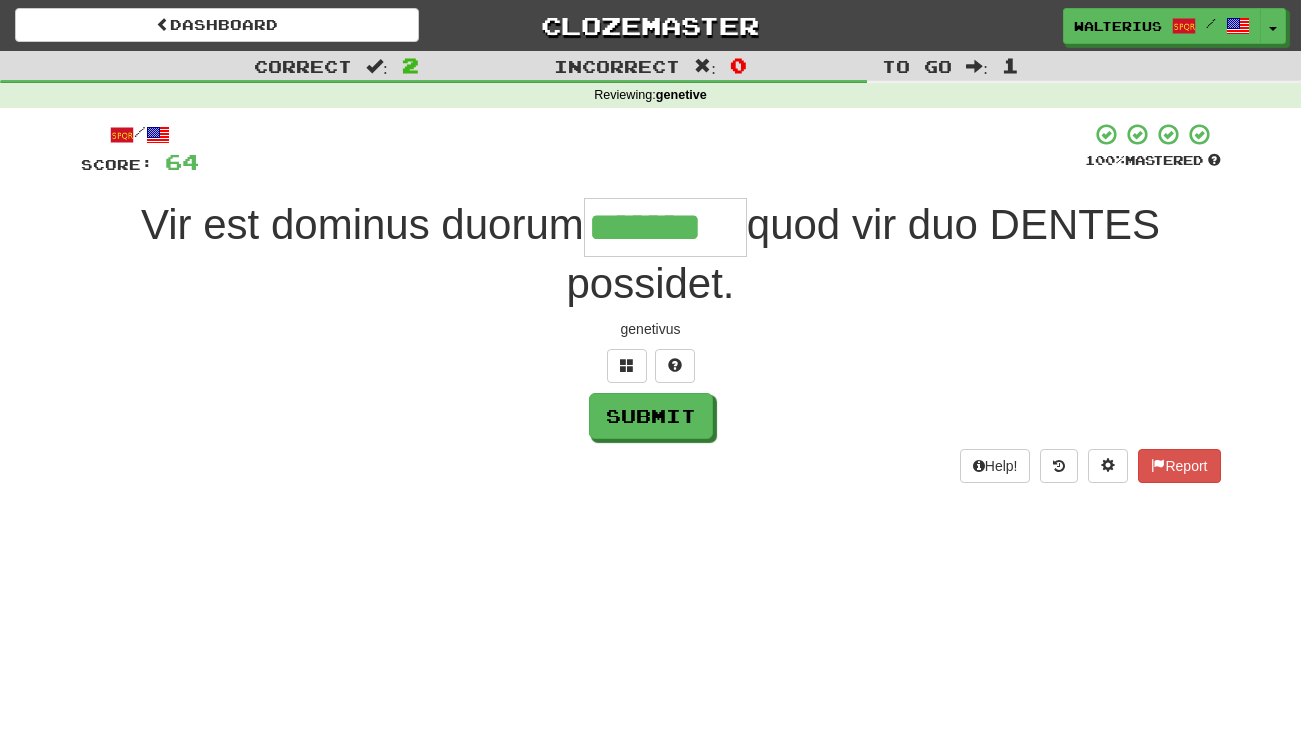 type on "*******" 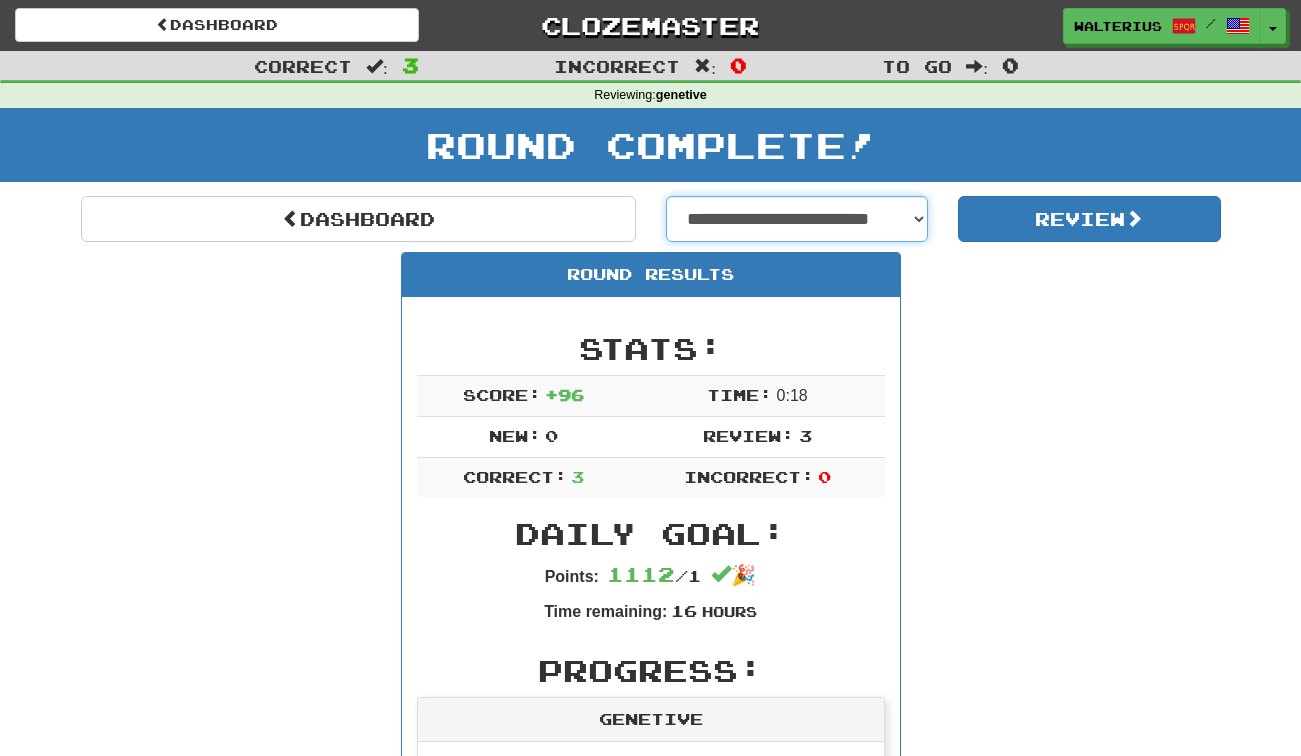 click on "**********" at bounding box center (797, 219) 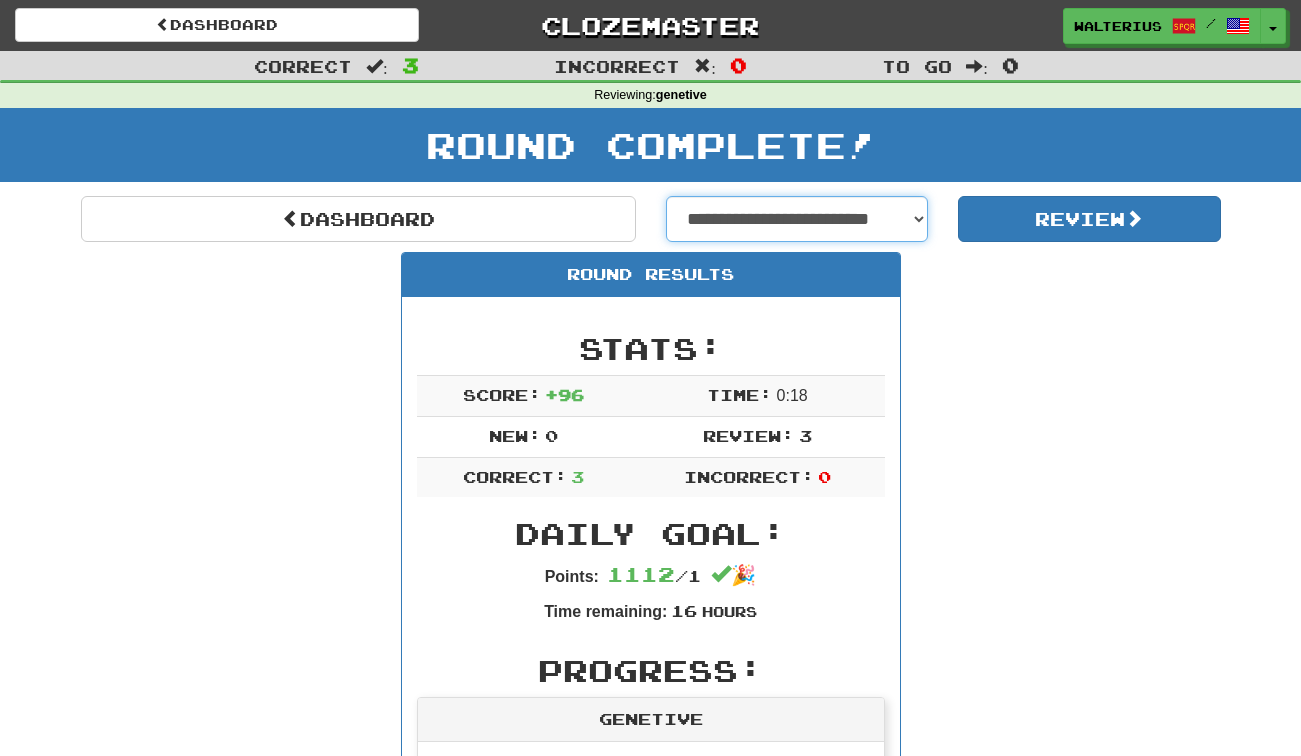 select on "**********" 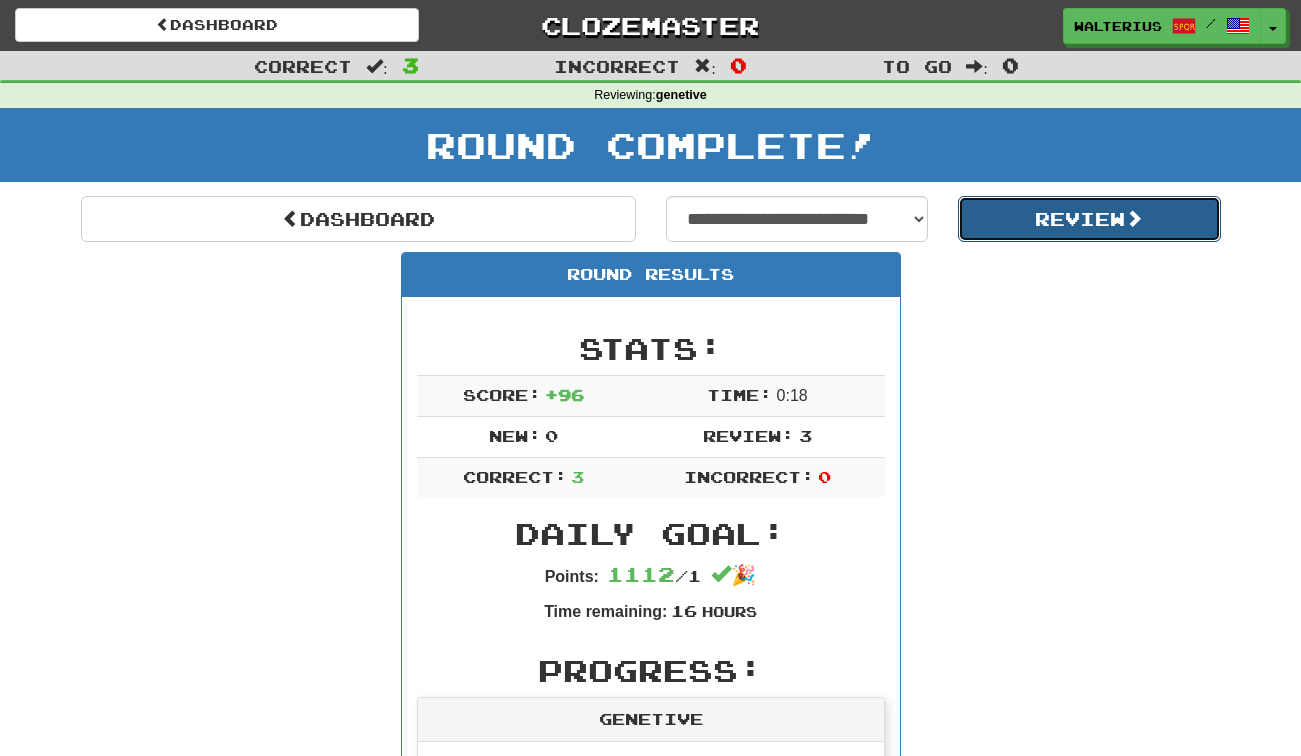 click on "Review" at bounding box center [1089, 219] 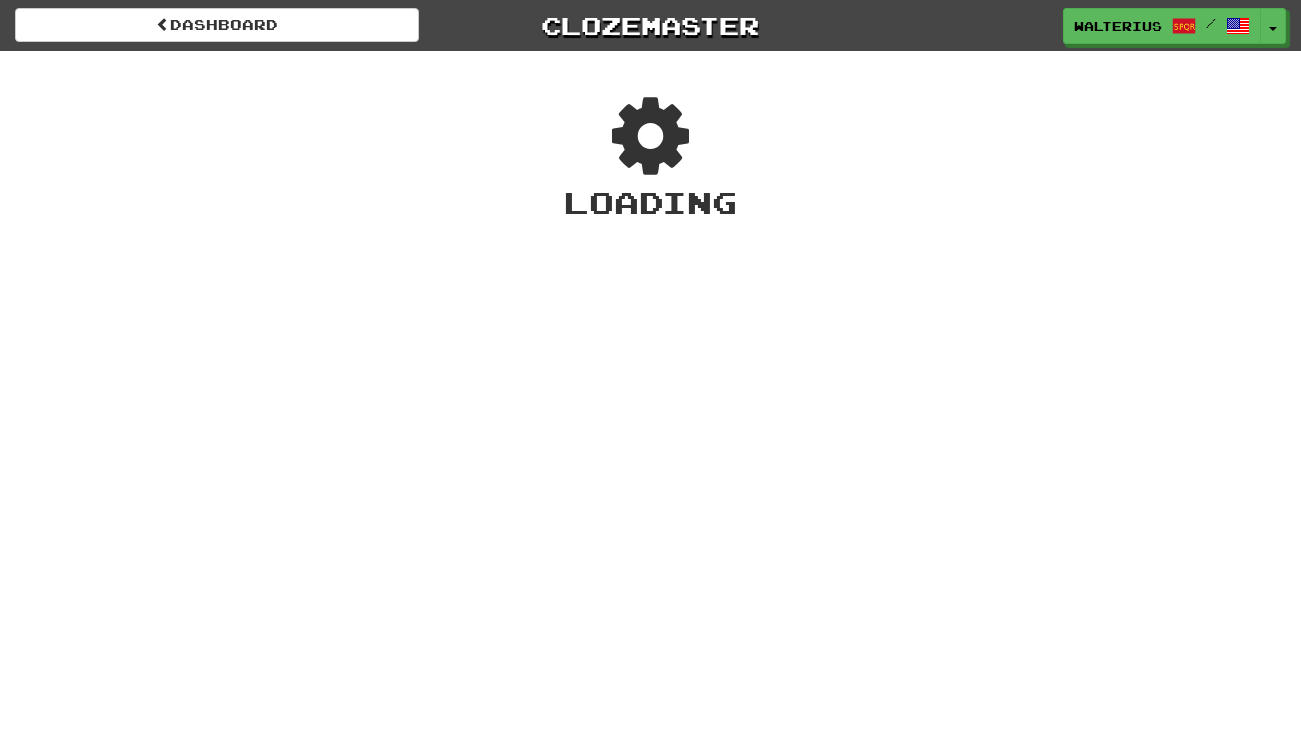 scroll, scrollTop: 0, scrollLeft: 0, axis: both 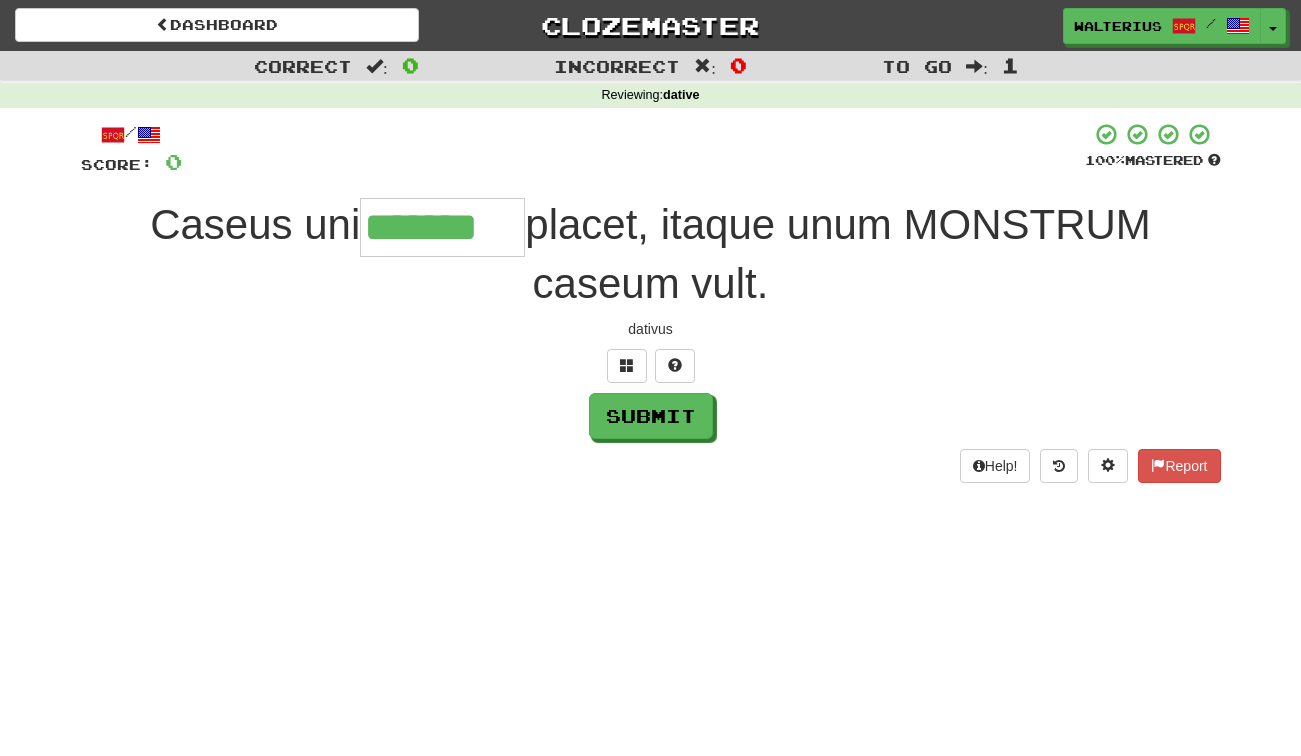 type on "*******" 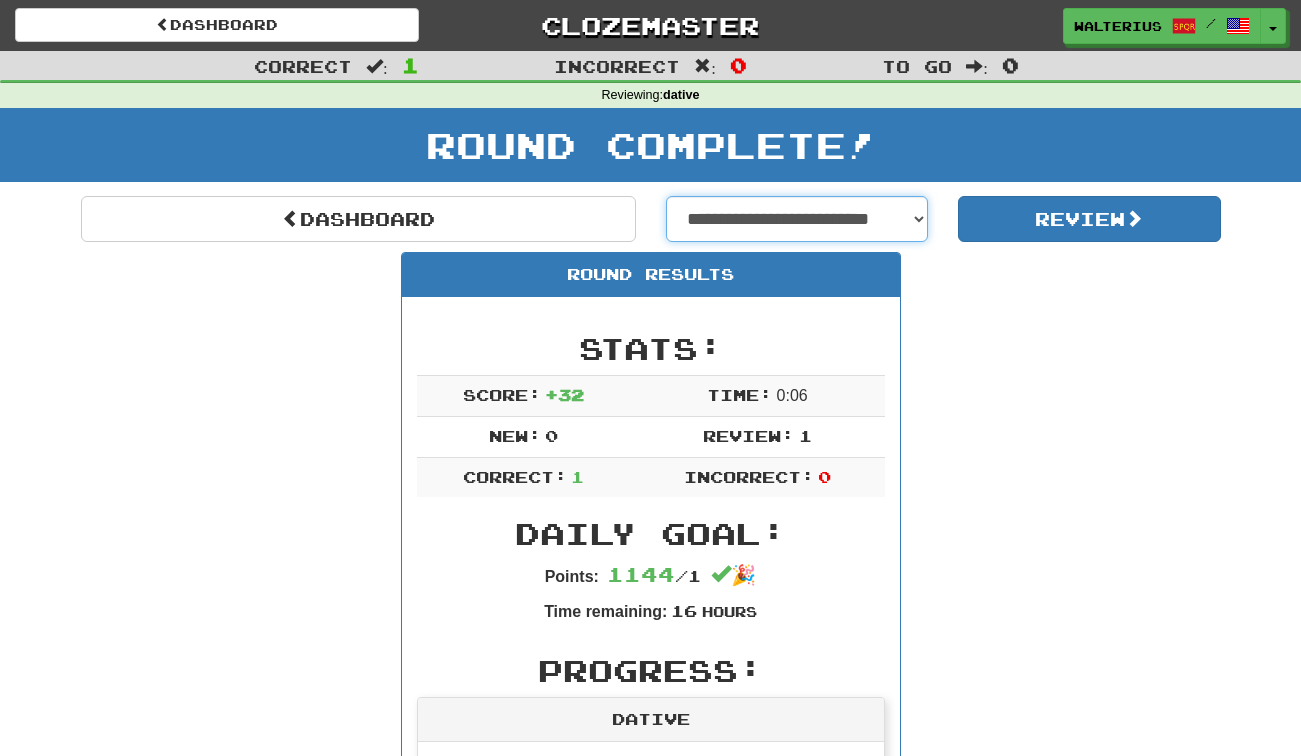 click on "**********" at bounding box center (797, 219) 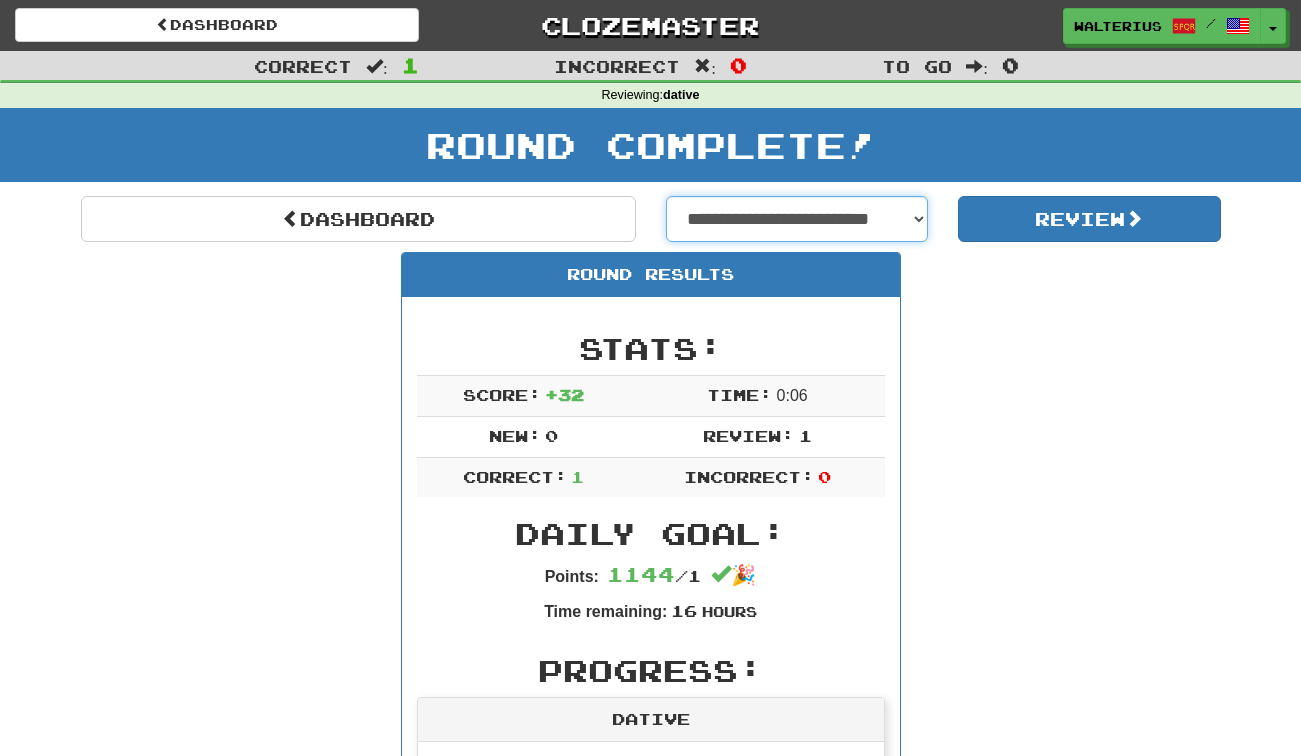 select on "**********" 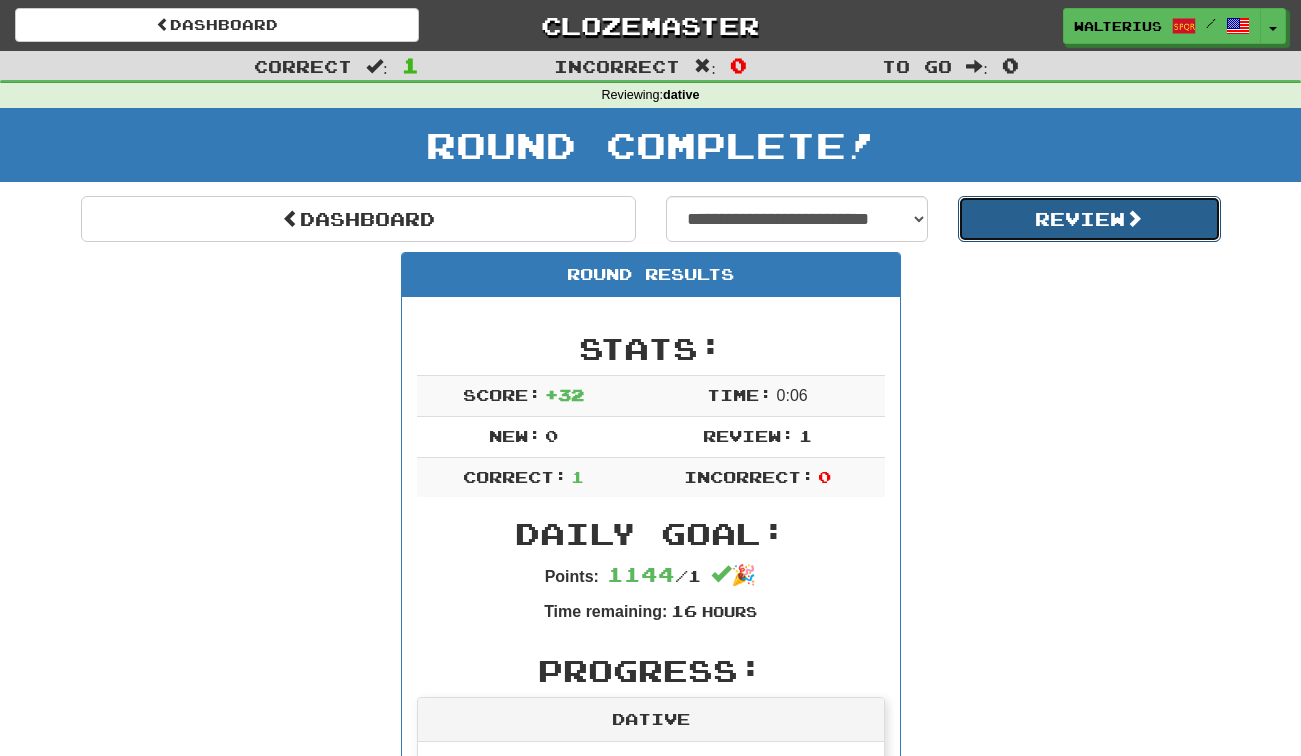 click on "Review" at bounding box center (1089, 219) 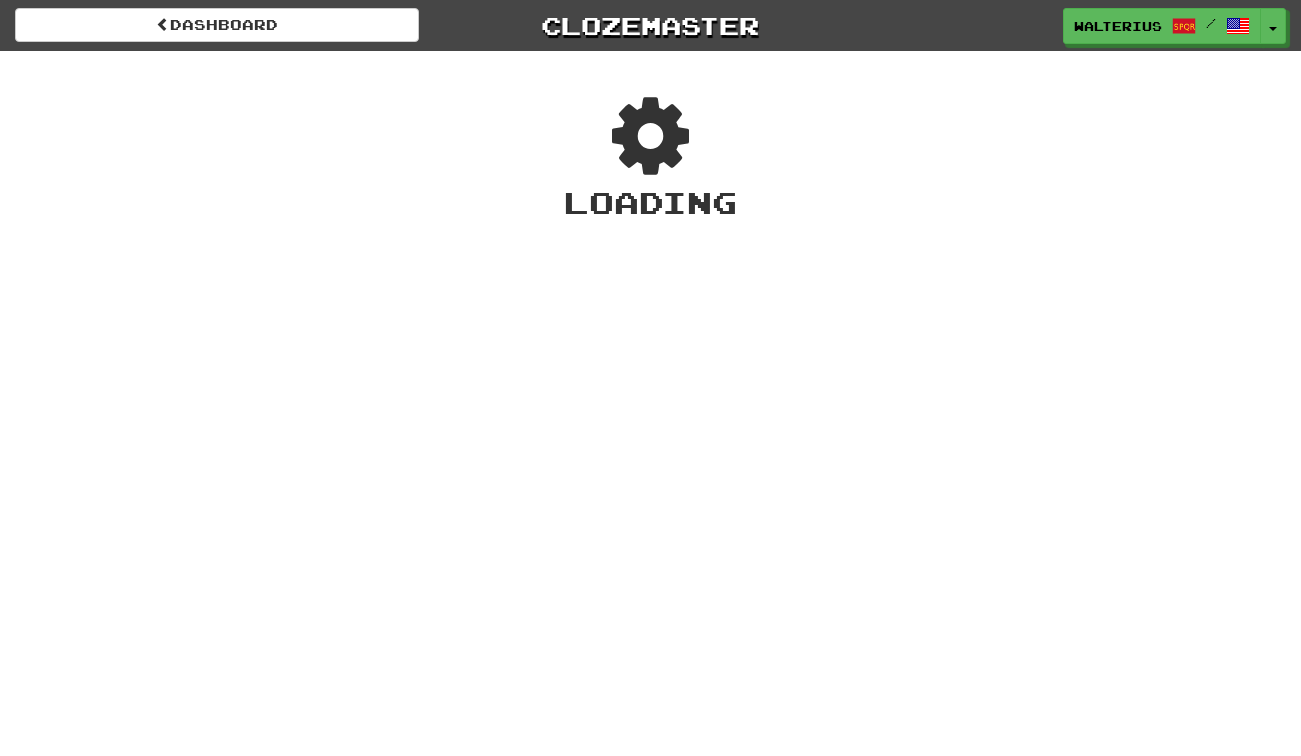 scroll, scrollTop: 0, scrollLeft: 0, axis: both 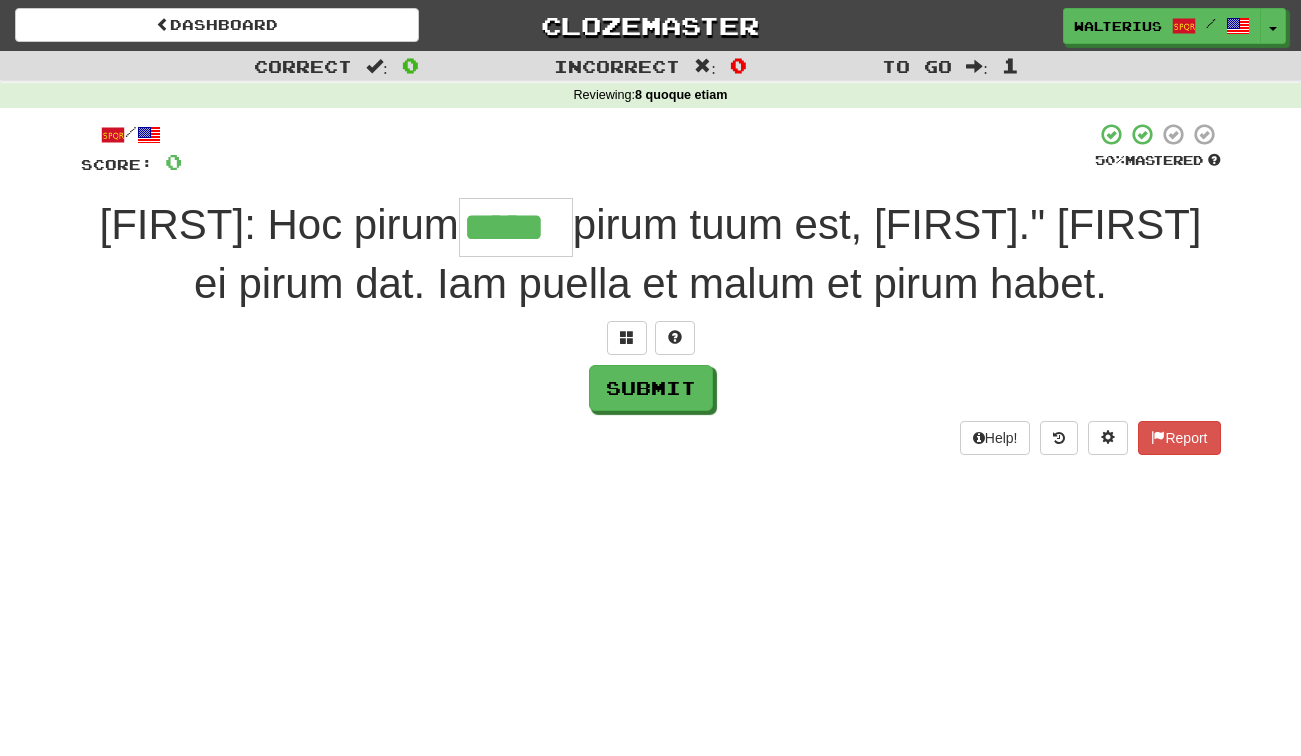 type on "*****" 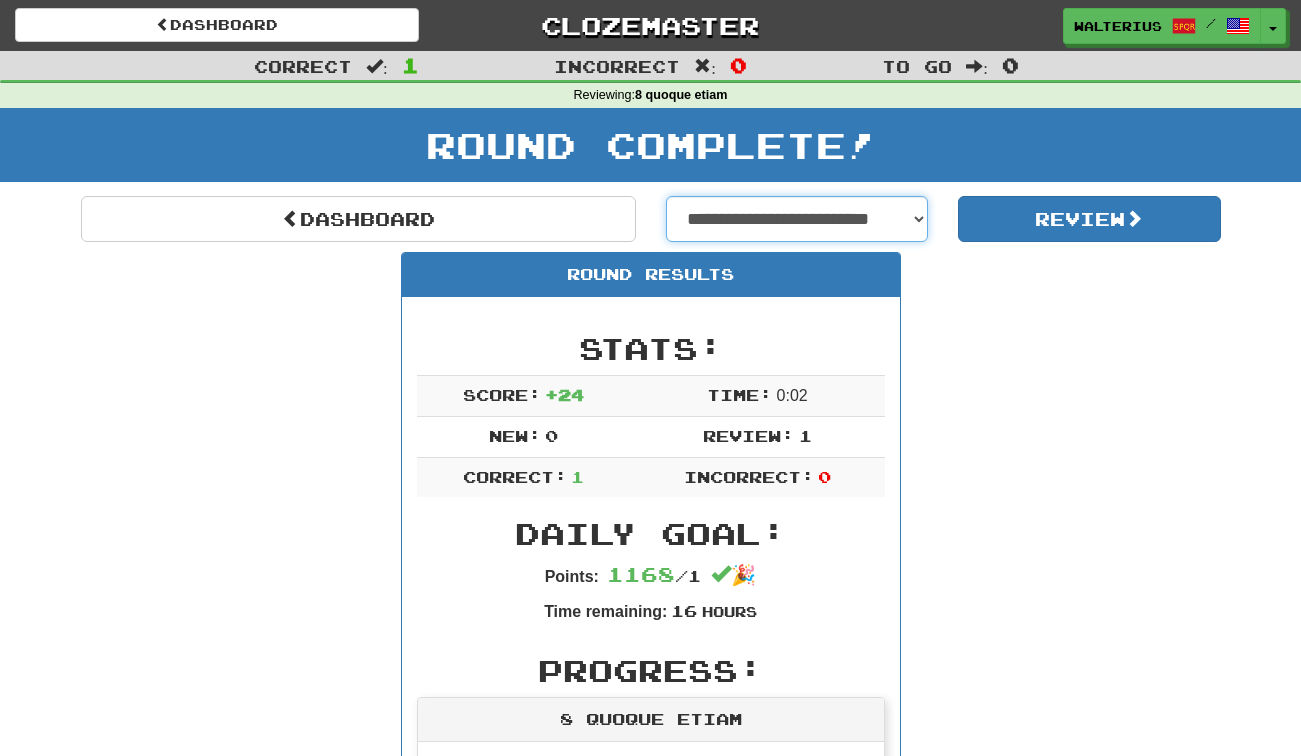 click on "**********" at bounding box center [797, 219] 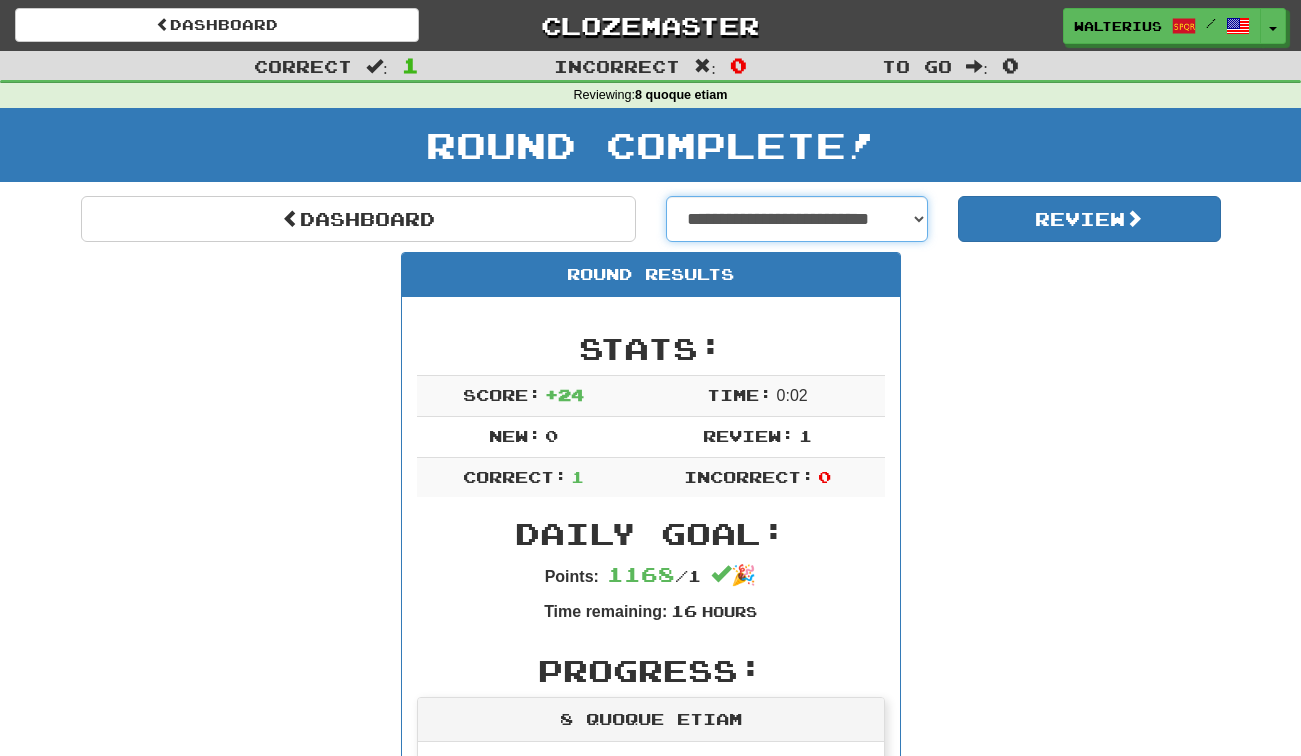 select on "**********" 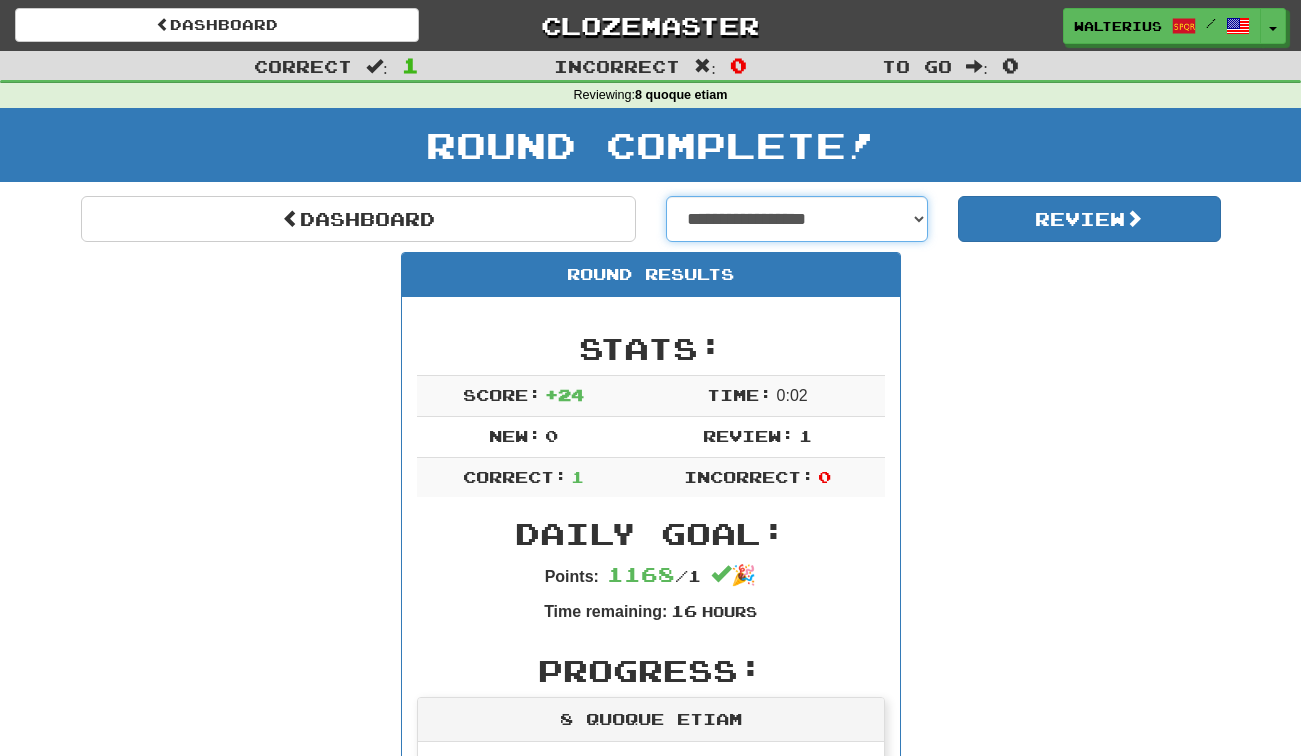 select on "**********" 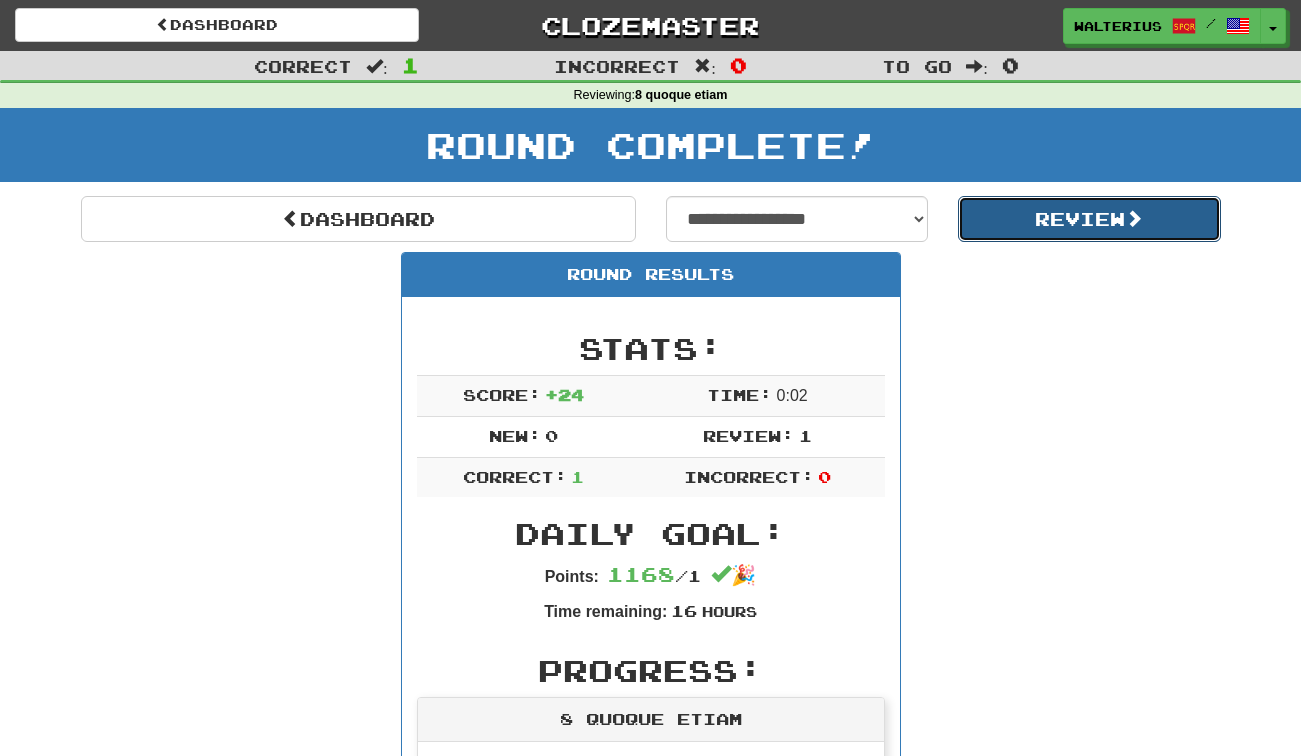 click on "Review" at bounding box center (1089, 219) 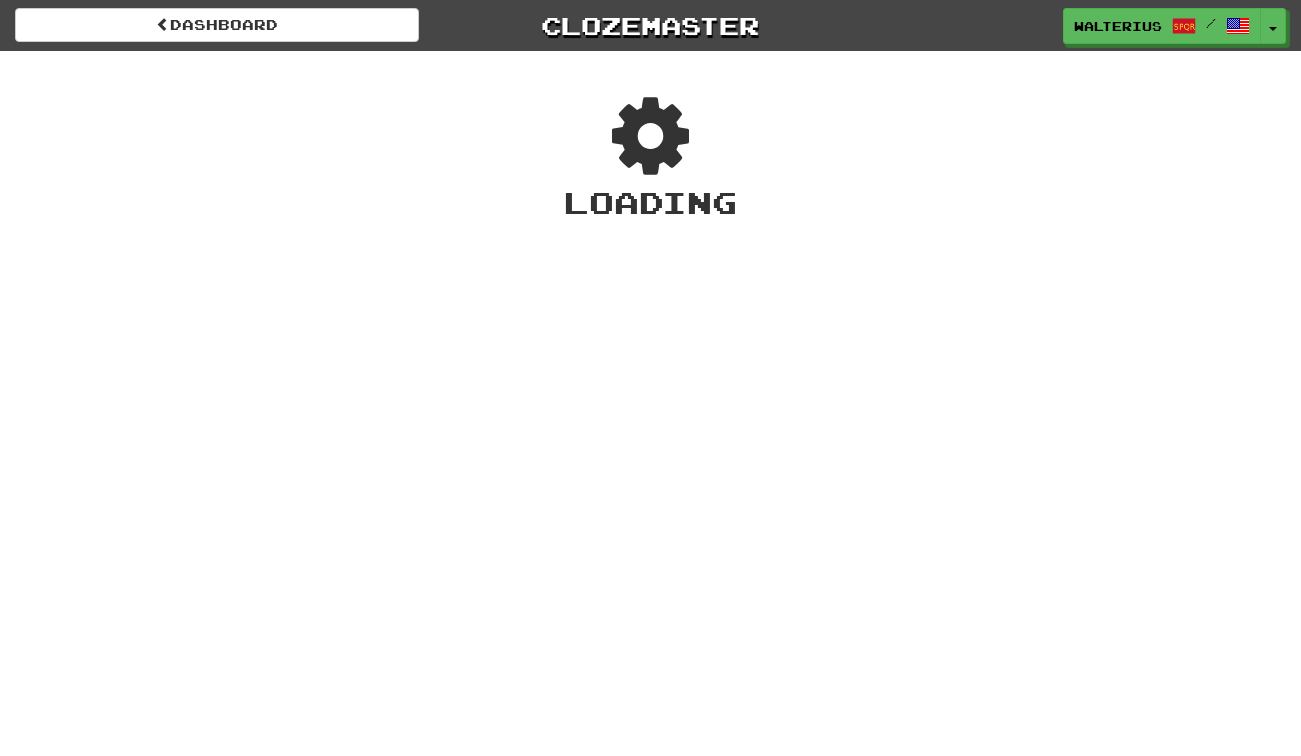 scroll, scrollTop: 0, scrollLeft: 0, axis: both 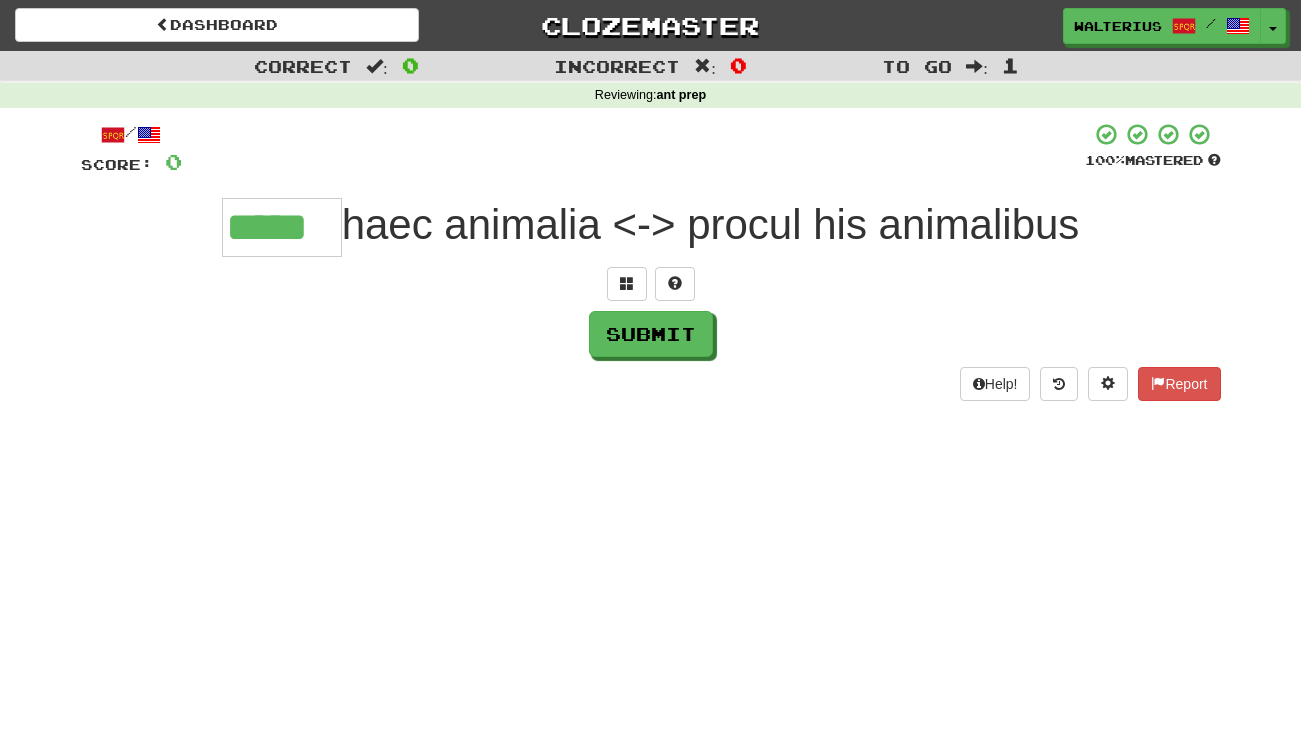 type on "*****" 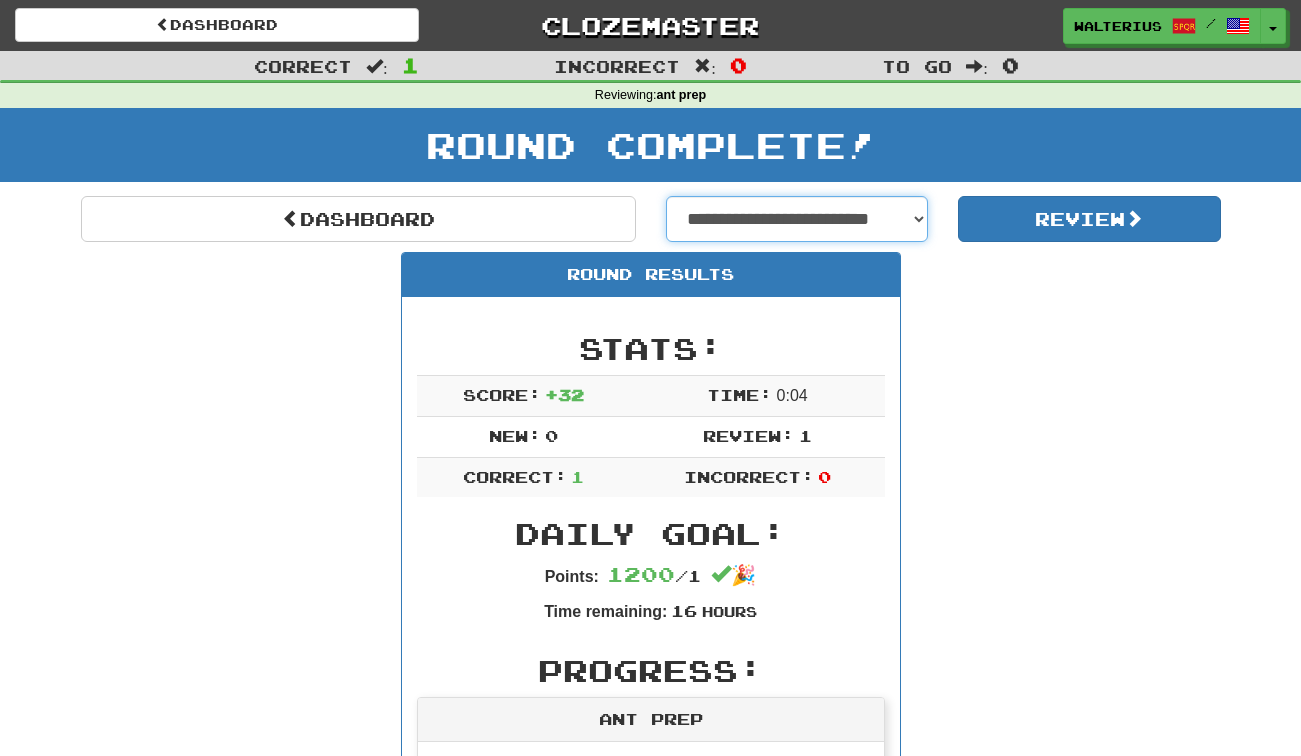 click on "**********" at bounding box center [797, 219] 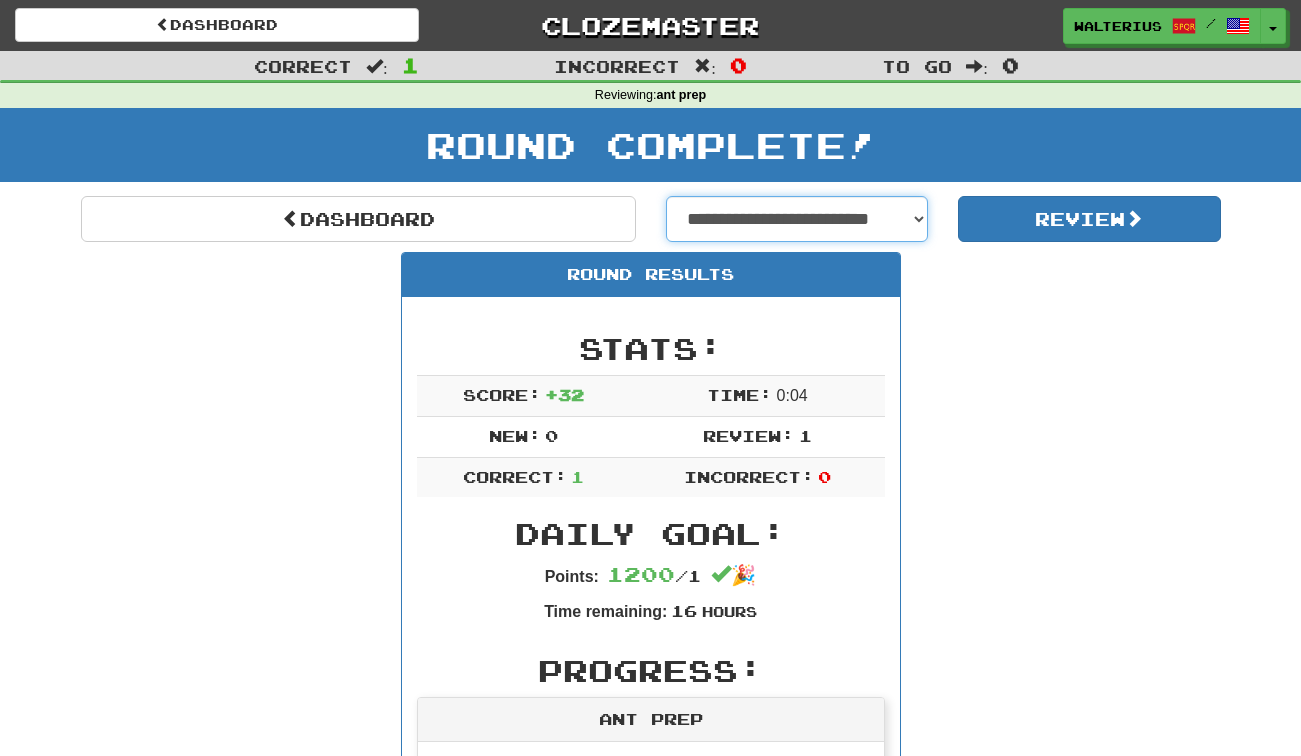 select on "**********" 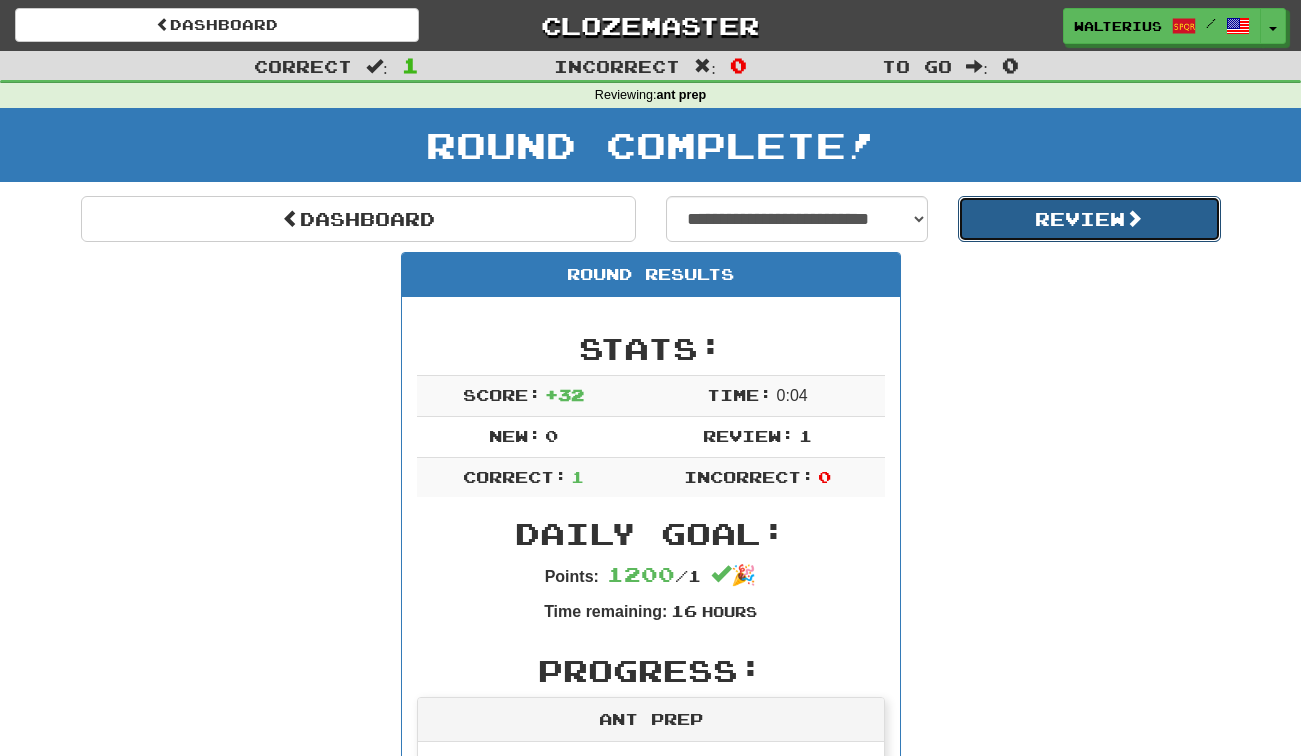 click on "Review" at bounding box center [1089, 219] 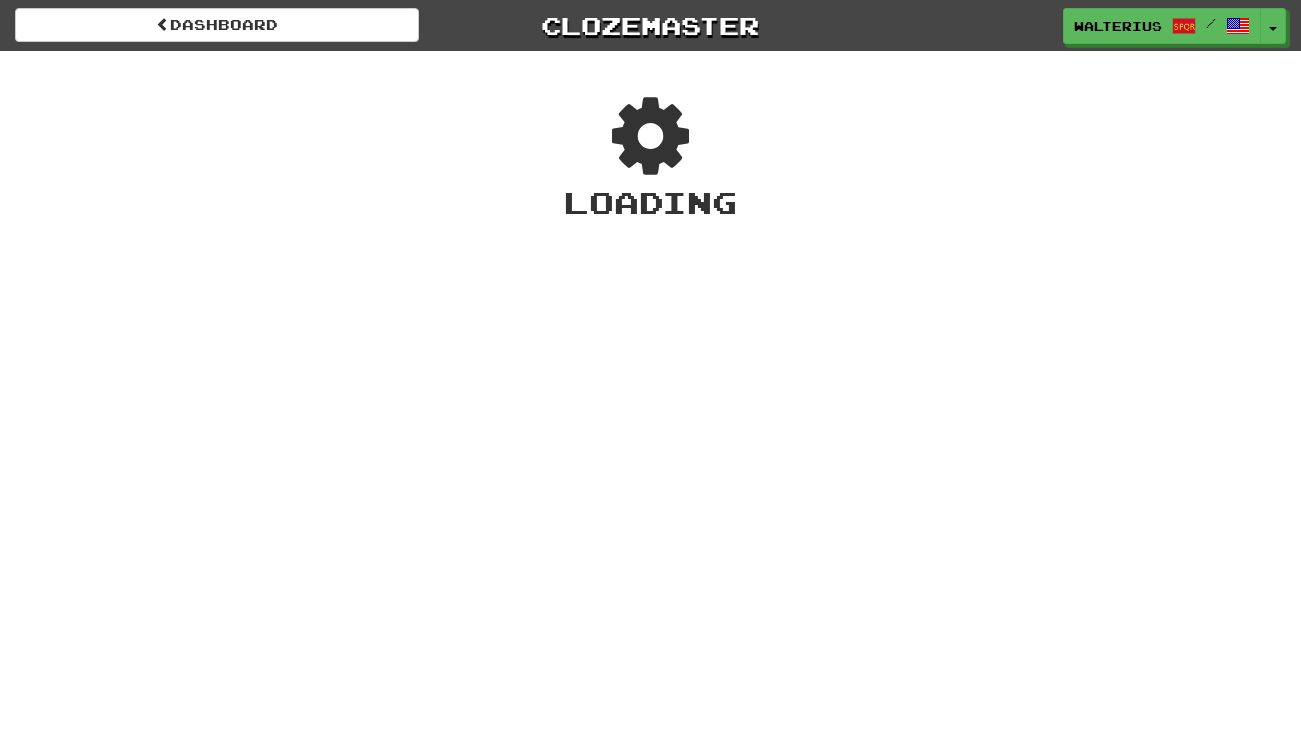 scroll, scrollTop: 0, scrollLeft: 0, axis: both 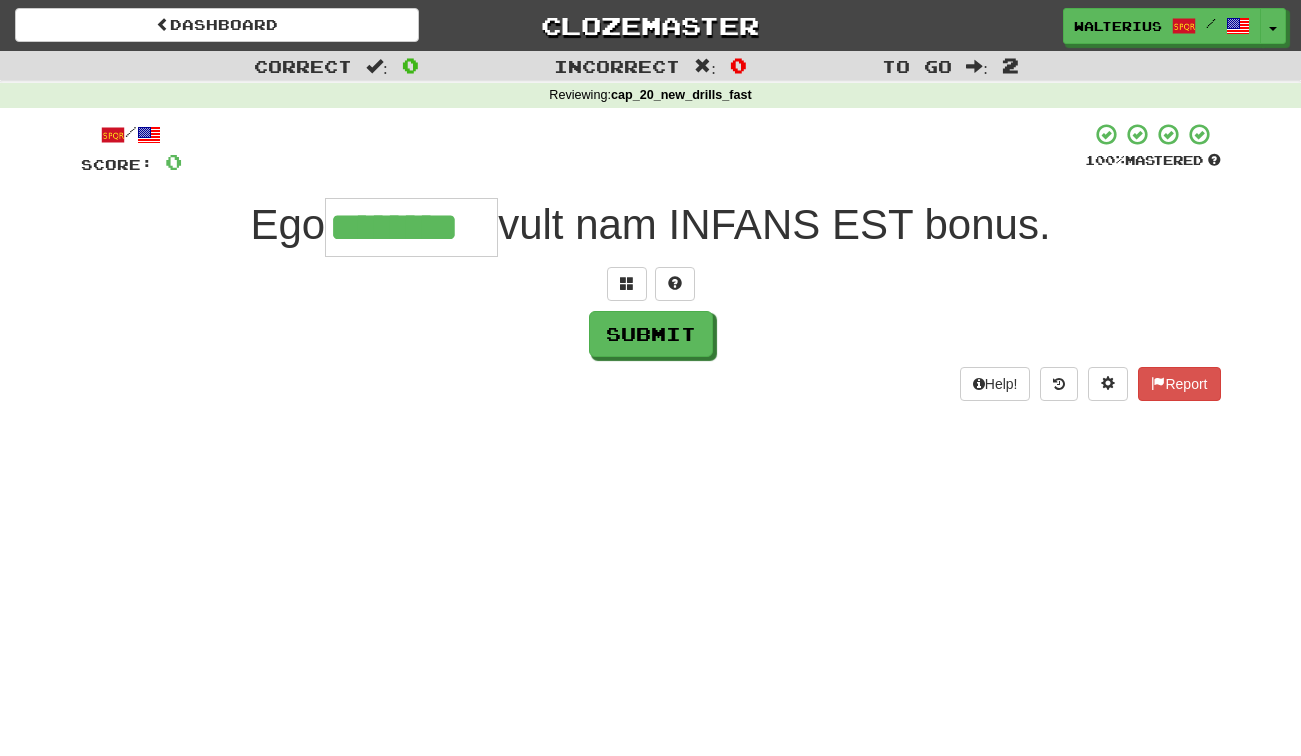 type on "********" 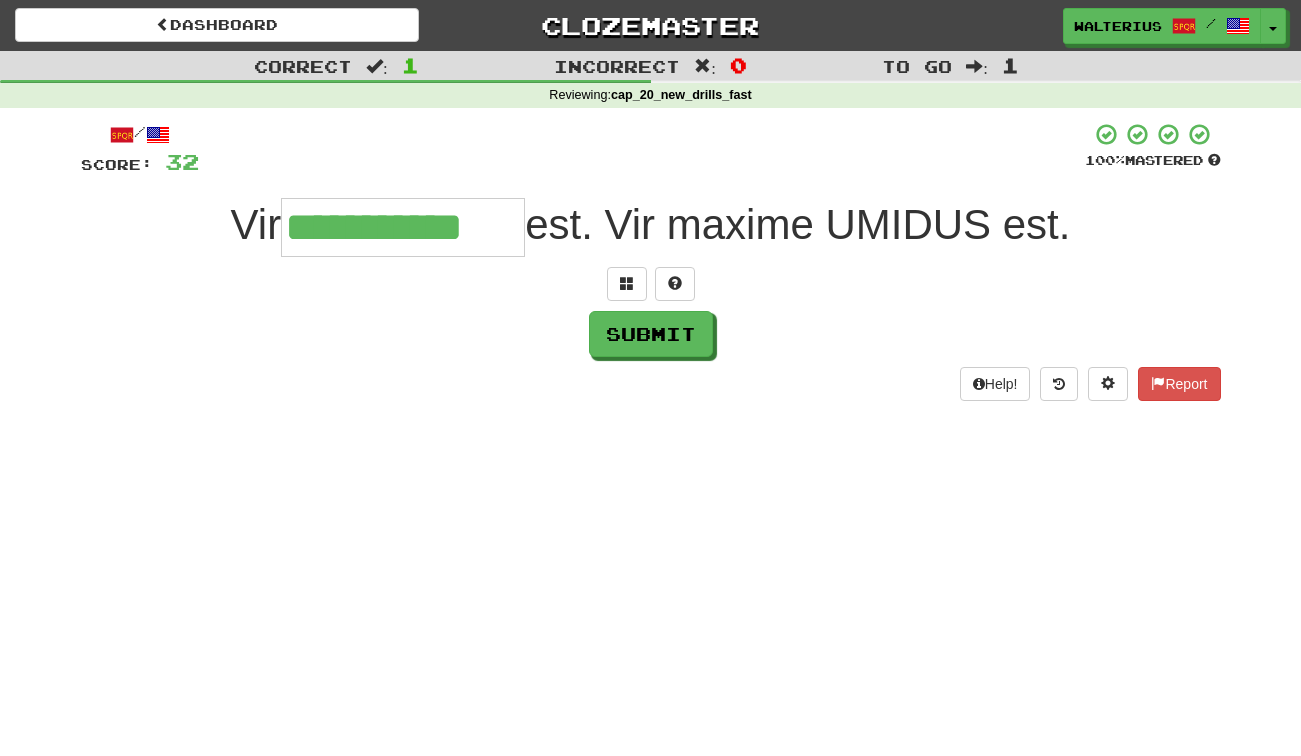 type on "**********" 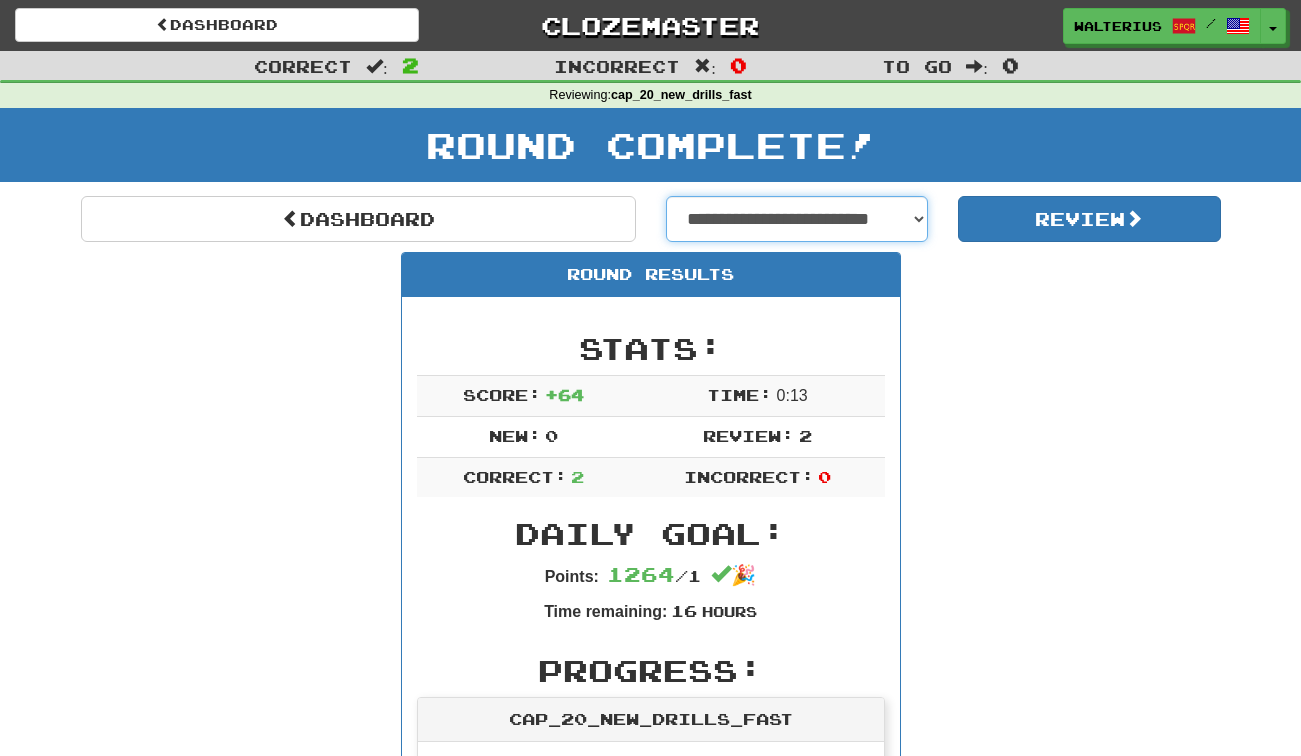click on "**********" at bounding box center [797, 219] 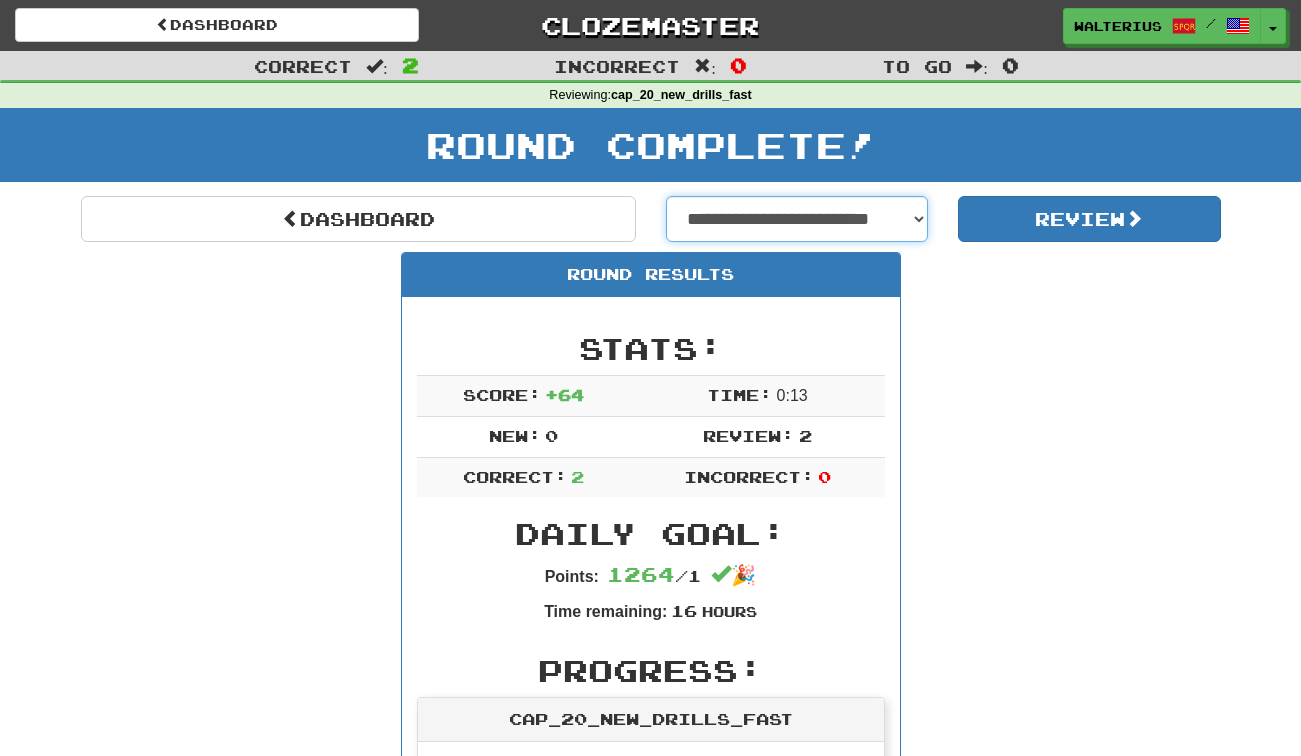 select on "**********" 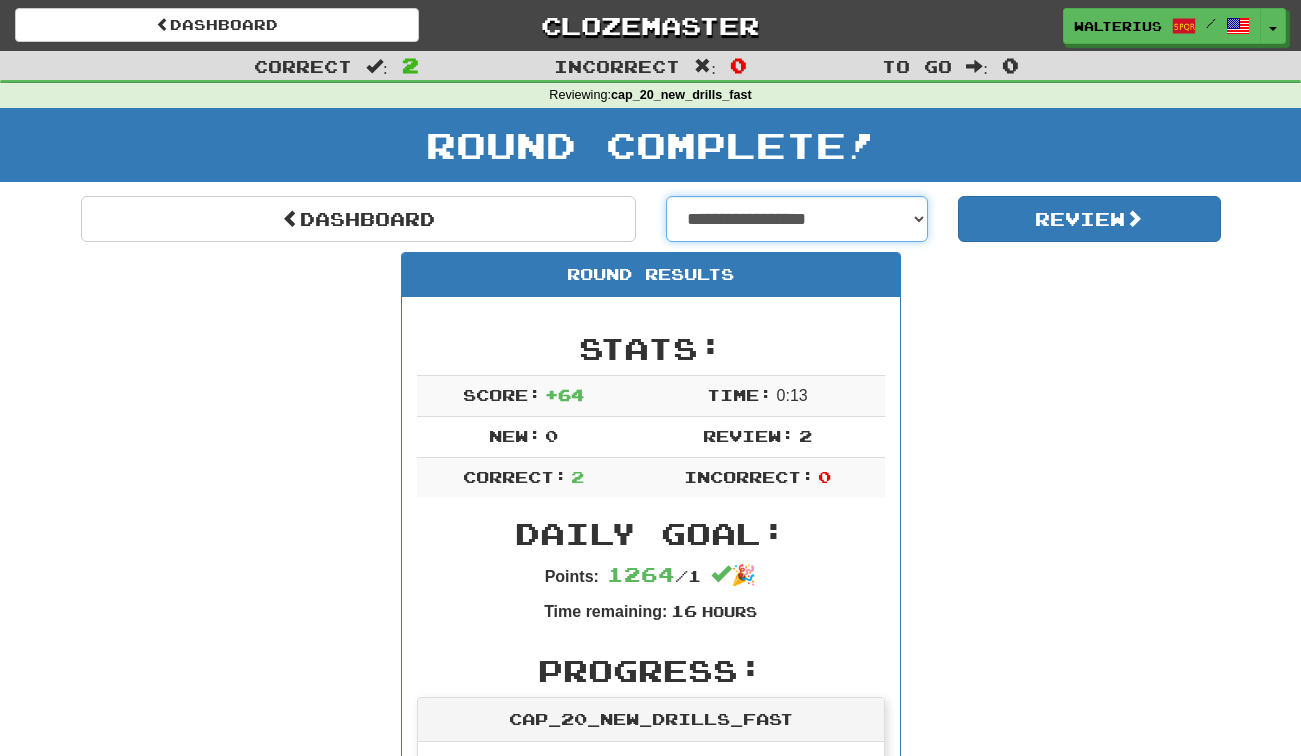 select on "**********" 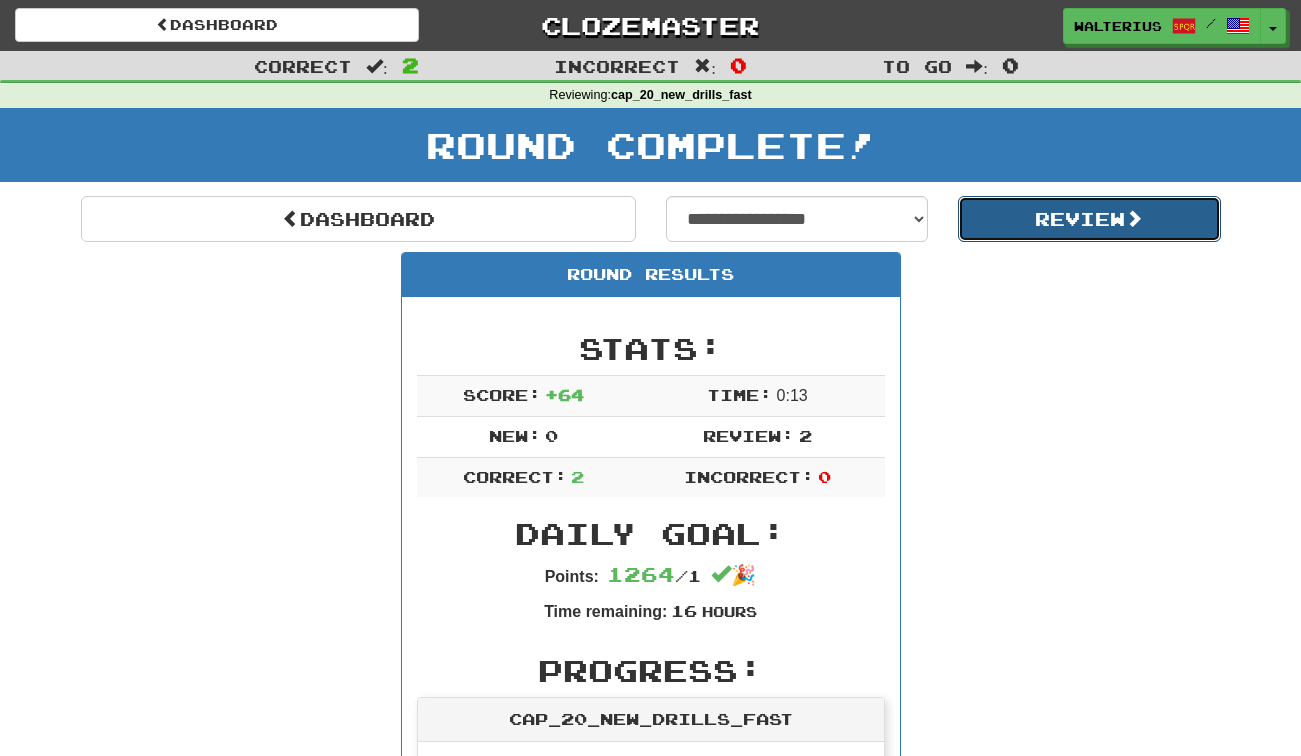 click on "Review" at bounding box center [1089, 219] 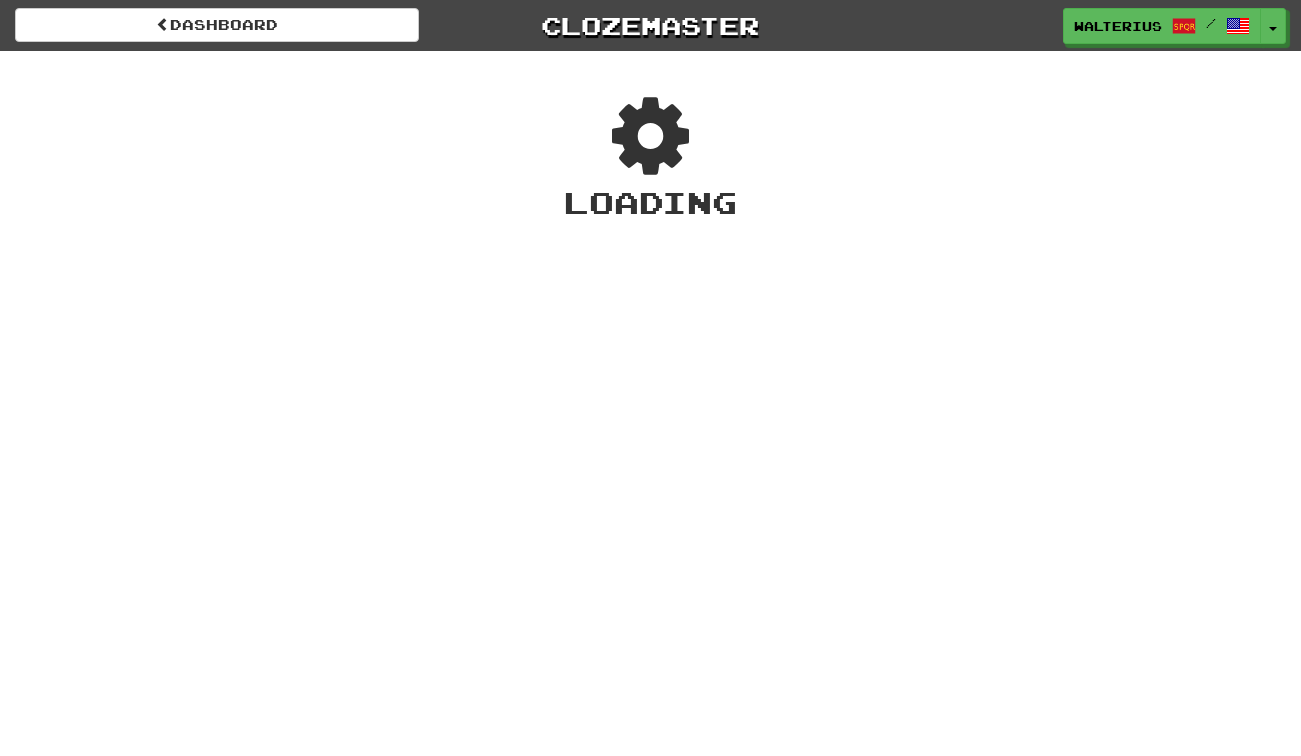 scroll, scrollTop: 0, scrollLeft: 0, axis: both 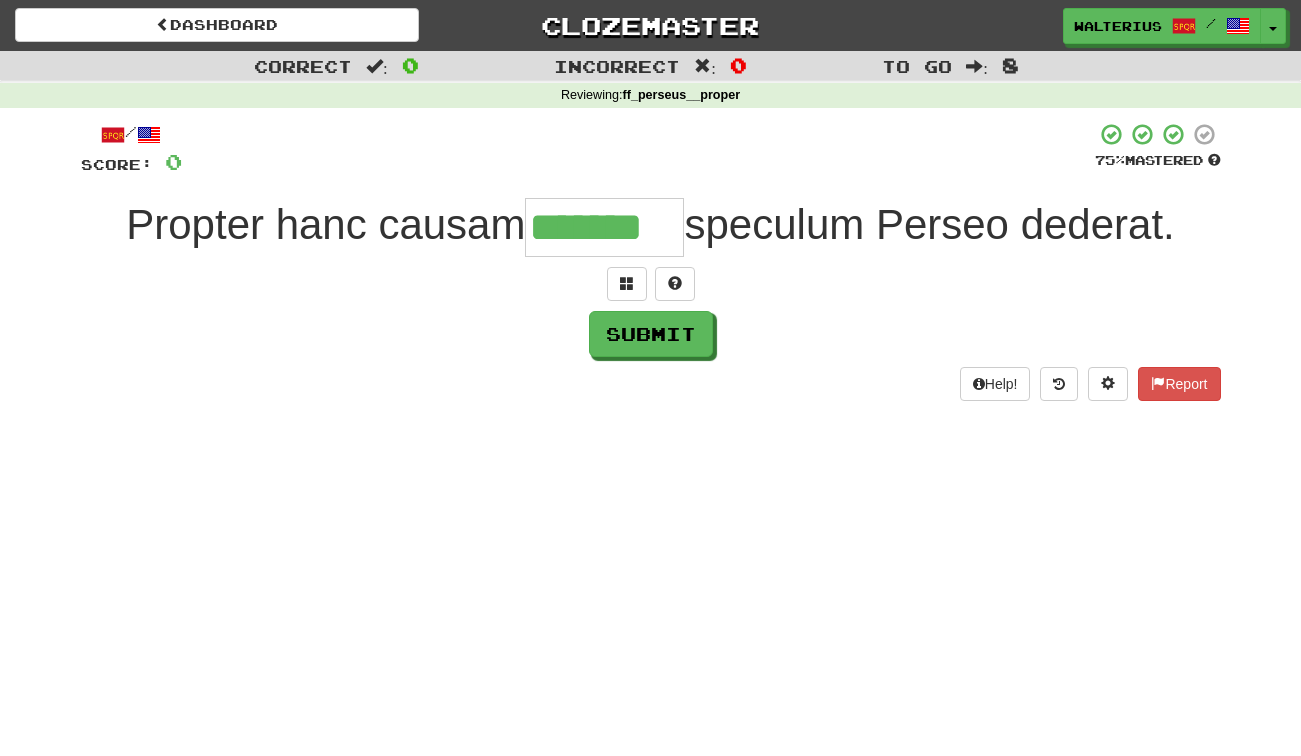 type on "*******" 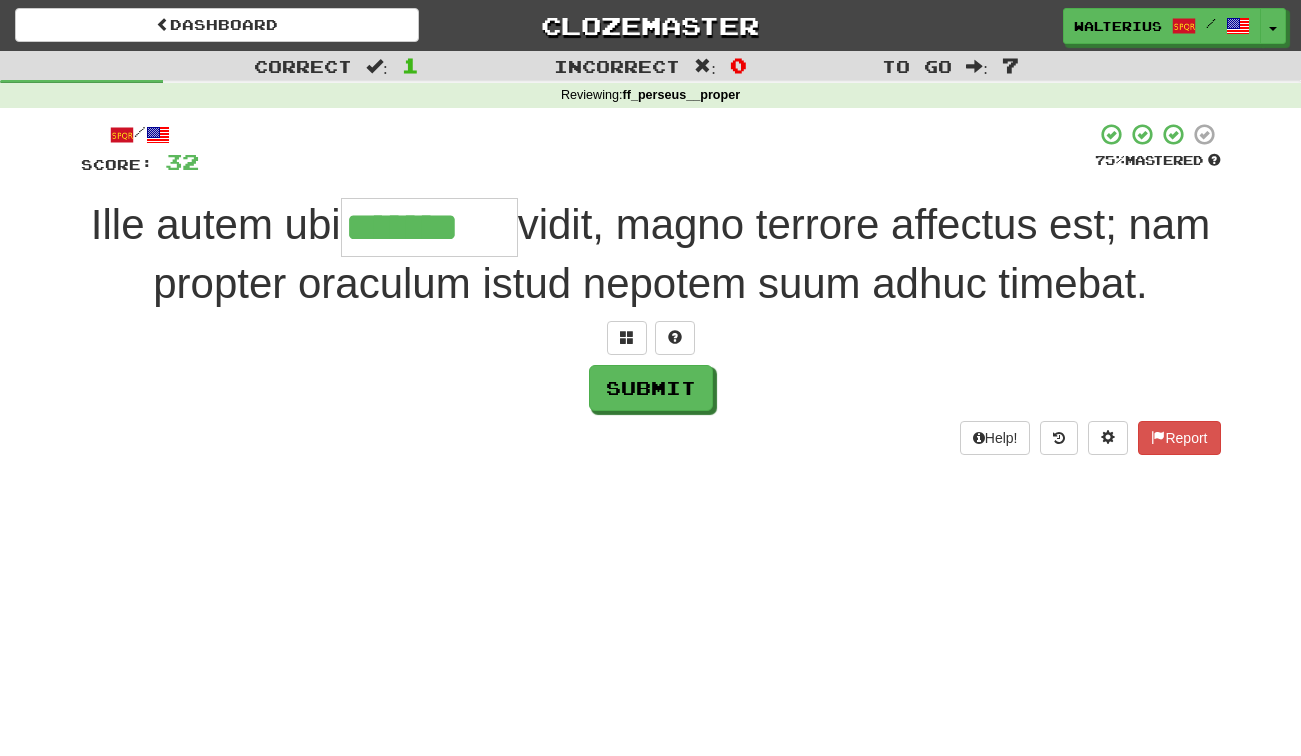 type on "*******" 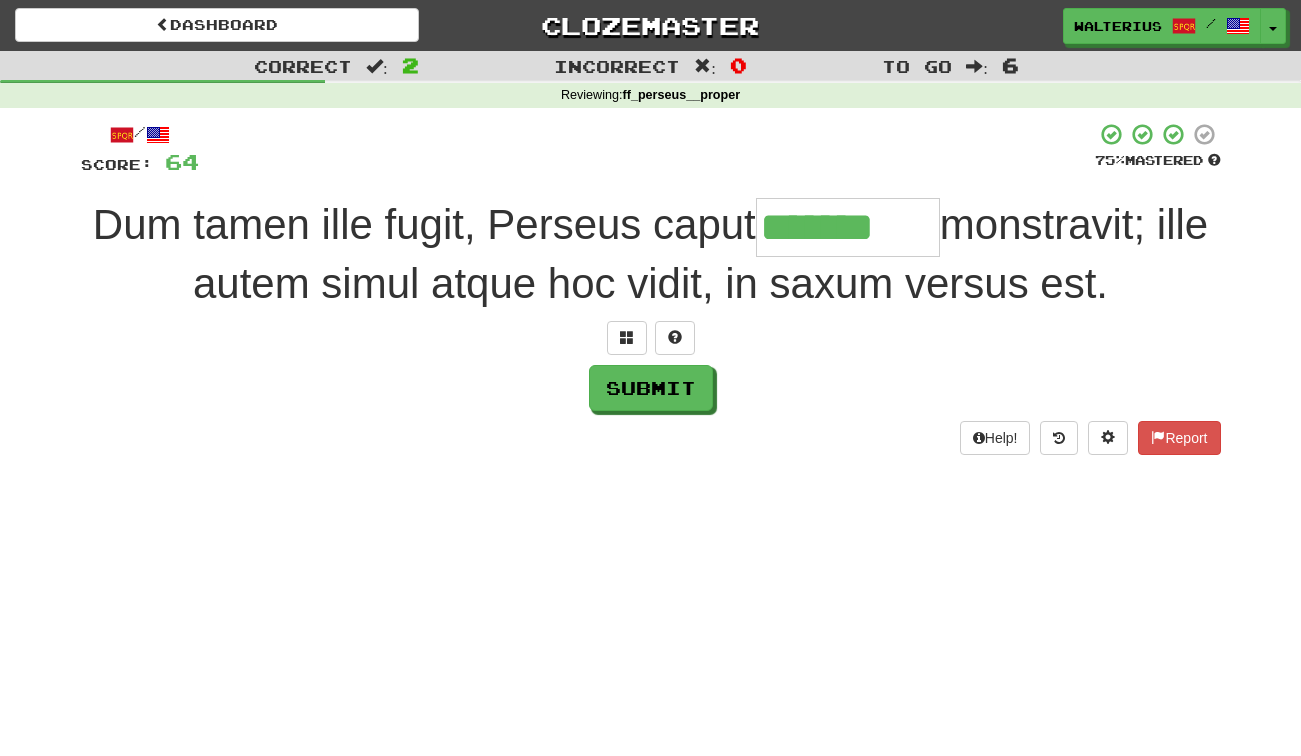 type on "*******" 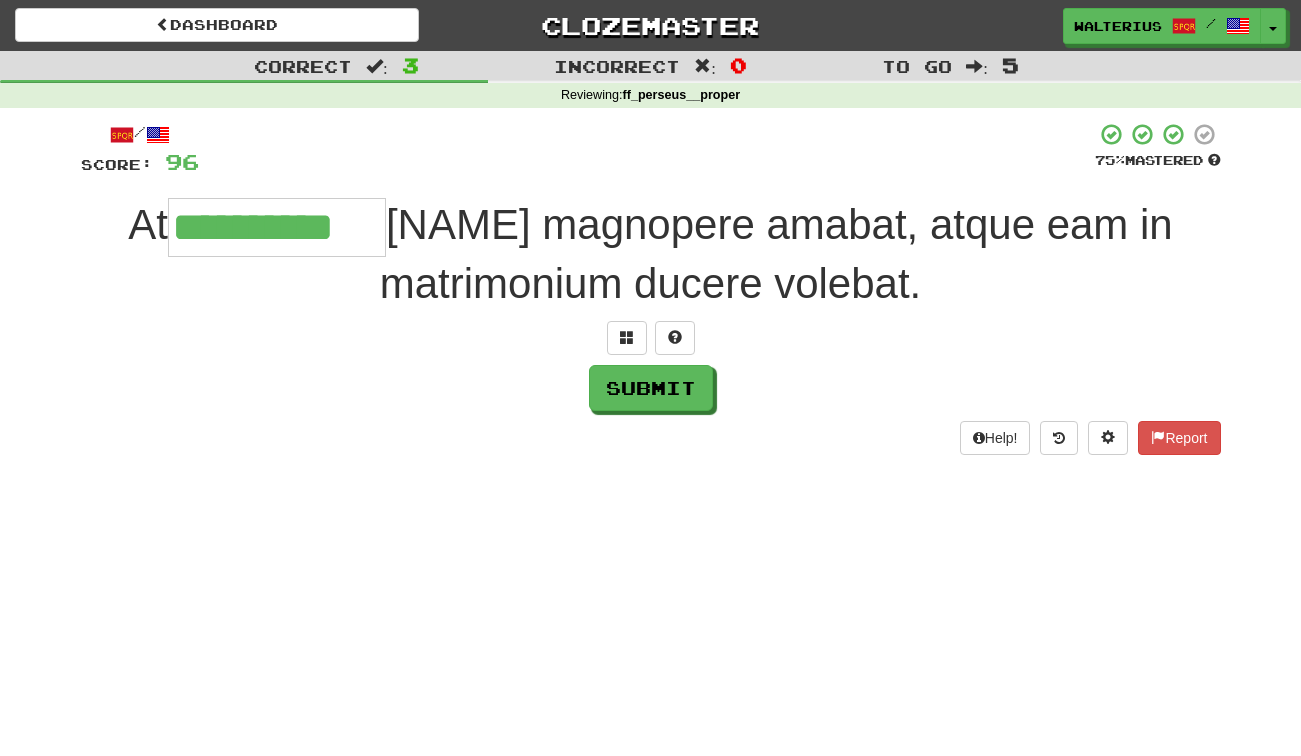type on "**********" 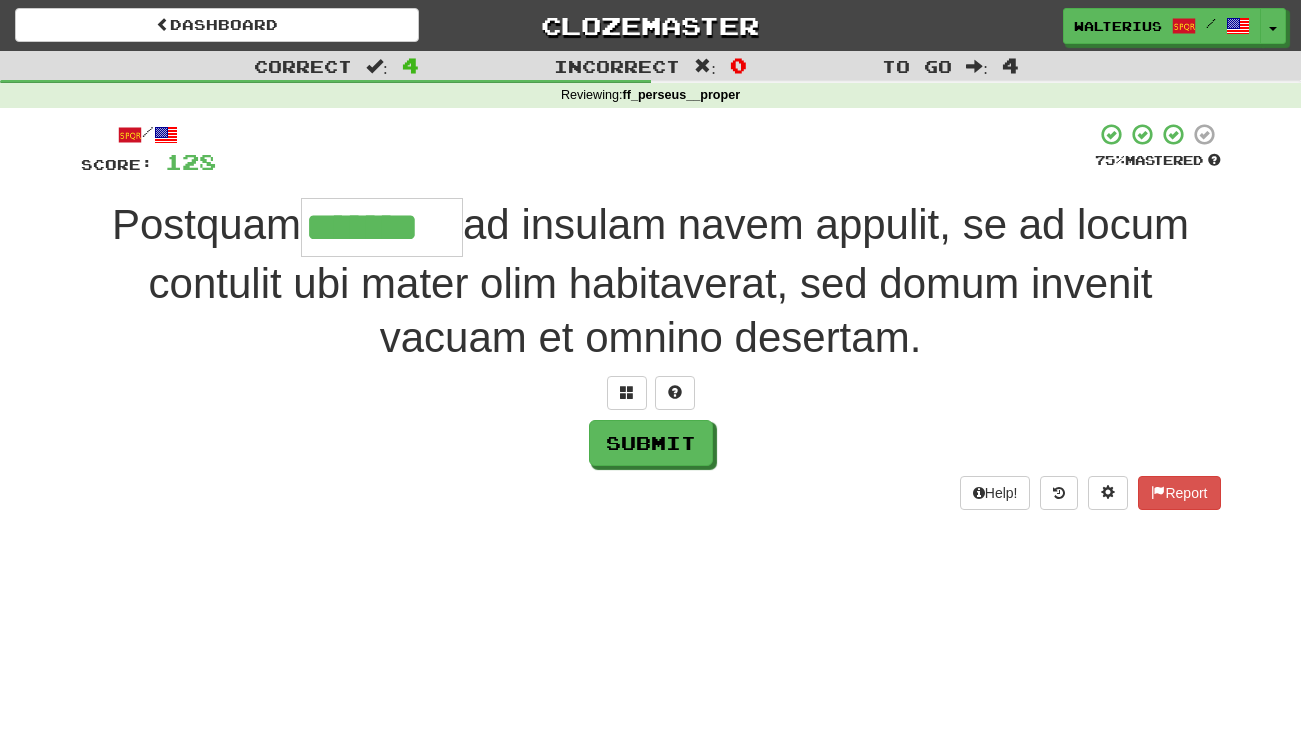 type on "*******" 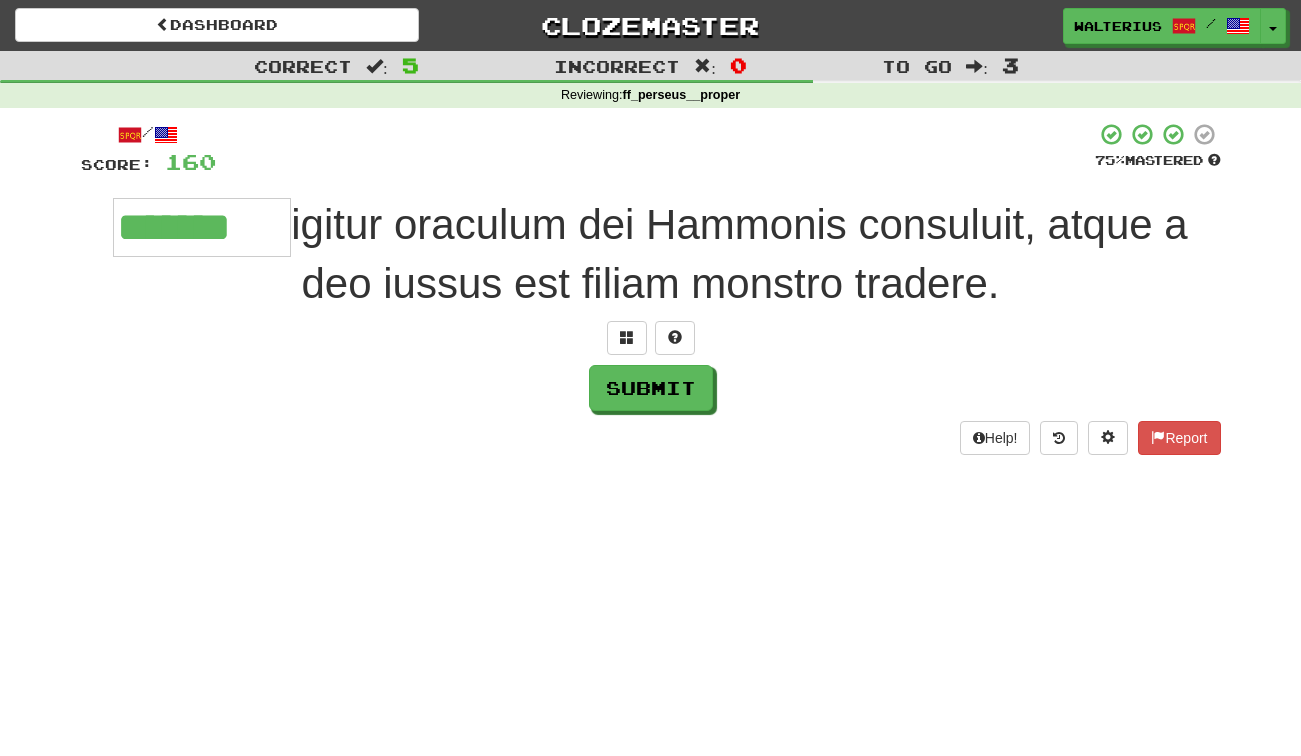 type on "*******" 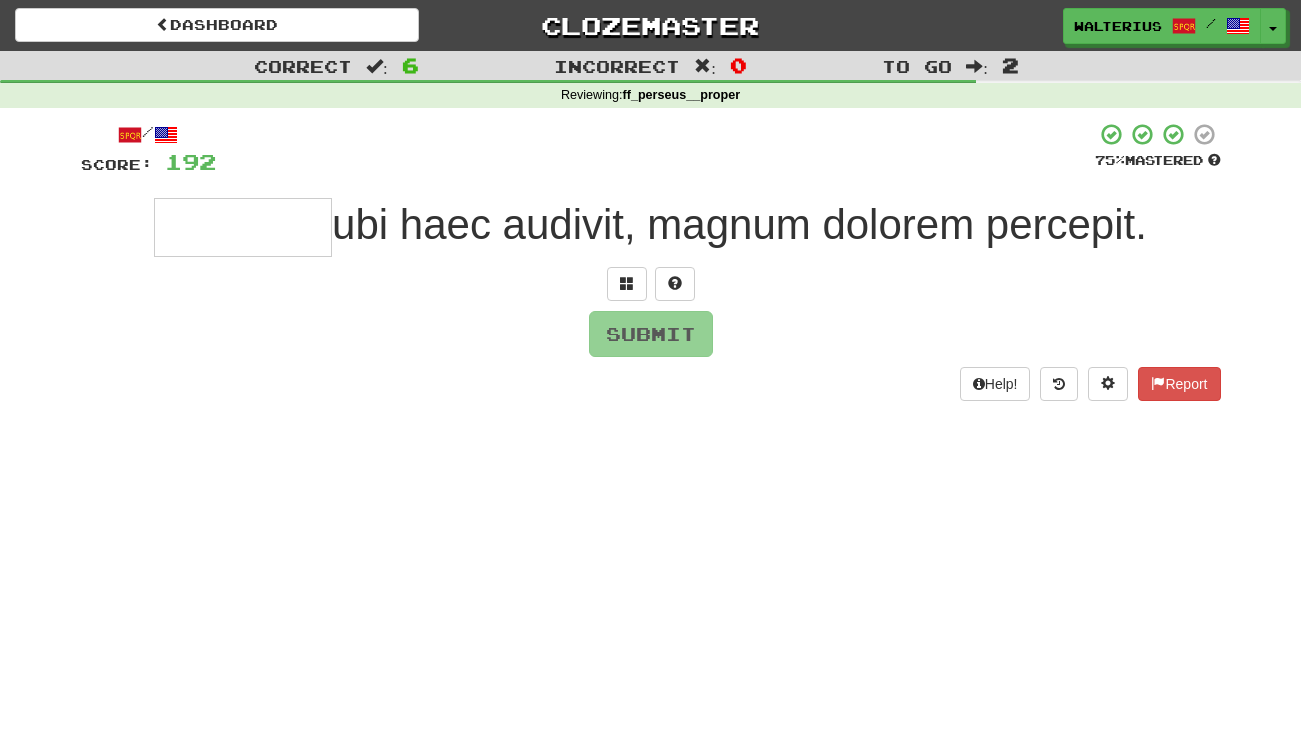 type on "*" 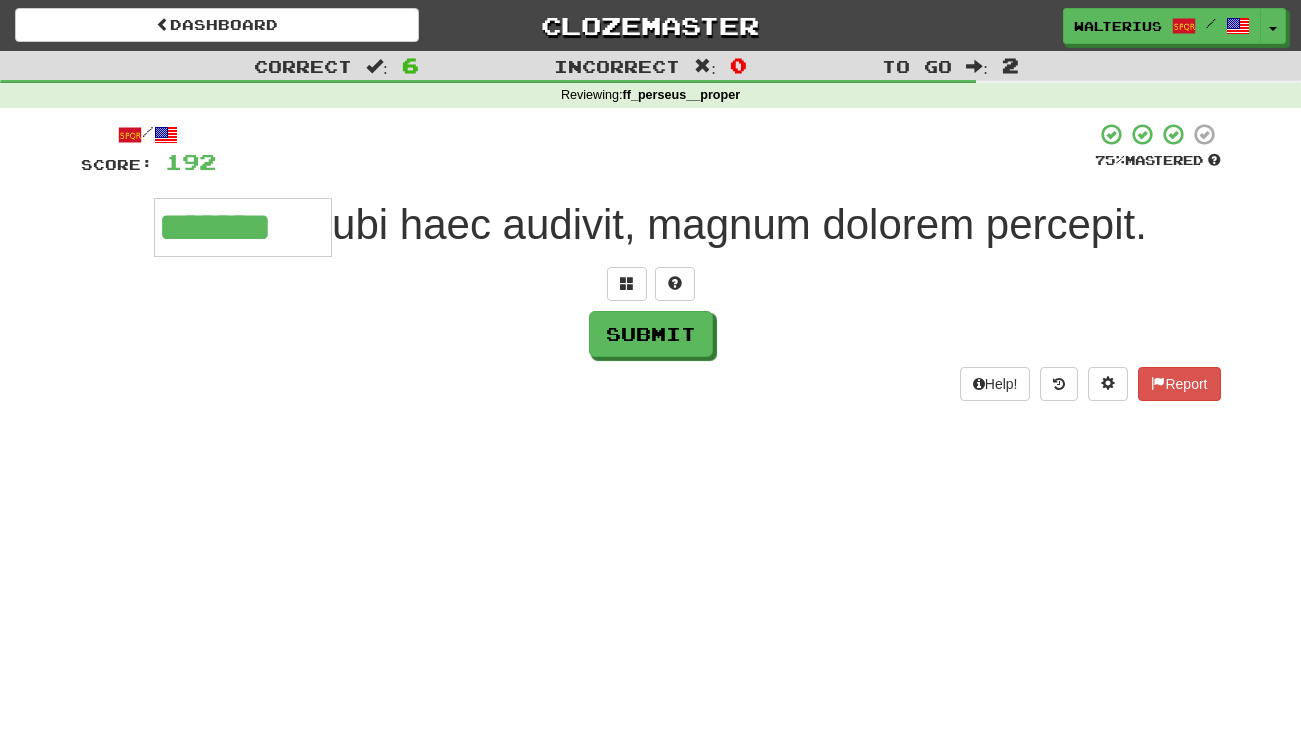 type on "*******" 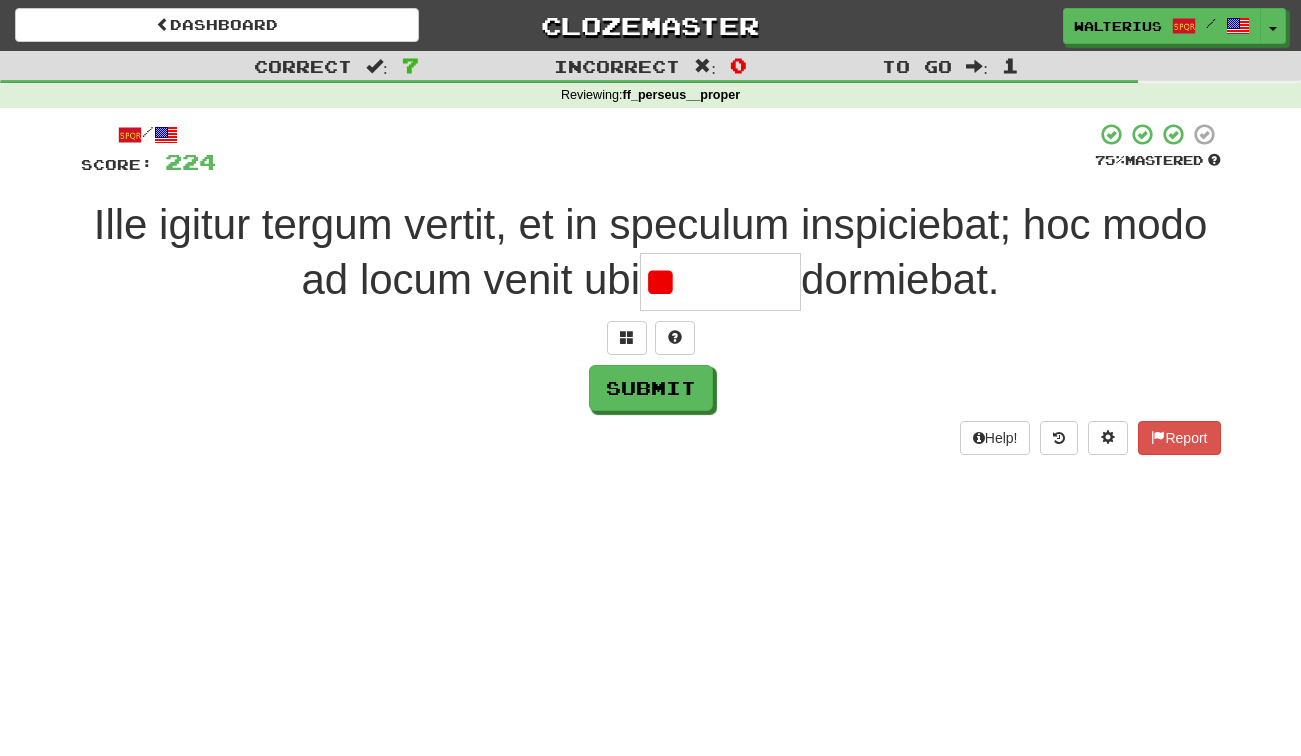 type on "*" 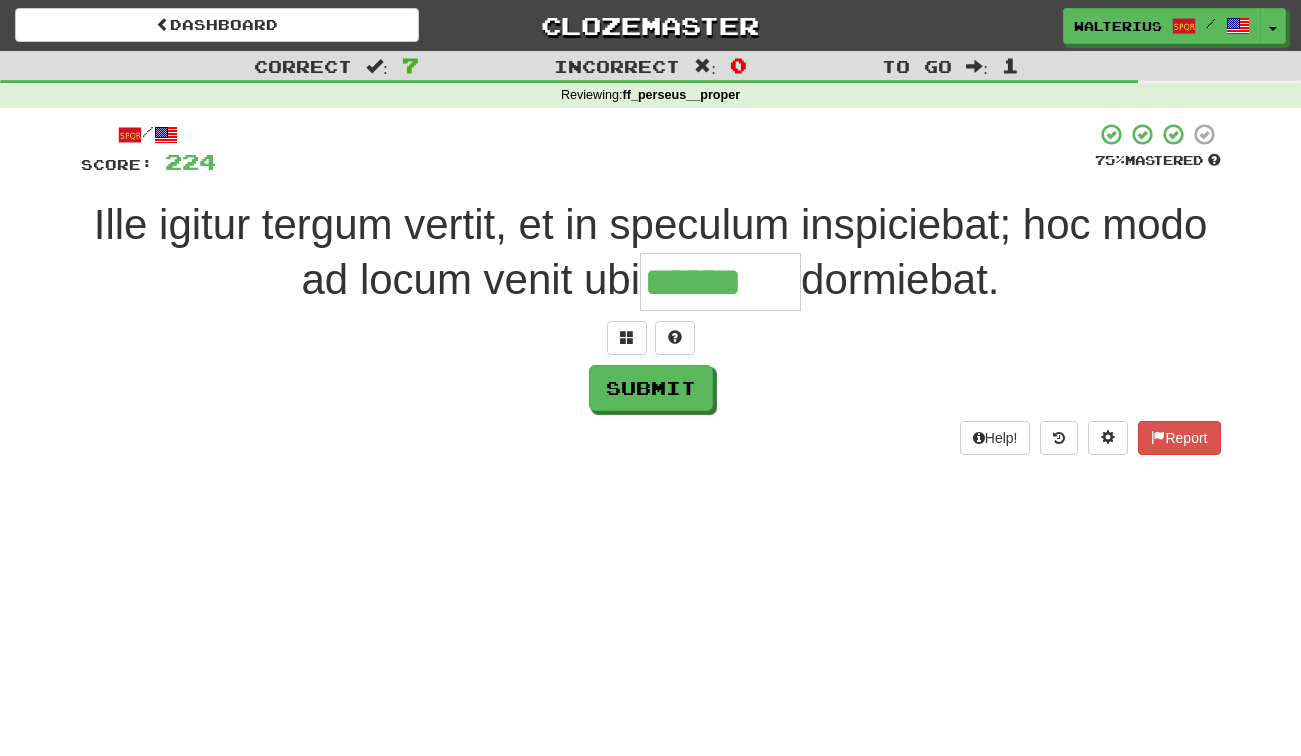 type on "******" 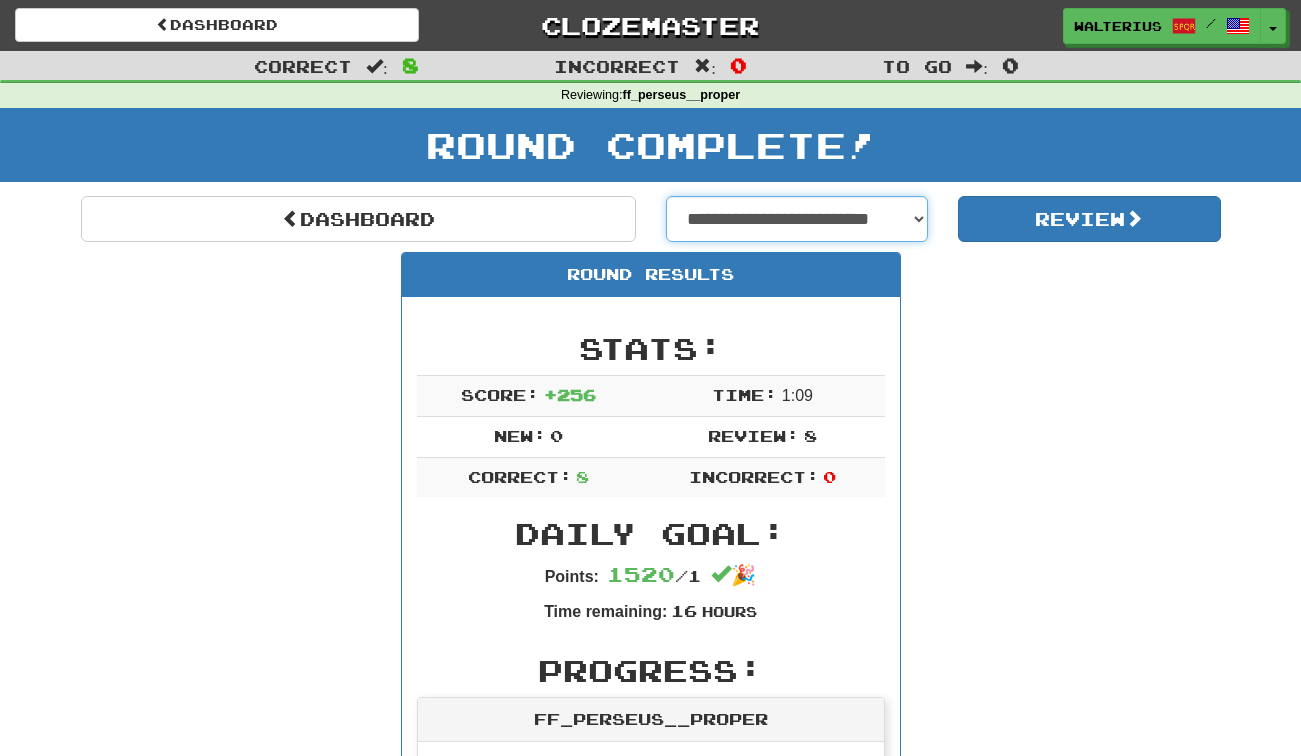 click on "**********" at bounding box center [797, 219] 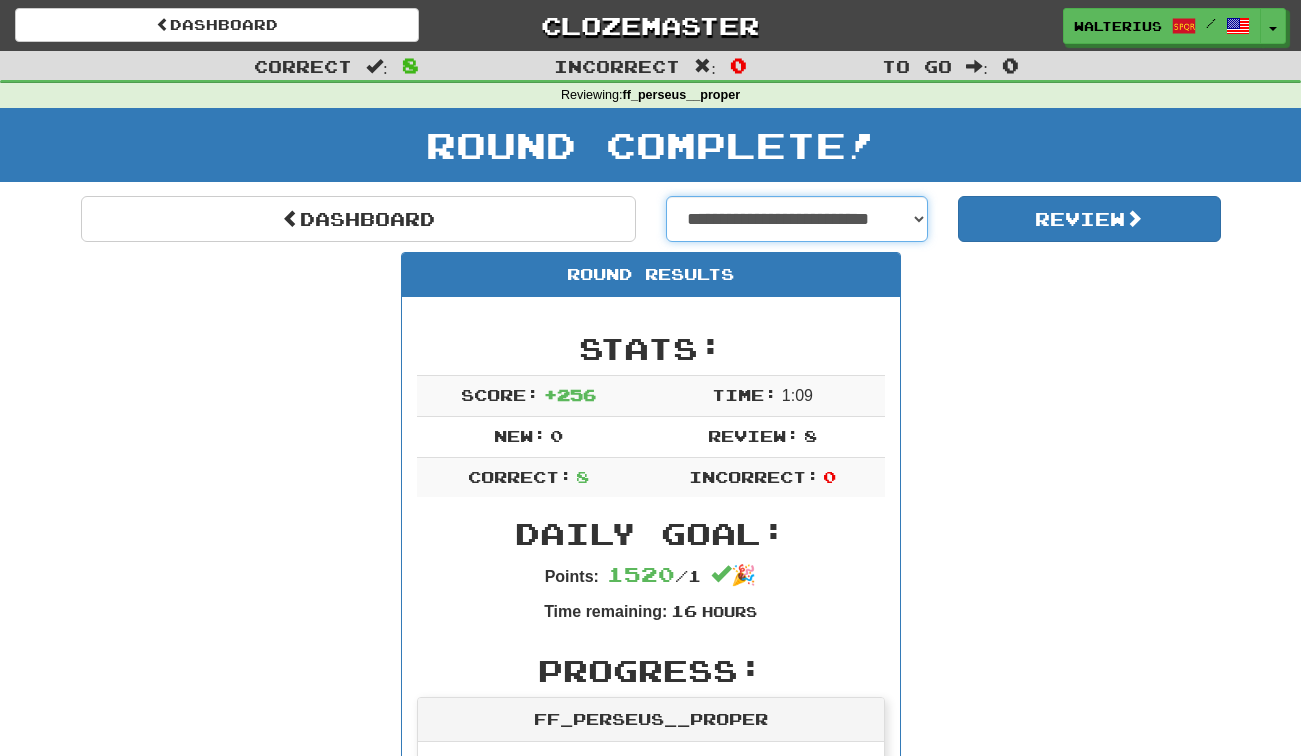 select on "**********" 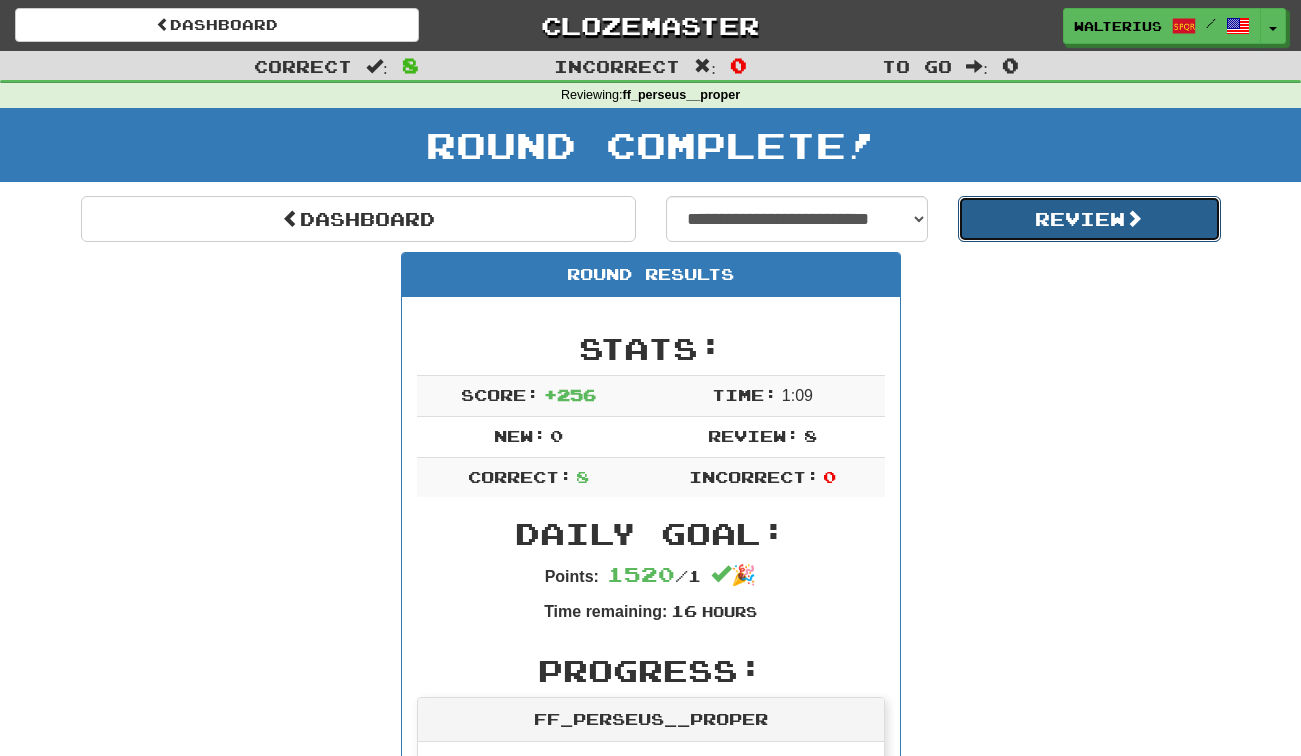 click on "Review" at bounding box center (1089, 219) 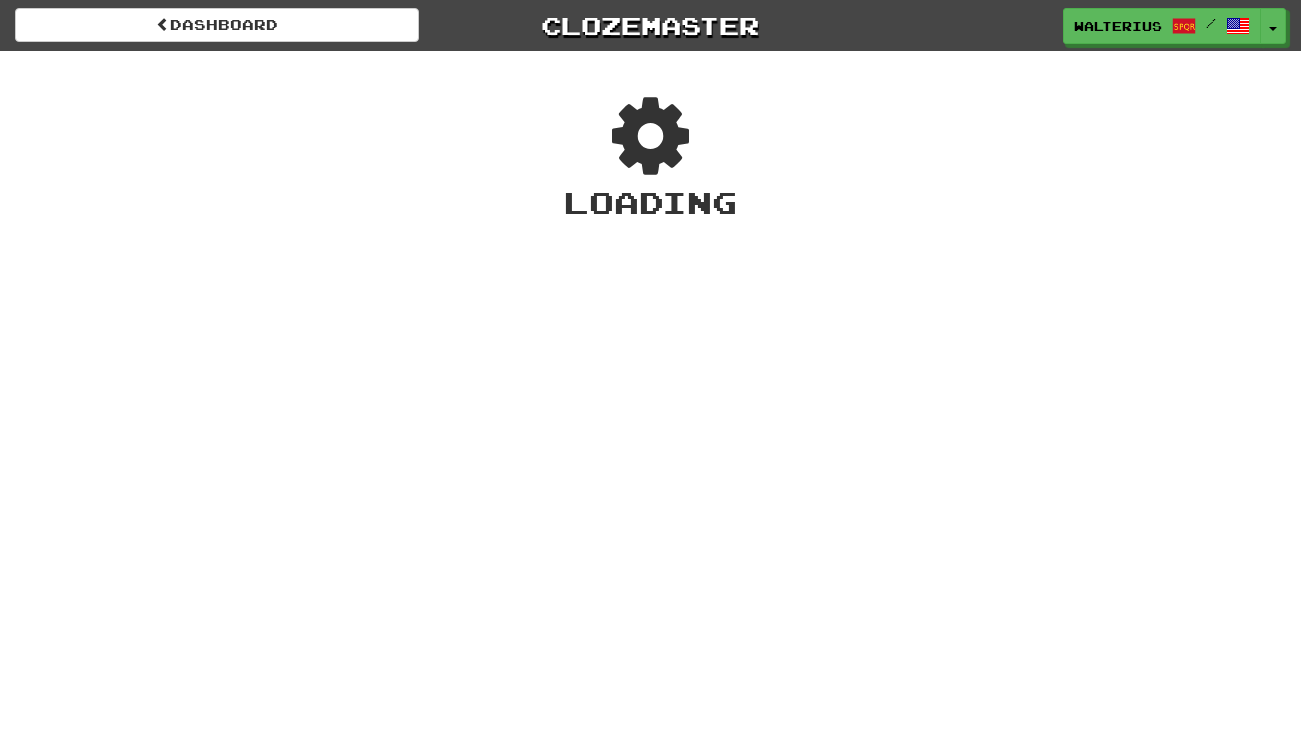 scroll, scrollTop: 0, scrollLeft: 0, axis: both 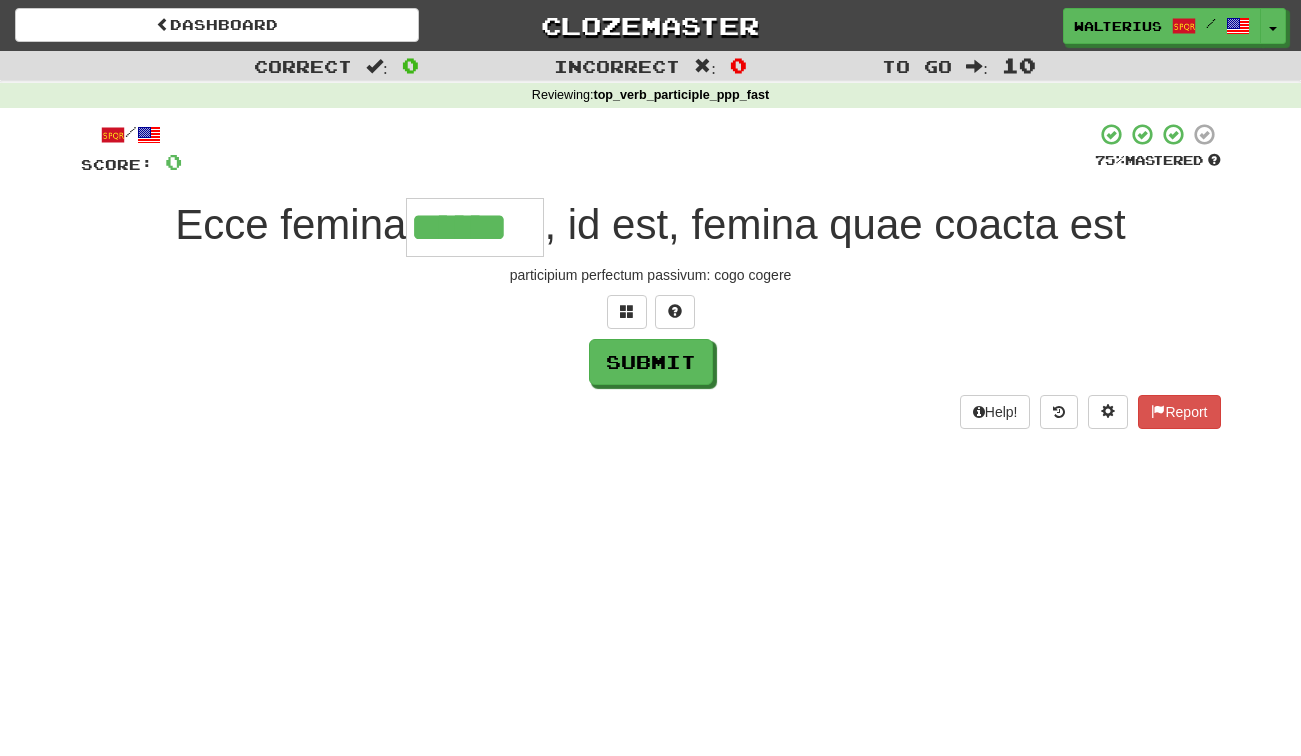 type on "******" 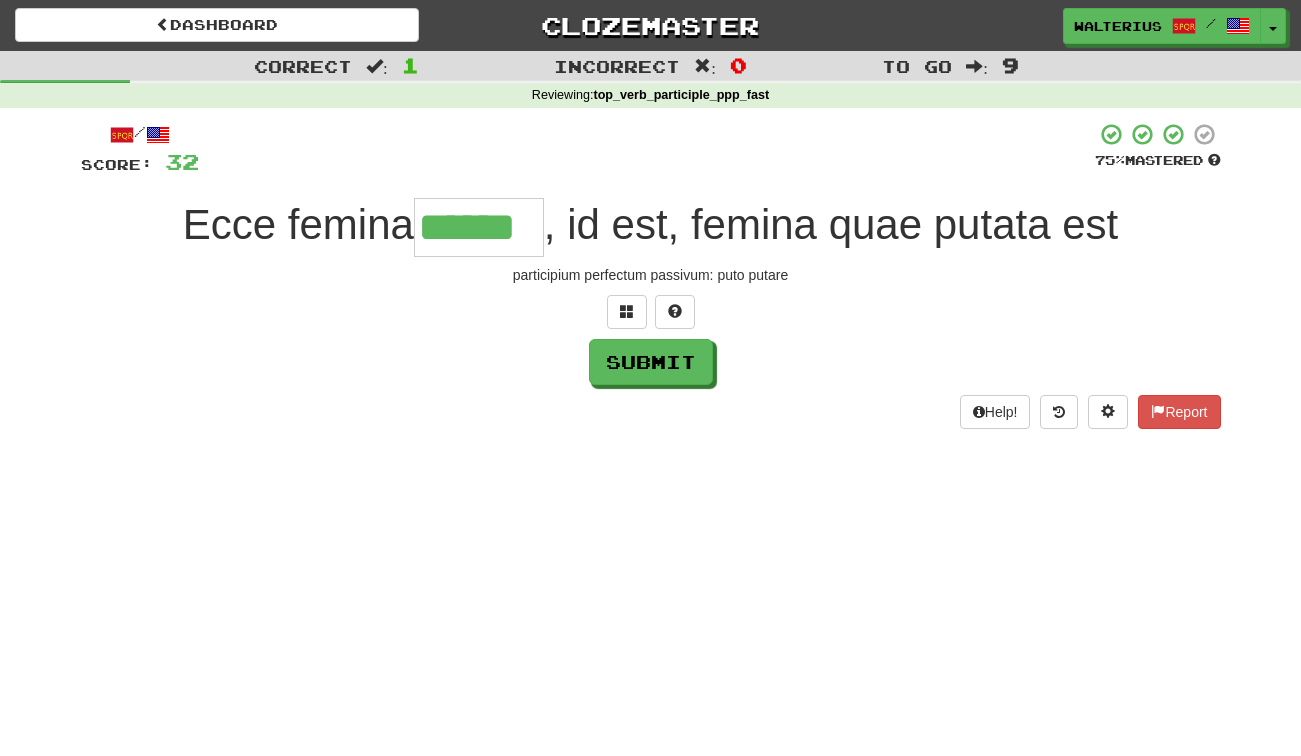 type on "******" 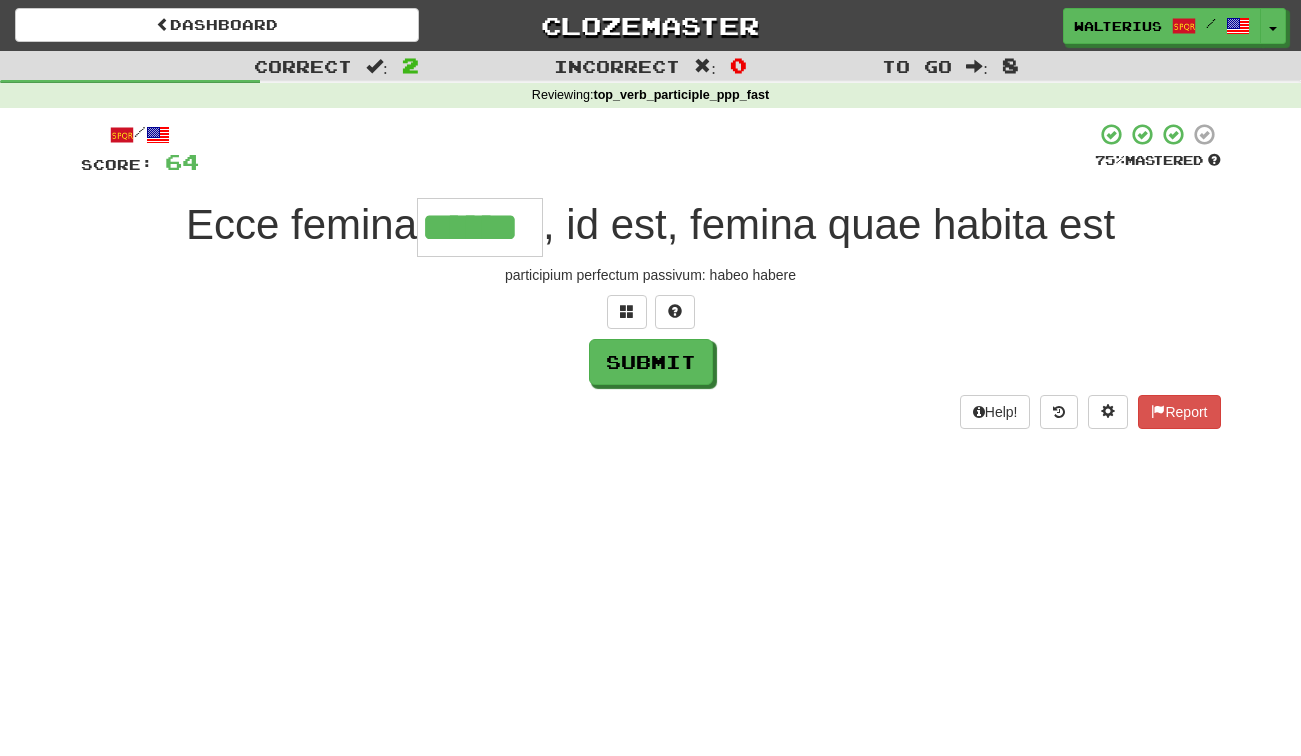 type on "******" 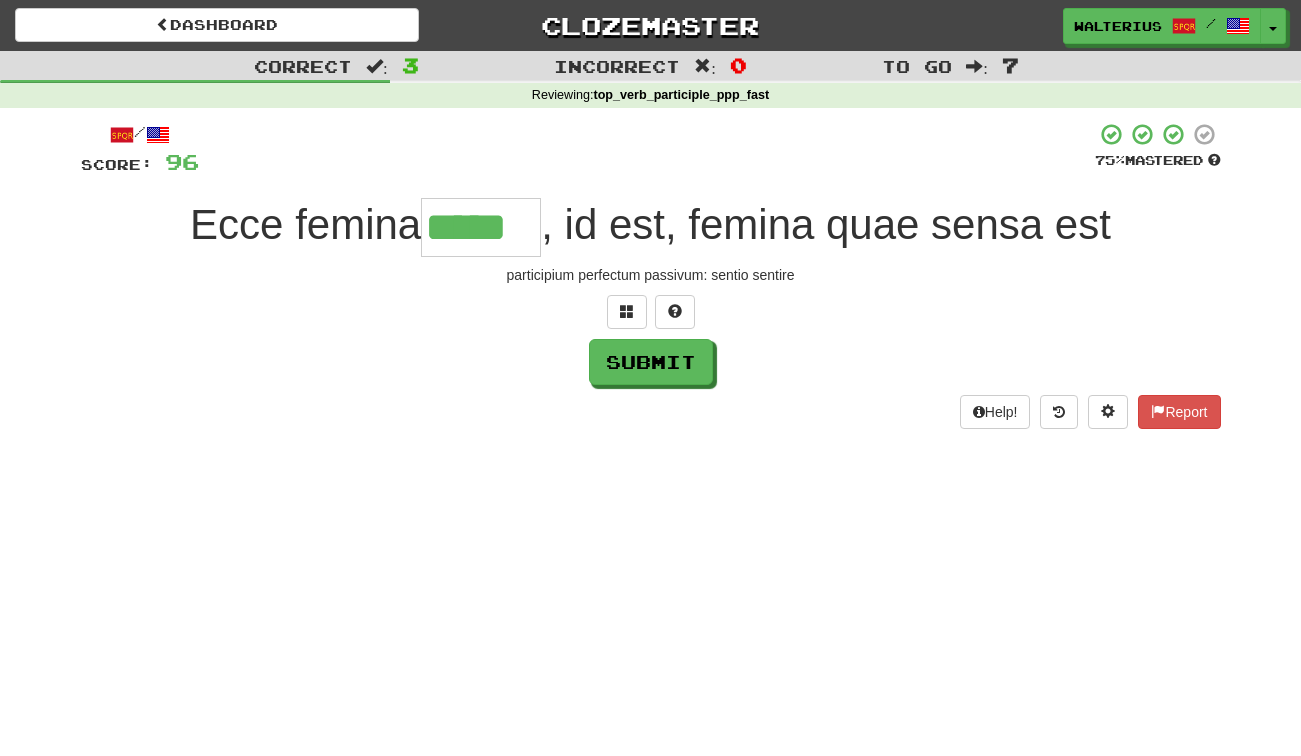 type on "*****" 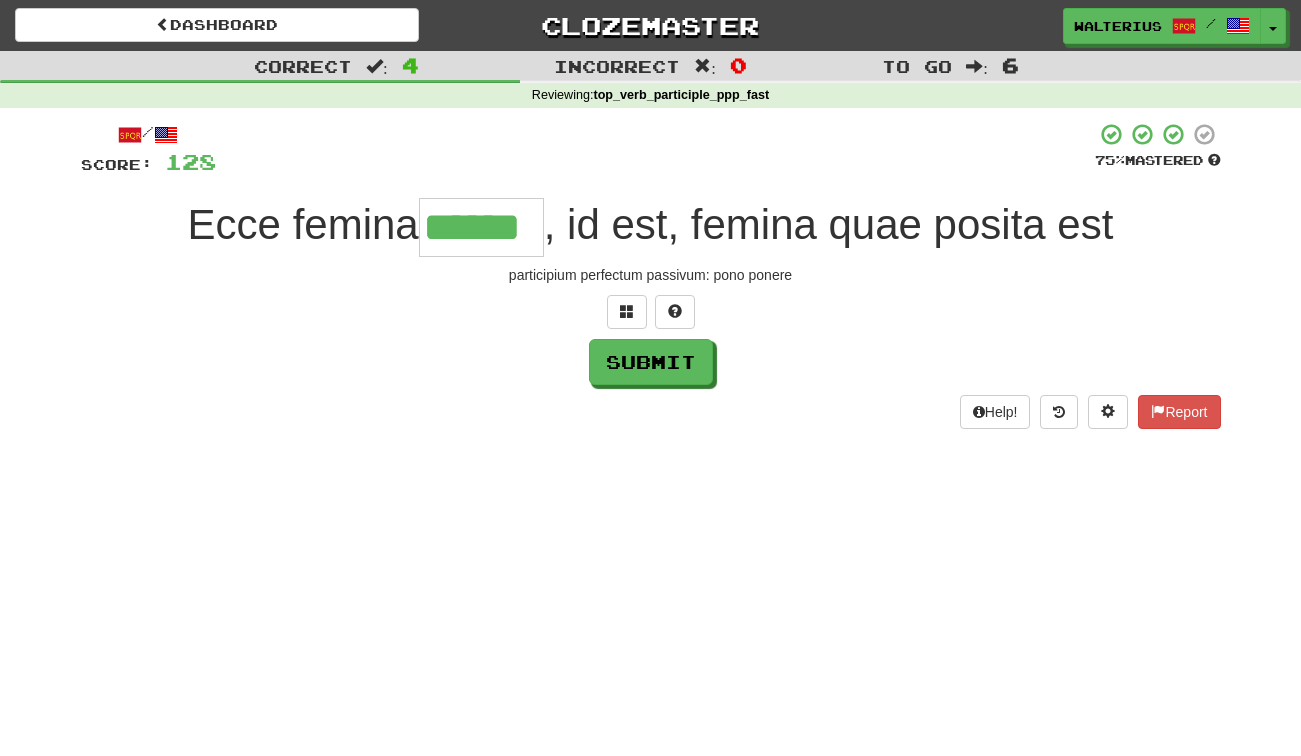 type on "******" 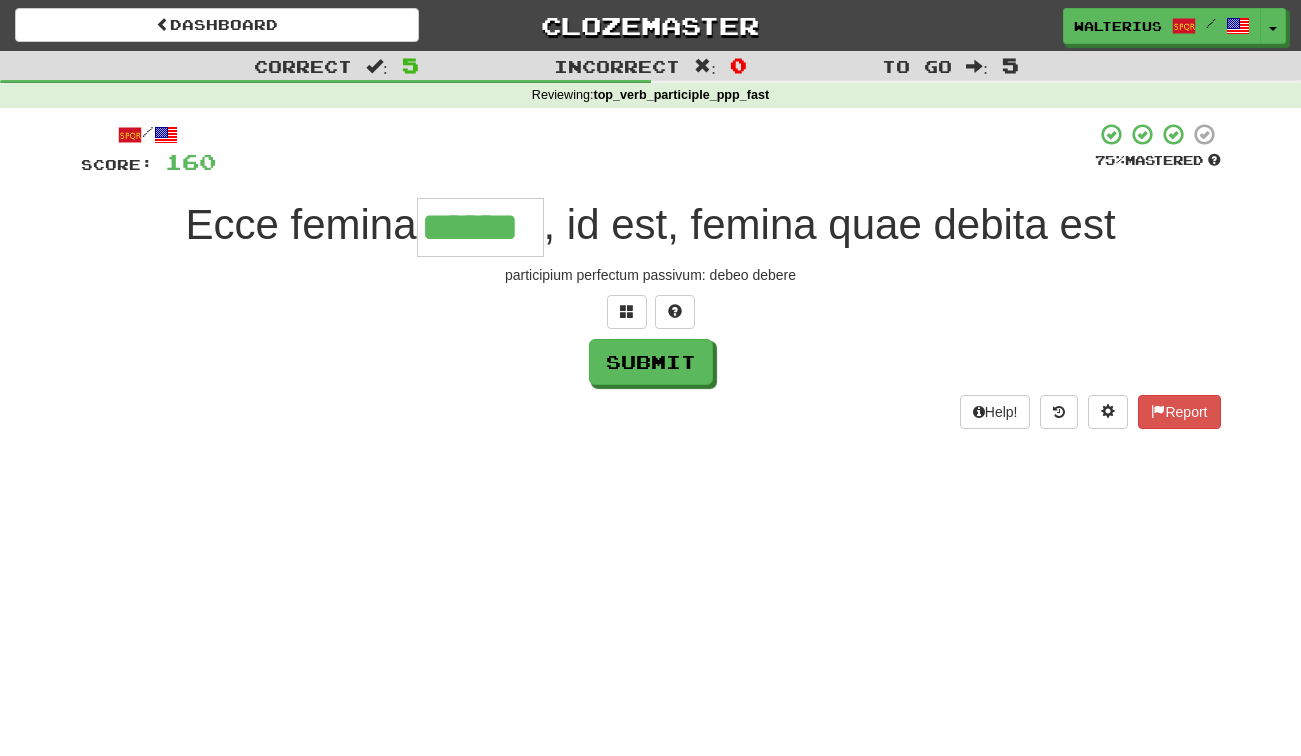 type on "******" 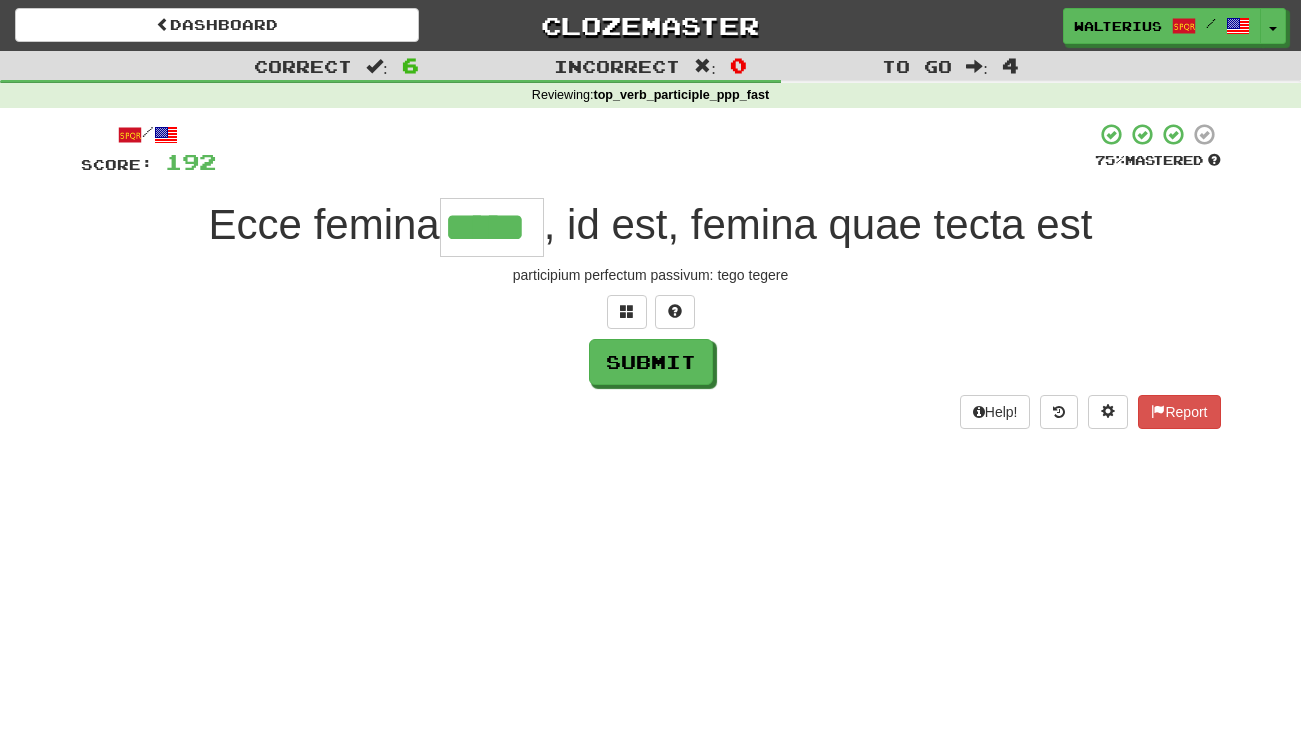 type on "*****" 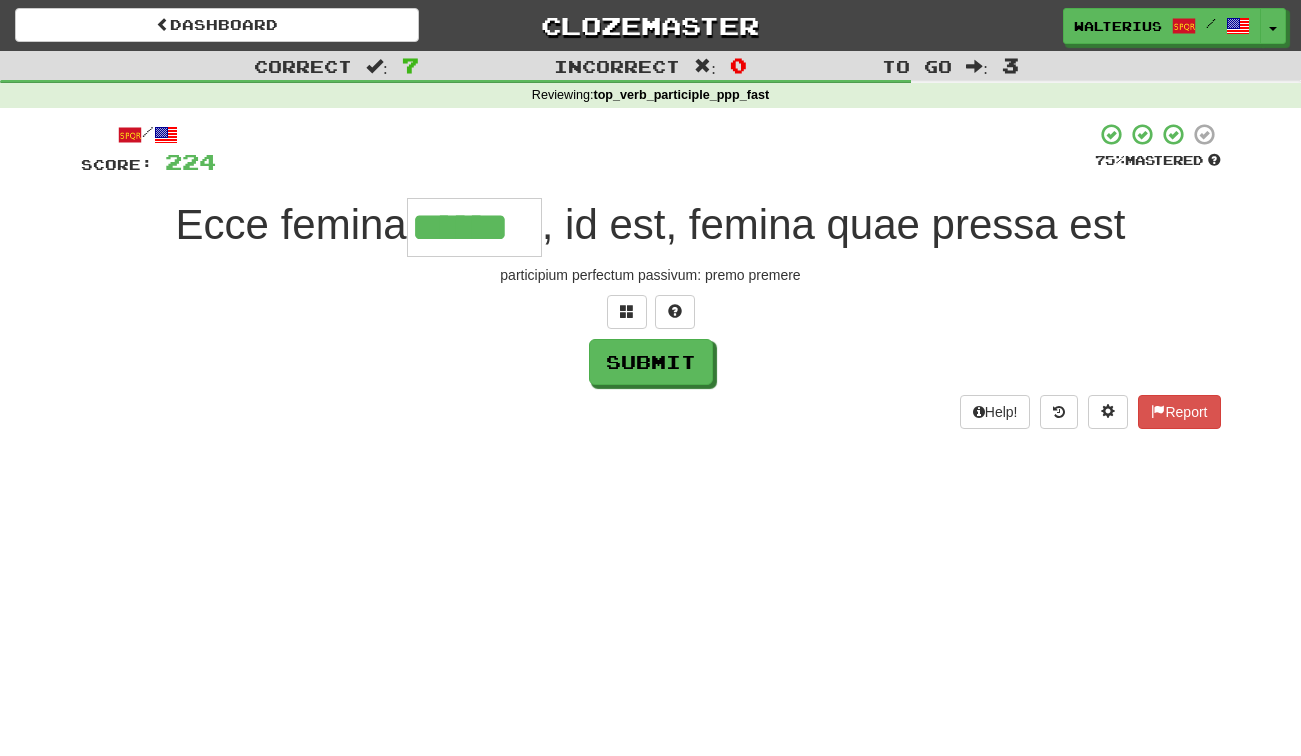 type on "******" 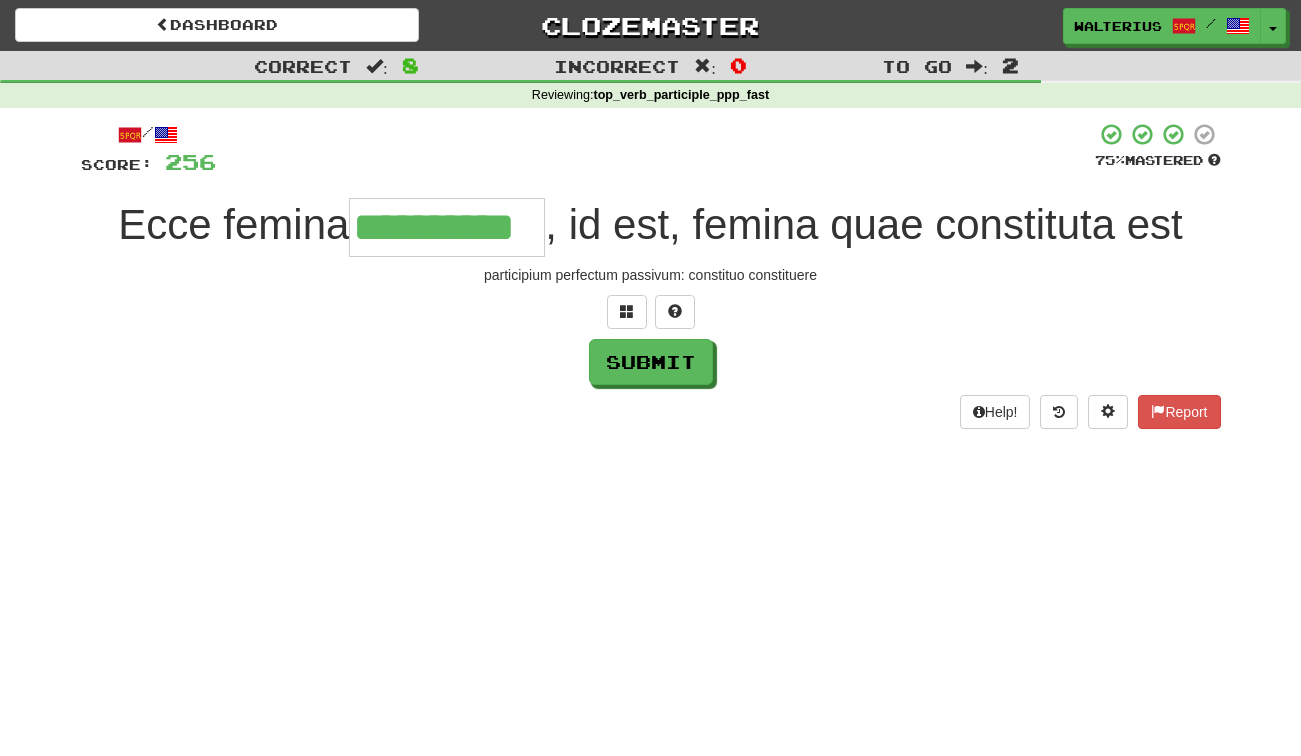 type on "**********" 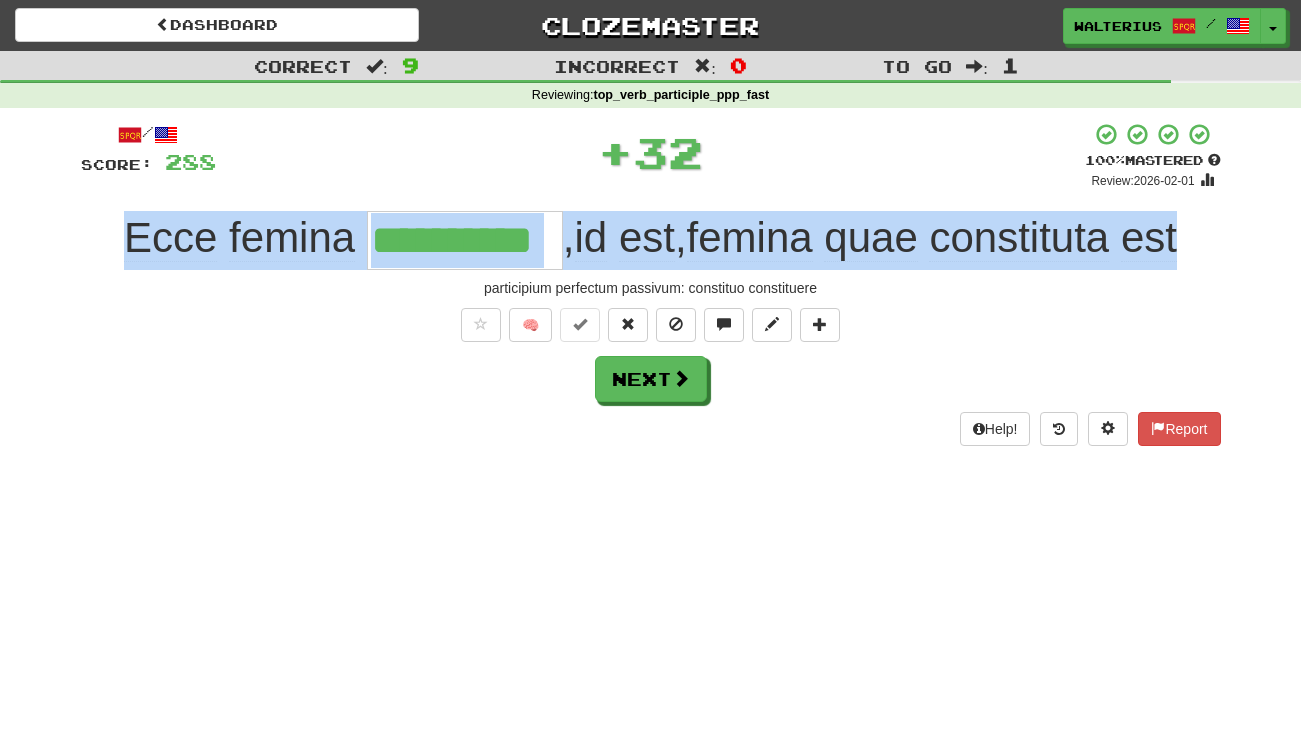 drag, startPoint x: 1207, startPoint y: 238, endPoint x: 89, endPoint y: 258, distance: 1118.1788 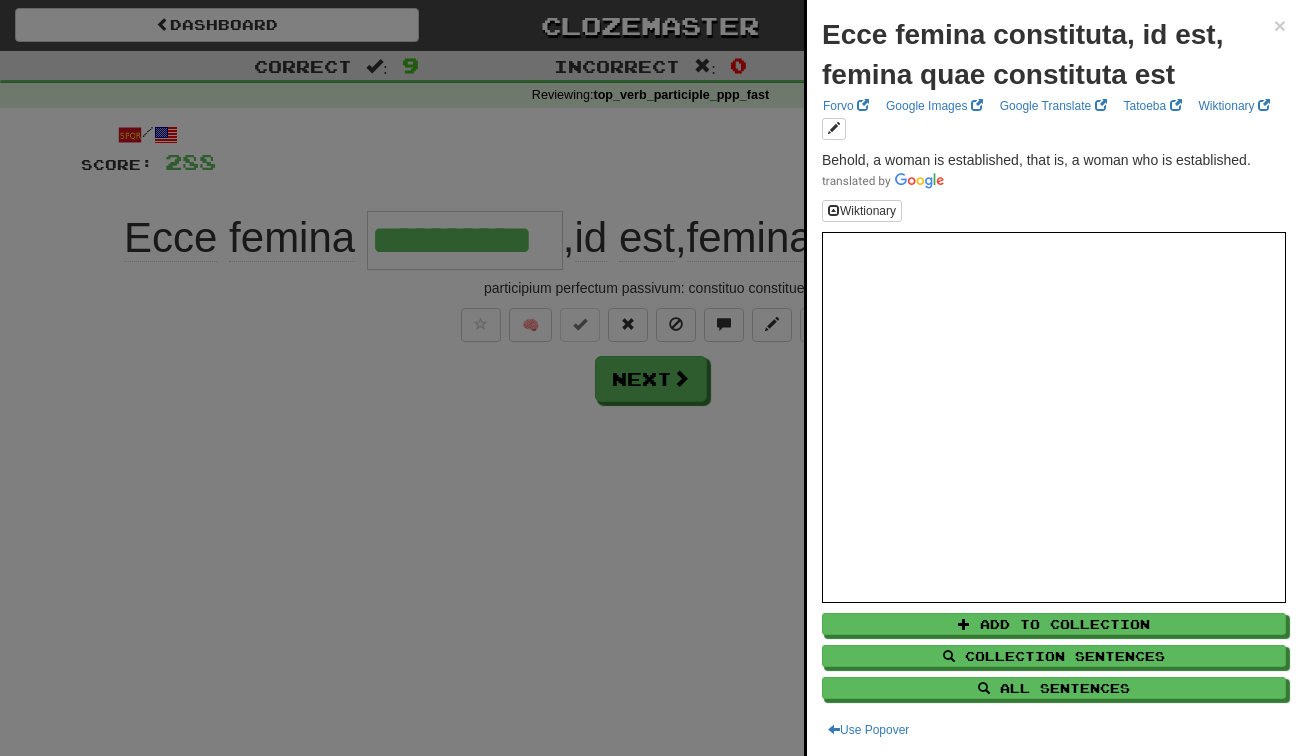 click at bounding box center (650, 378) 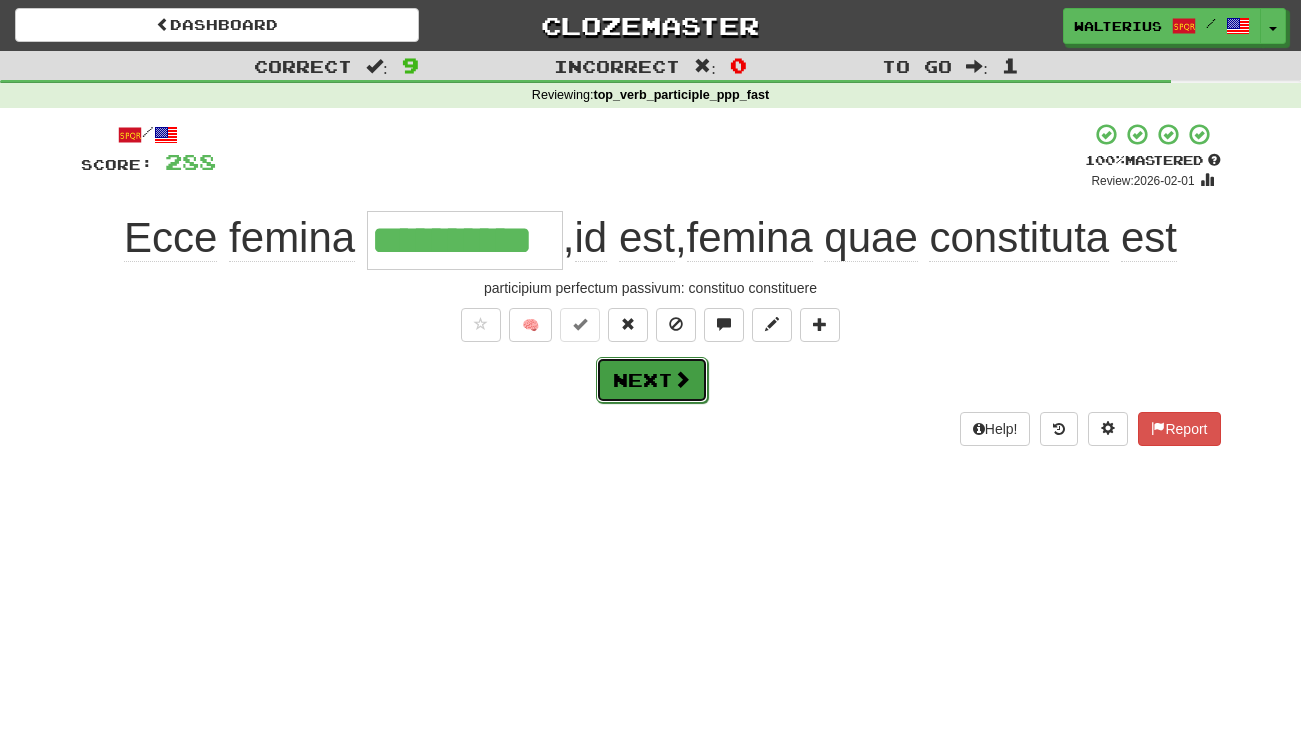 click on "Next" at bounding box center (652, 380) 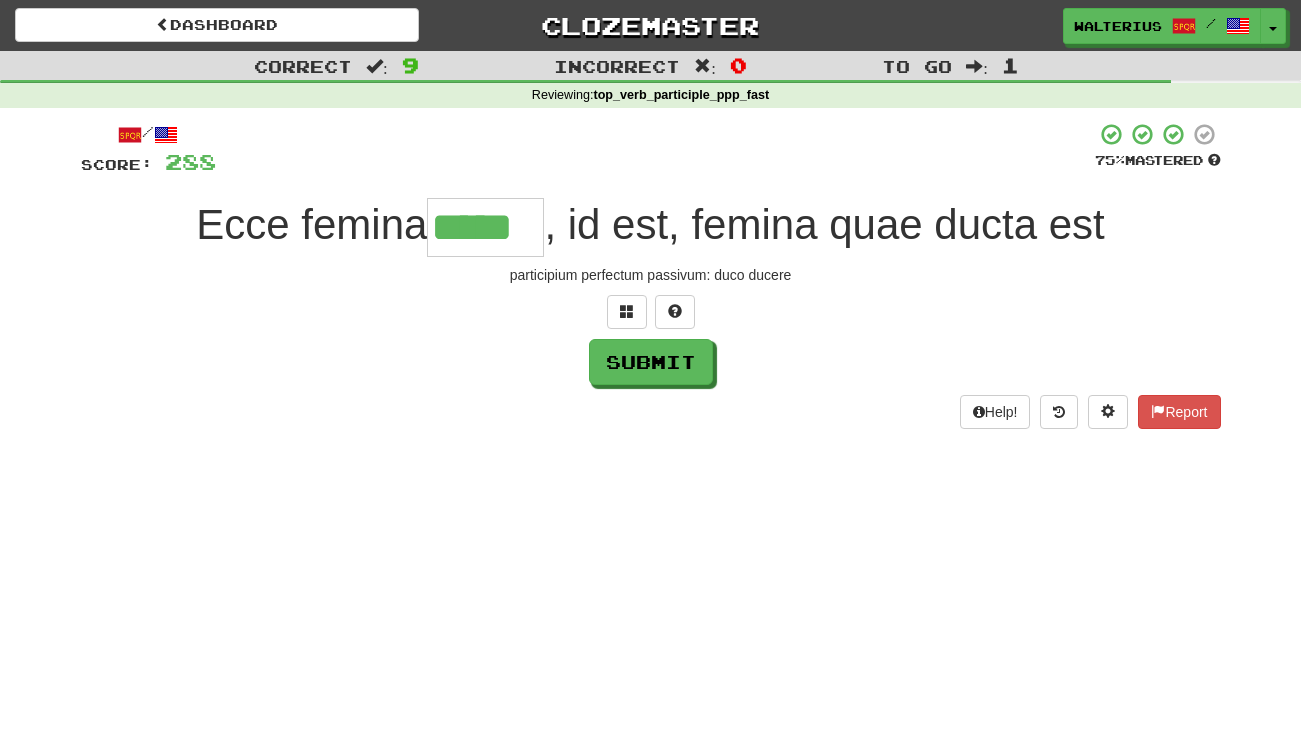 type on "*****" 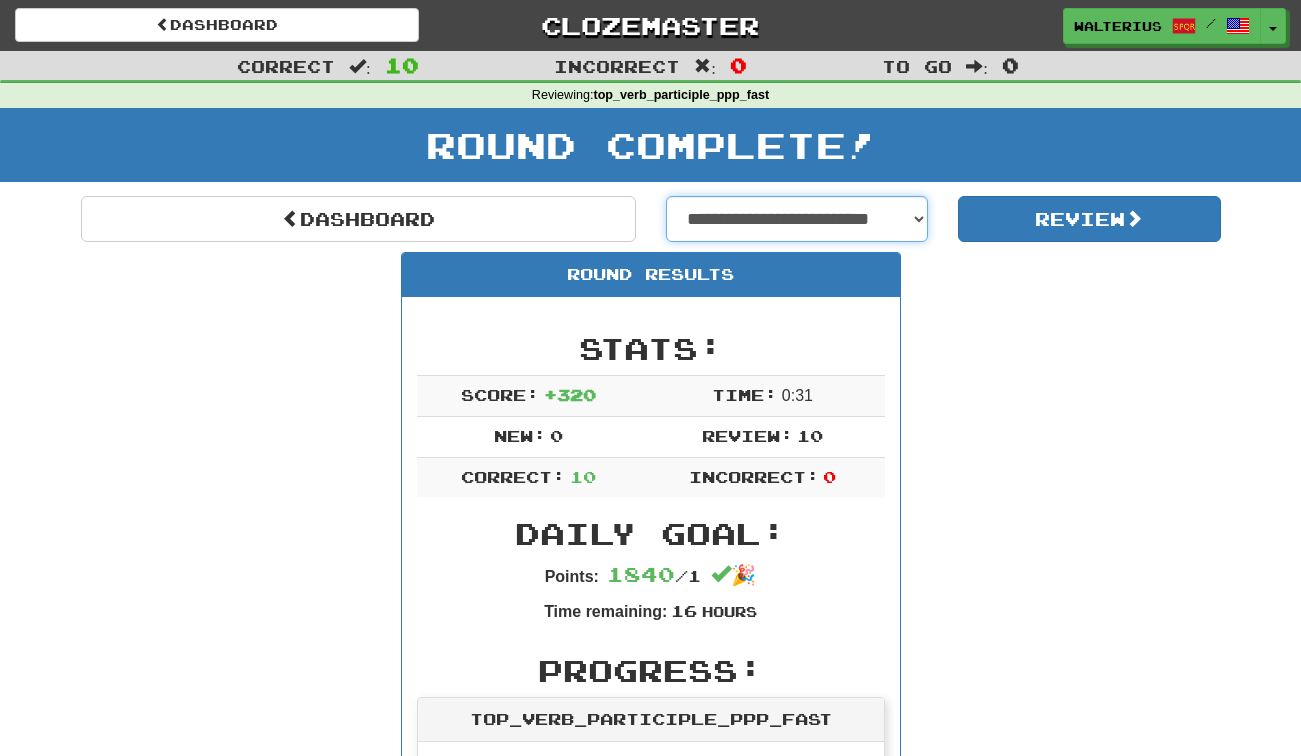 click on "**********" at bounding box center [797, 219] 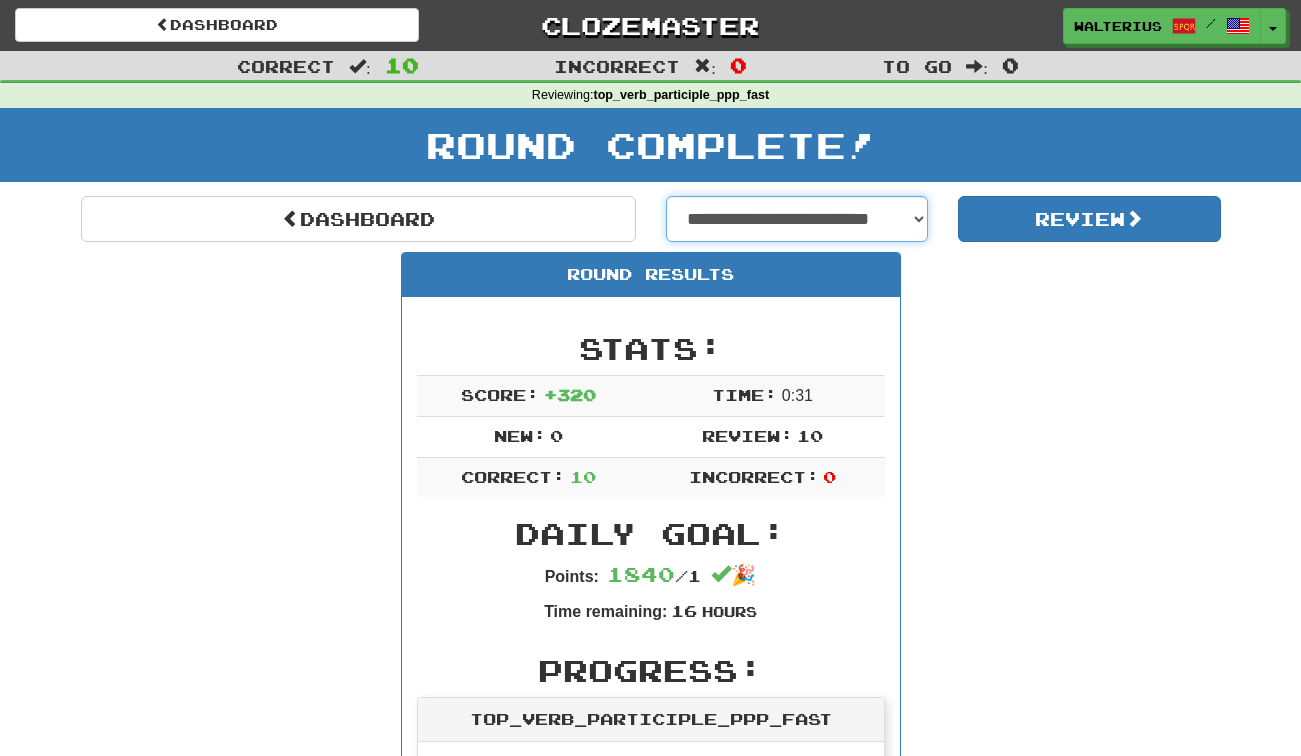 select on "**********" 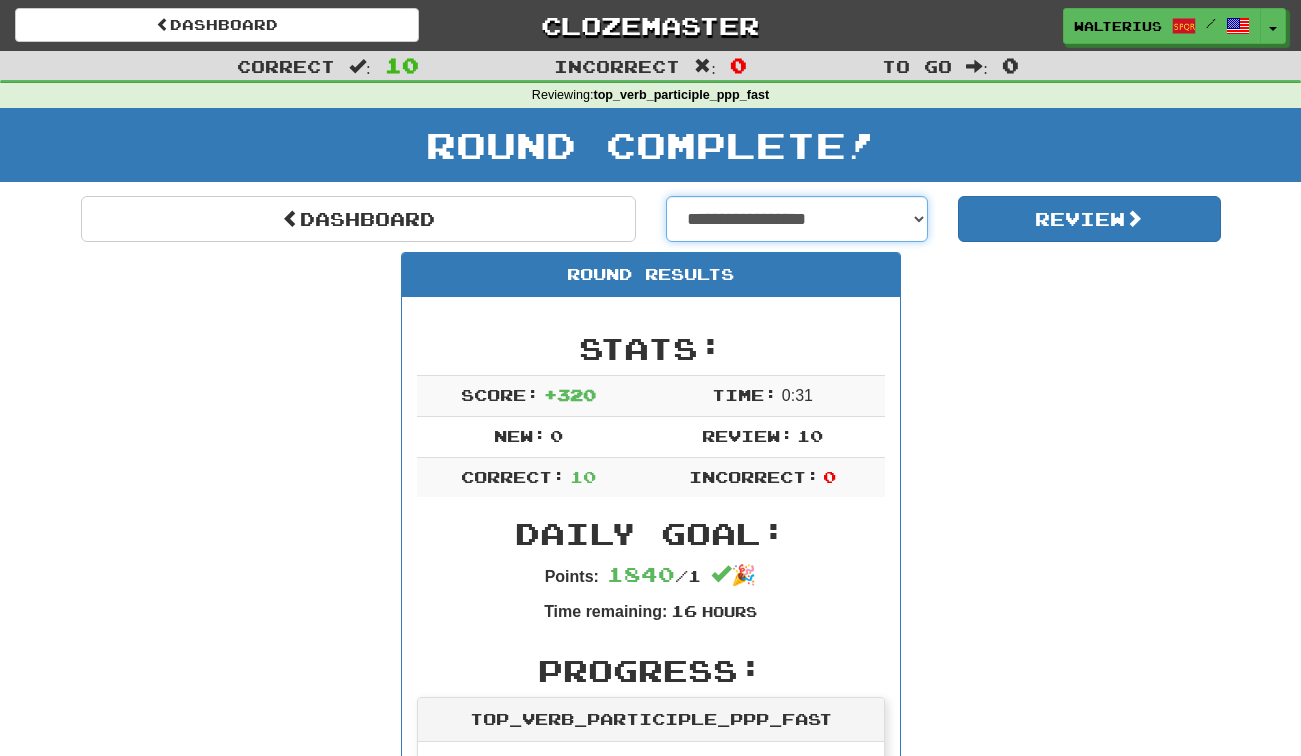 select on "**********" 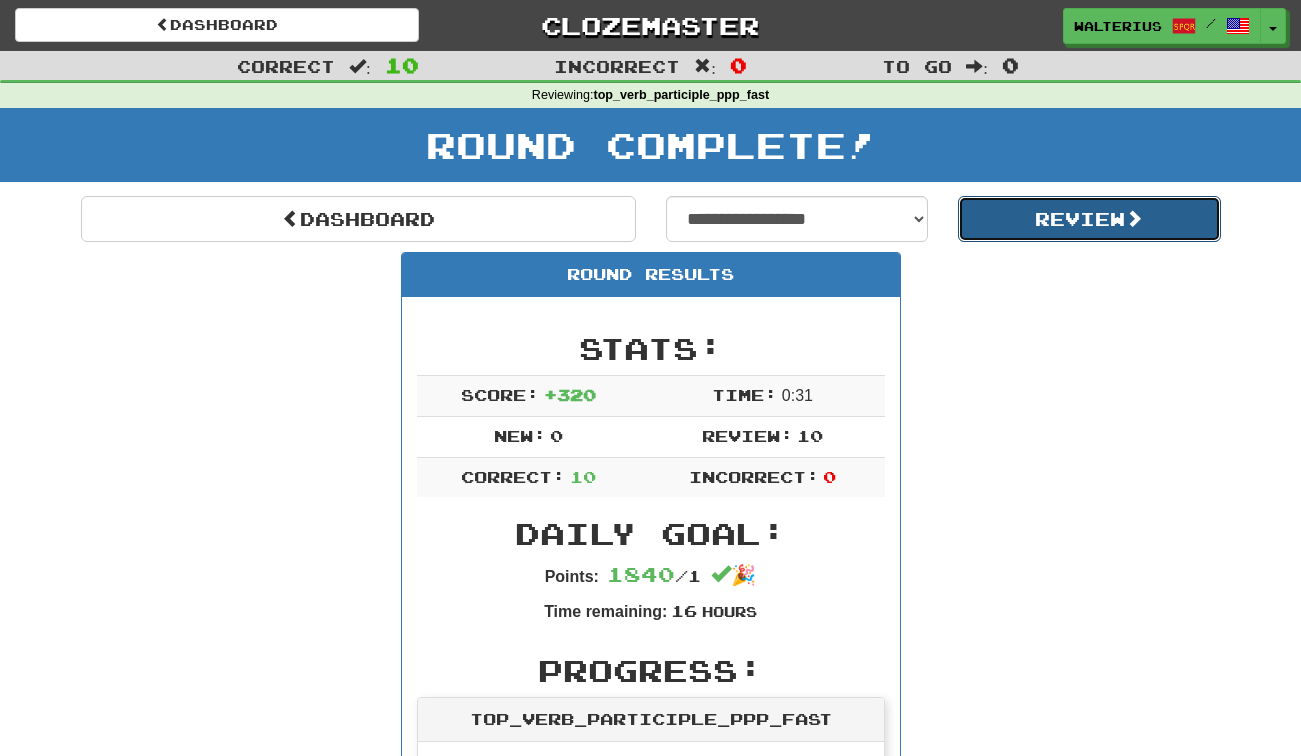 click on "Review" at bounding box center [1089, 219] 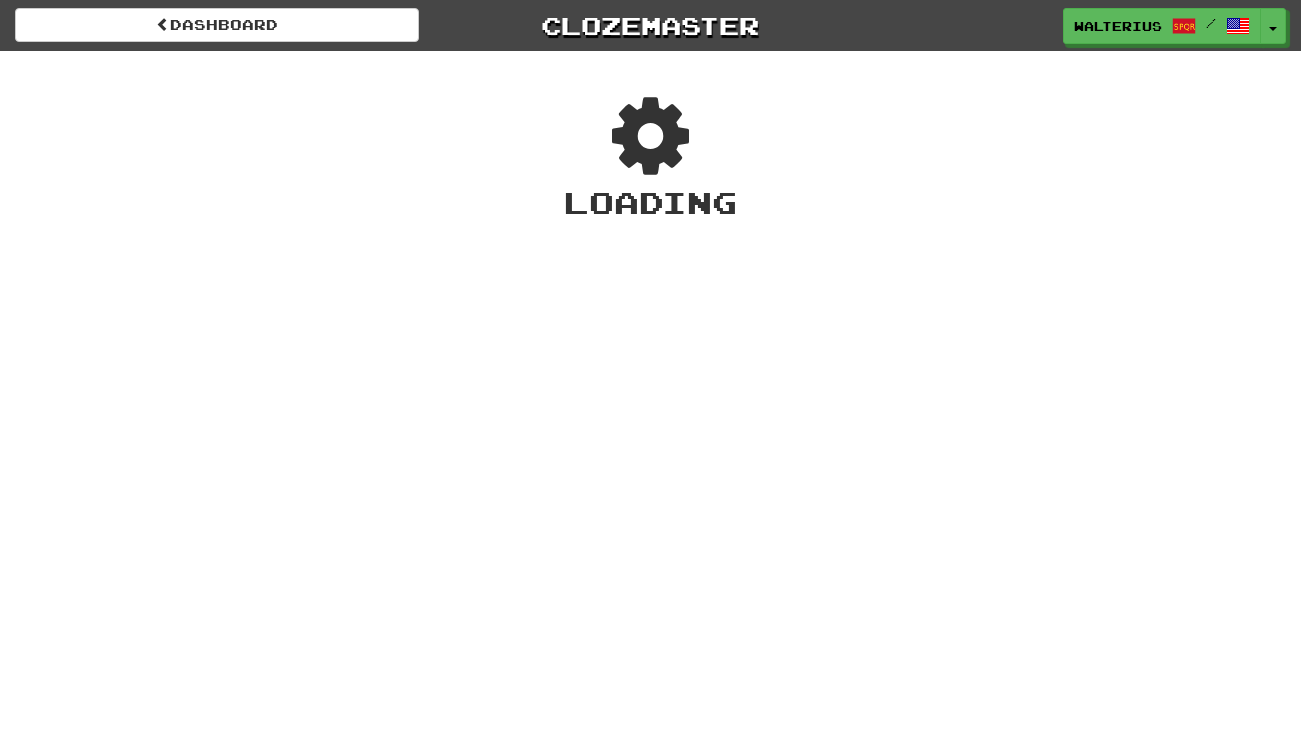 scroll, scrollTop: 0, scrollLeft: 0, axis: both 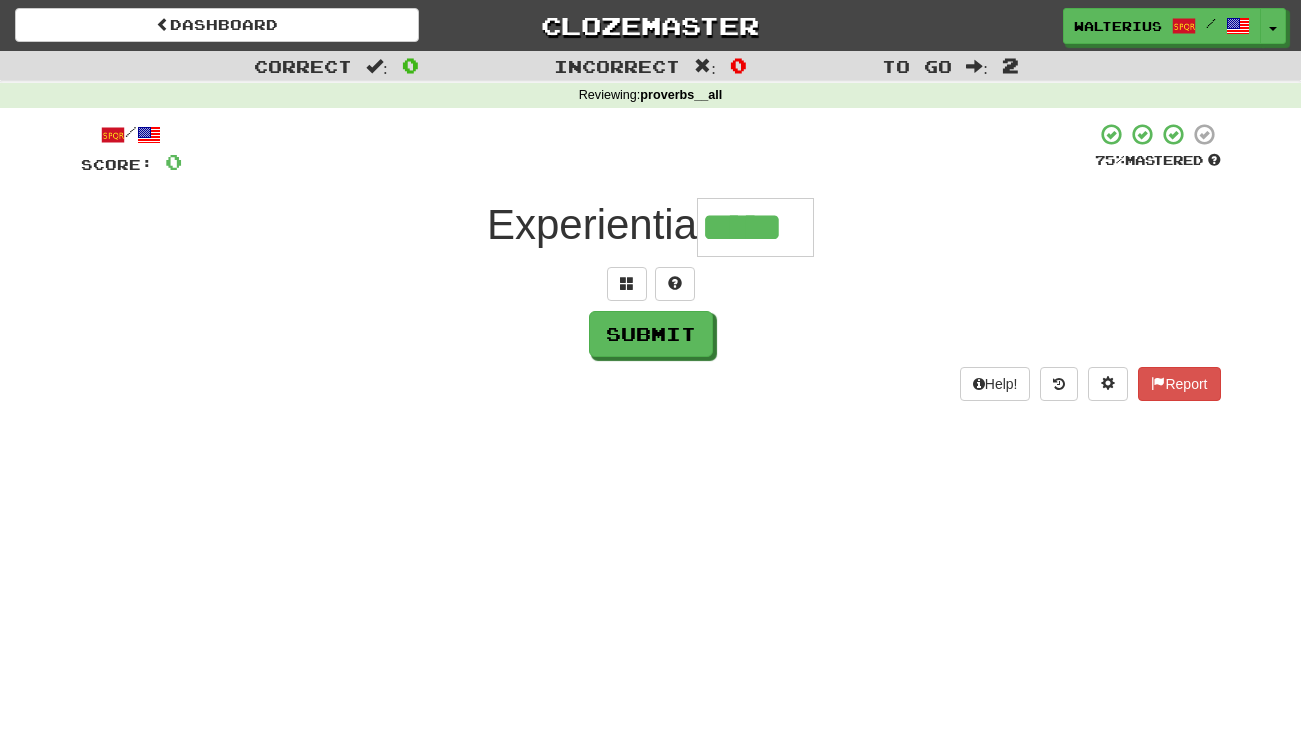 type on "*****" 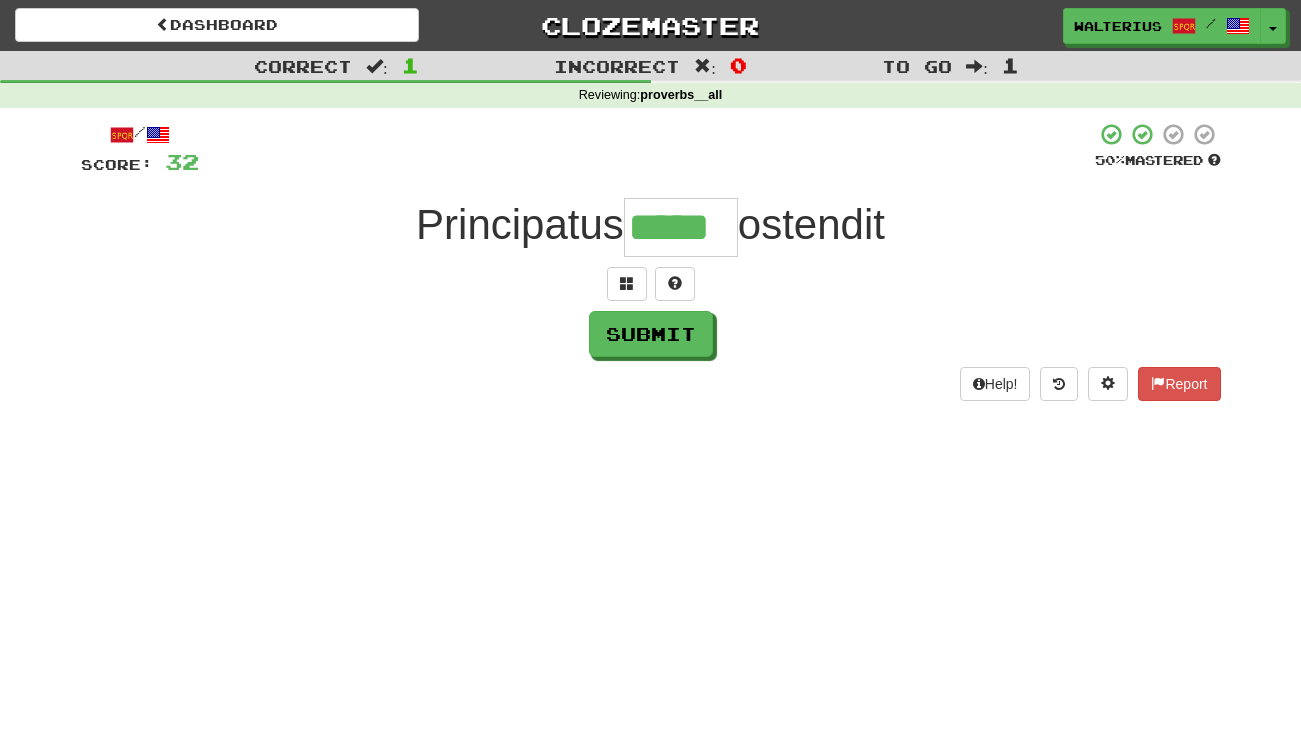 type on "*****" 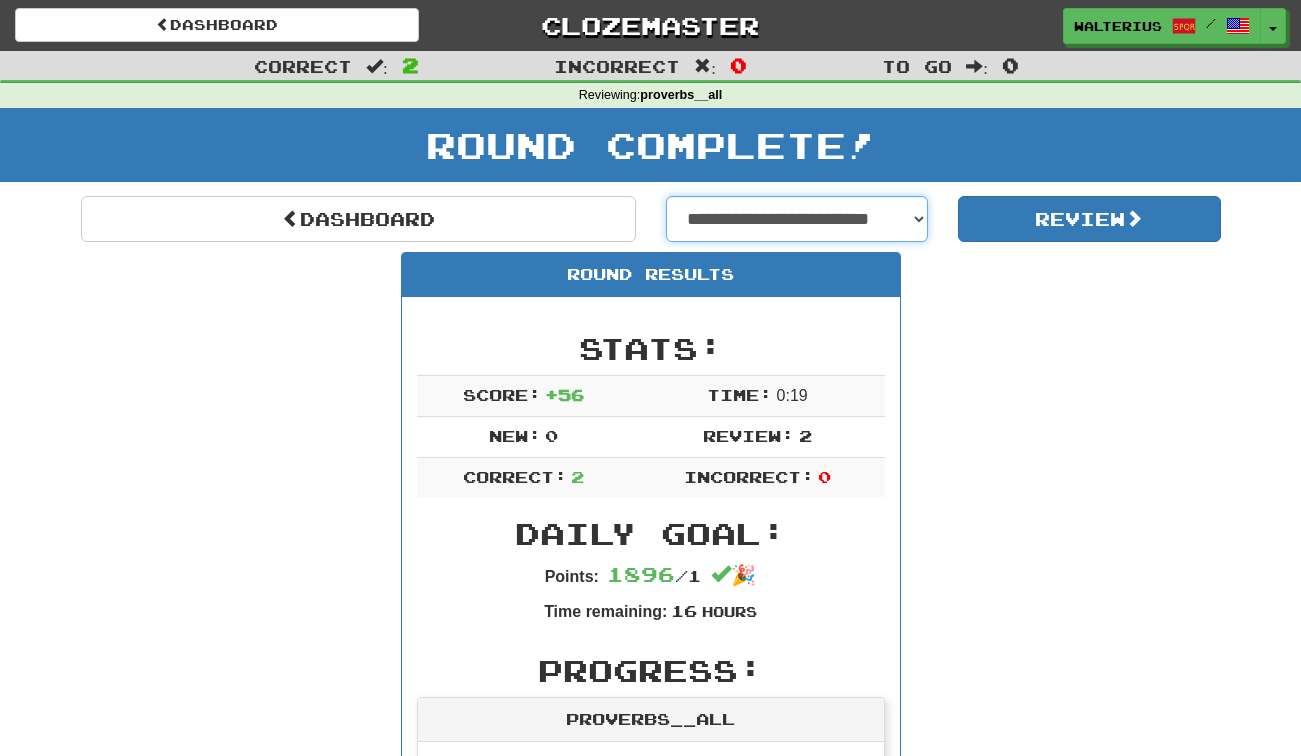 click on "**********" at bounding box center (797, 219) 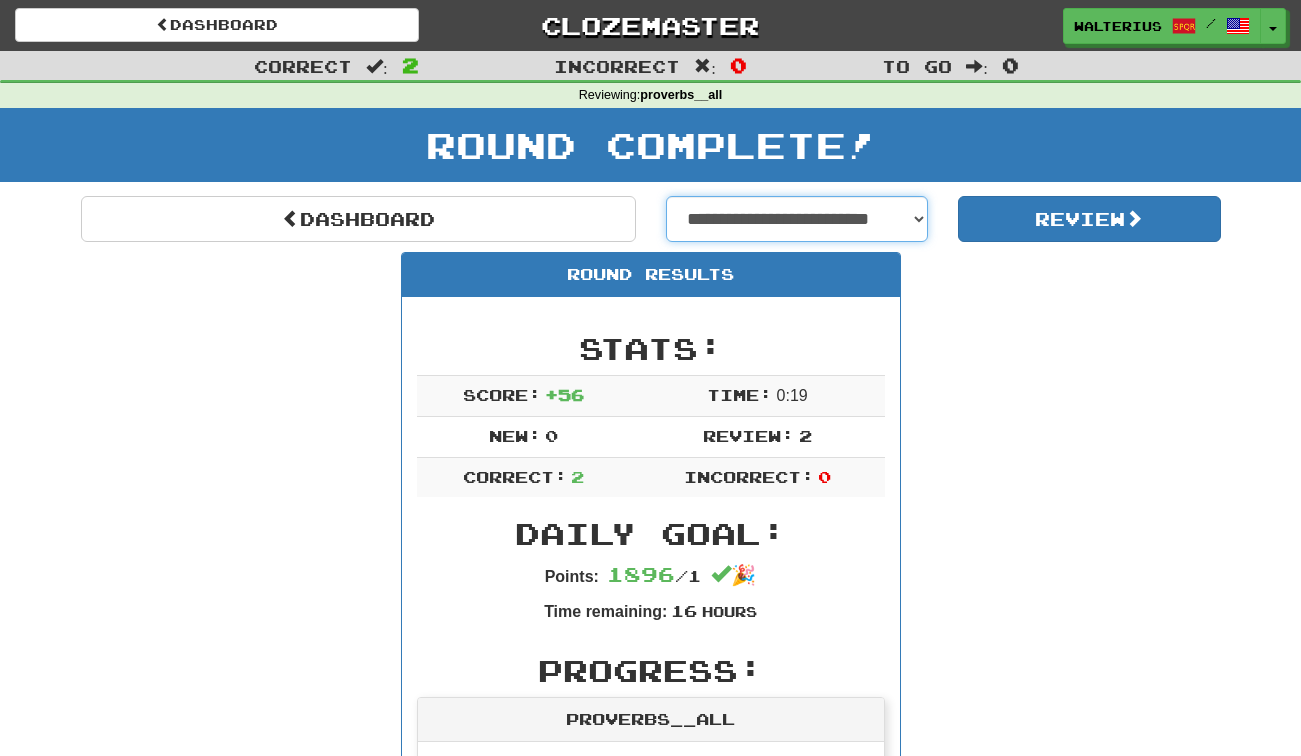 select on "**********" 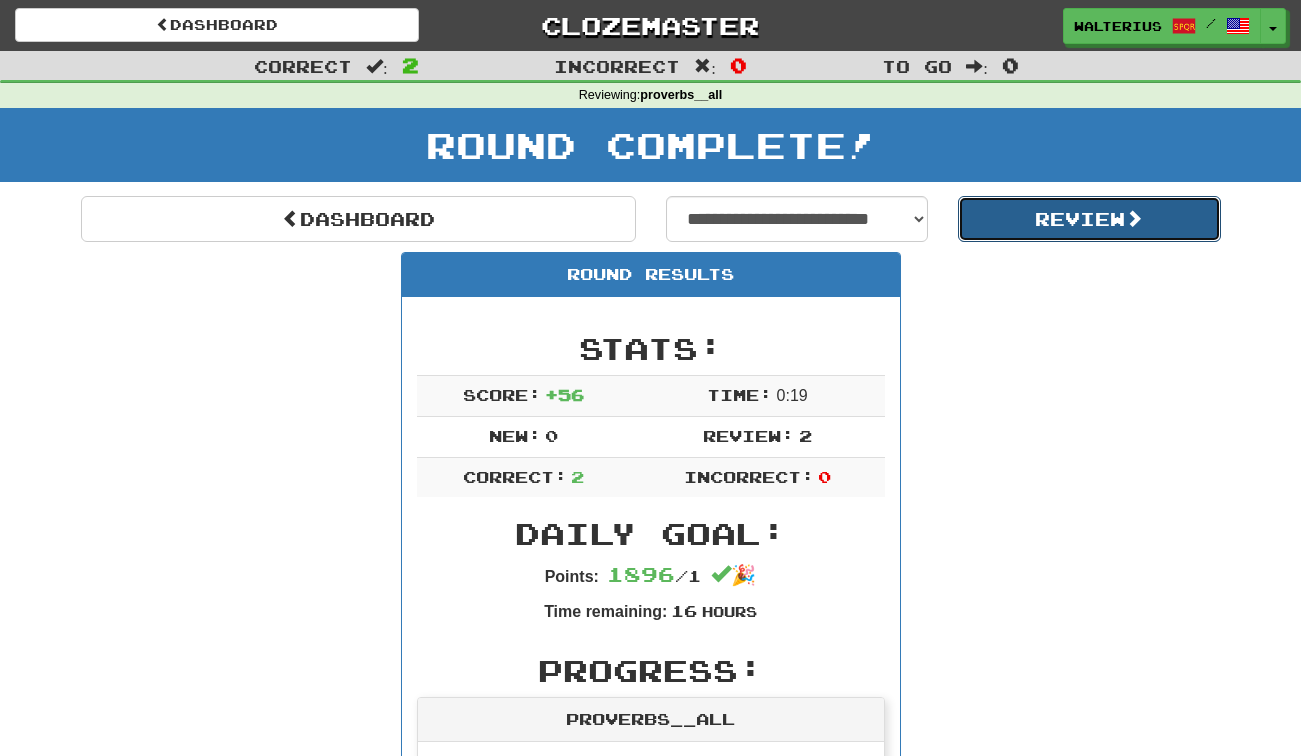 click on "Review" at bounding box center [1089, 219] 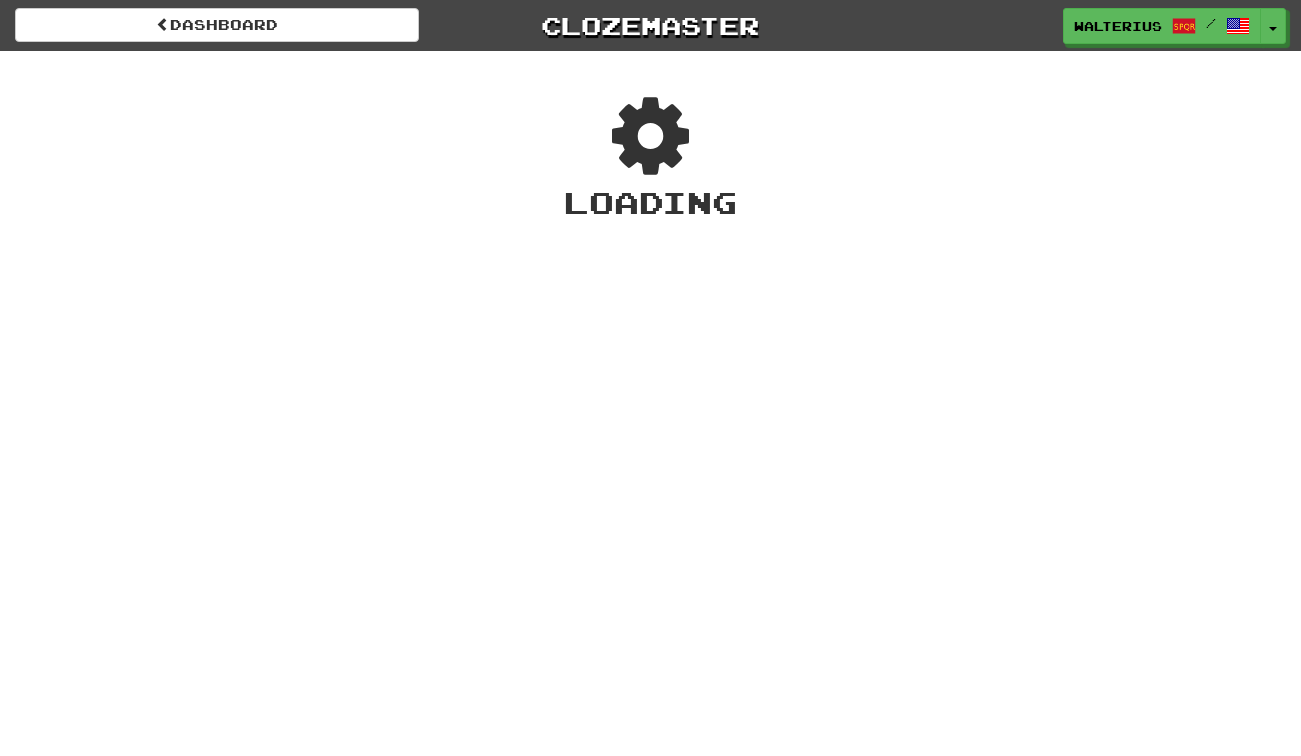 scroll, scrollTop: 0, scrollLeft: 0, axis: both 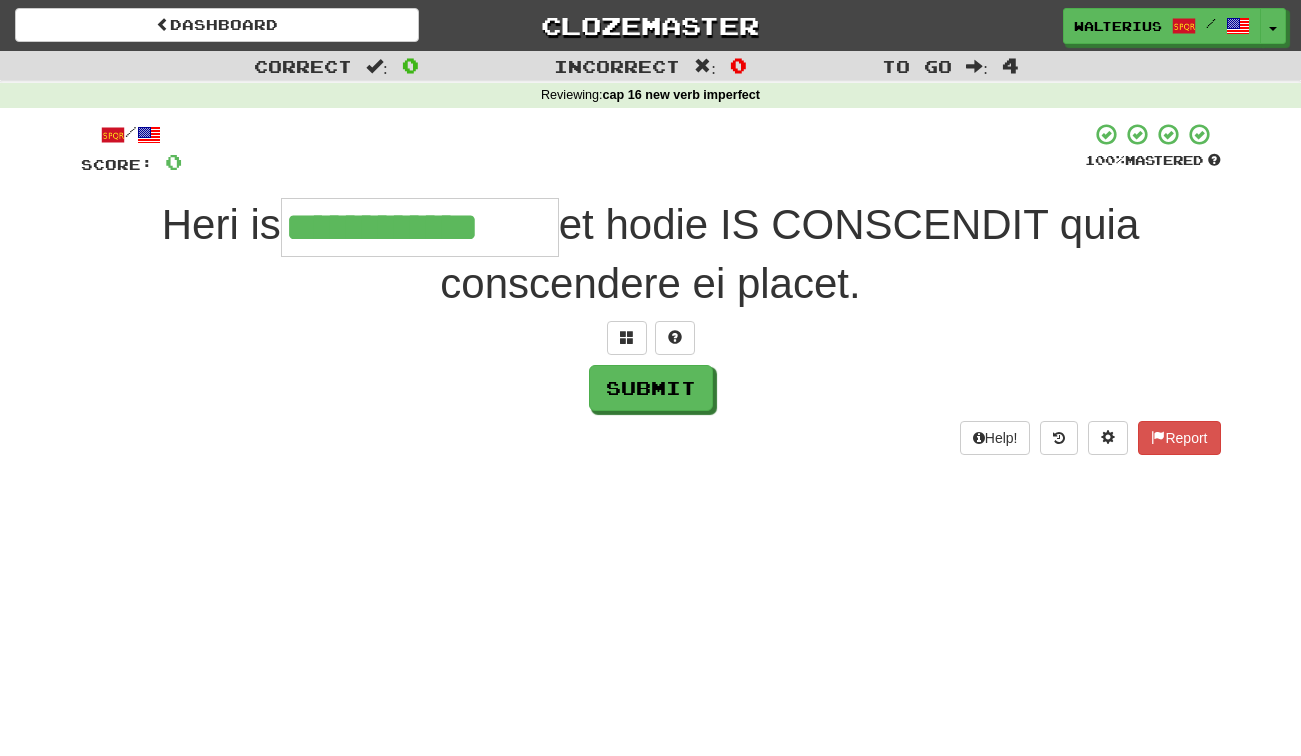 type on "**********" 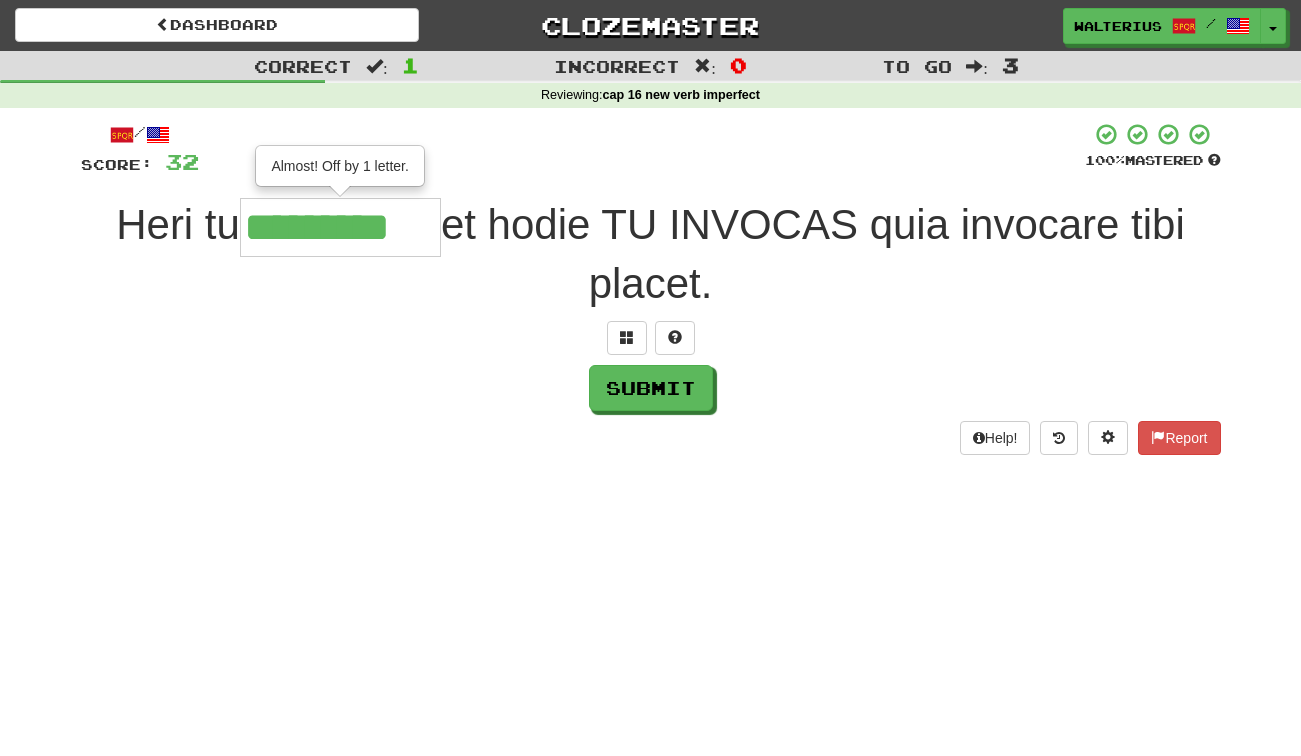type on "*********" 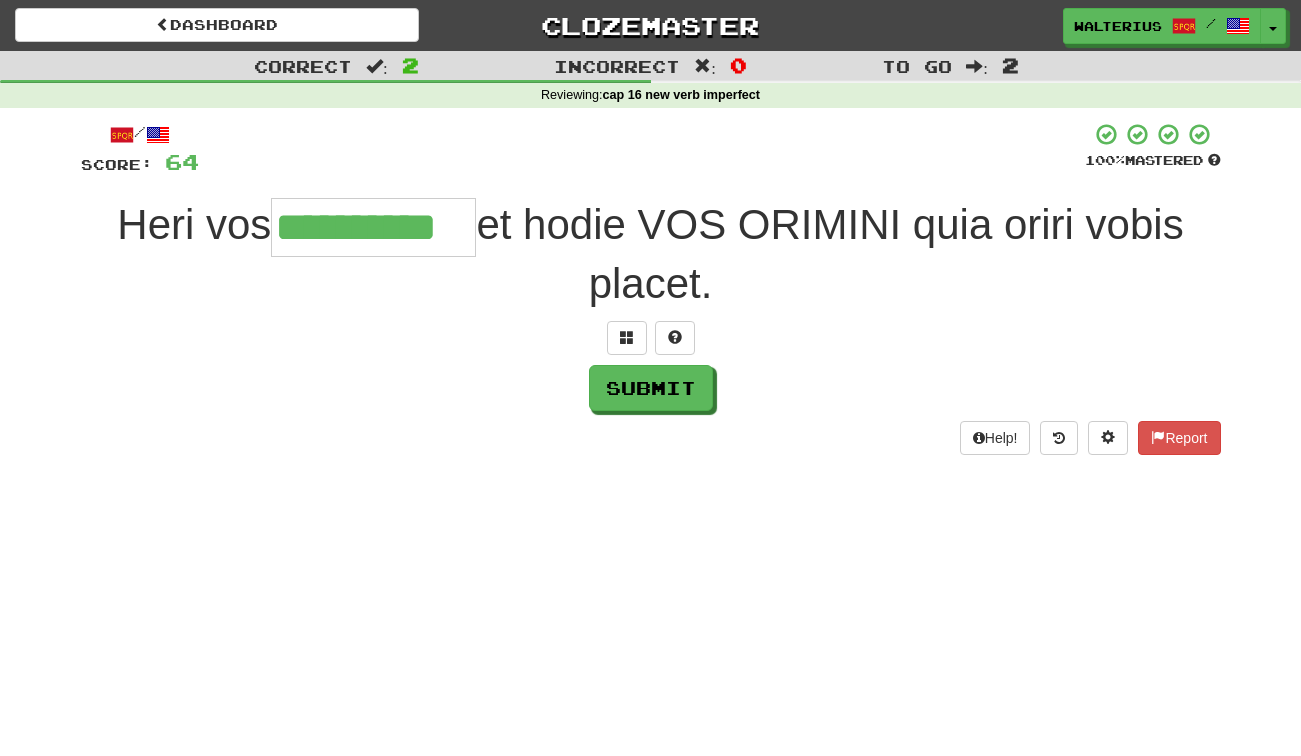 type on "**********" 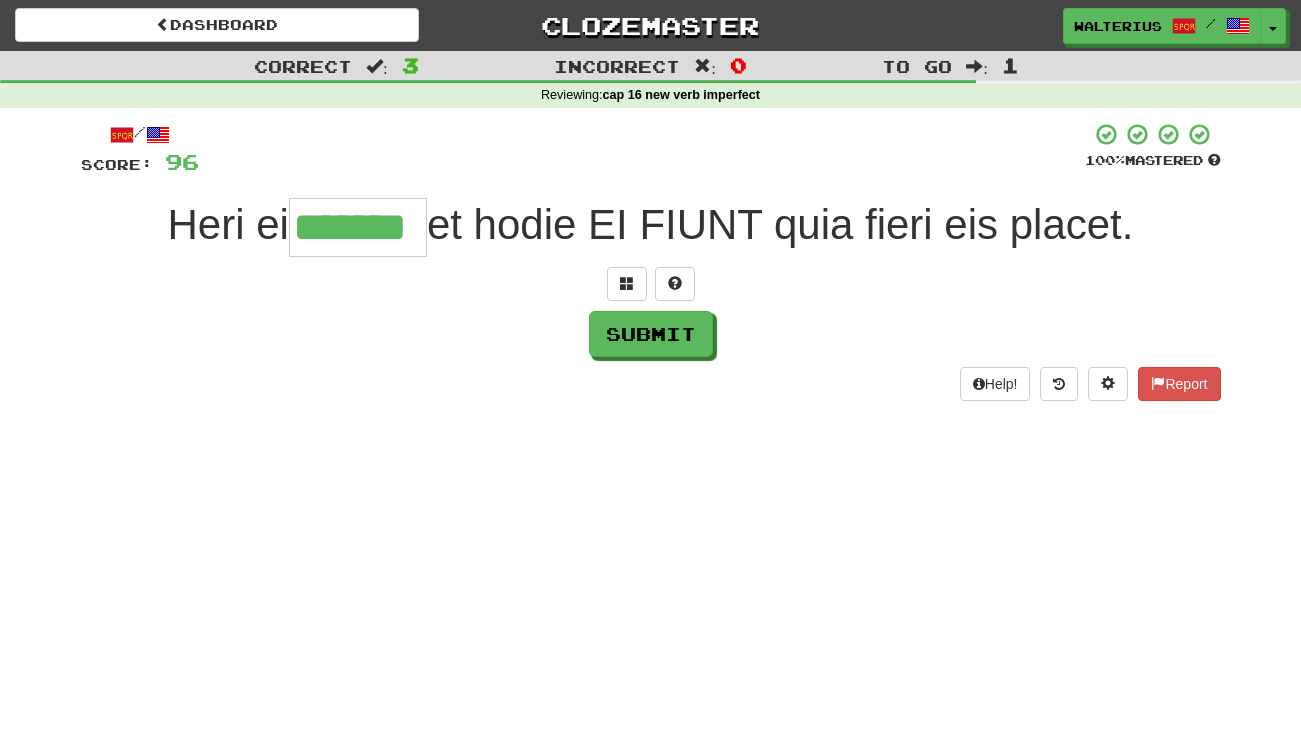 type on "*******" 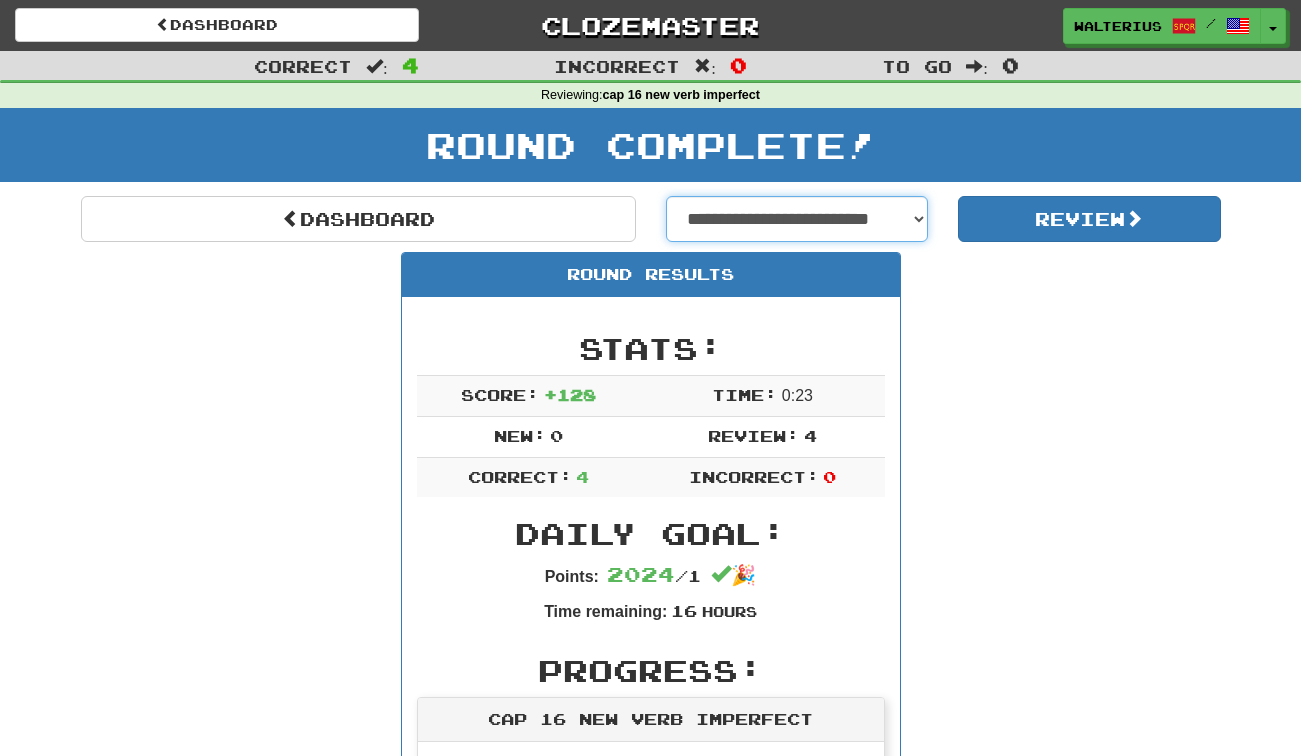 click on "**********" at bounding box center [797, 219] 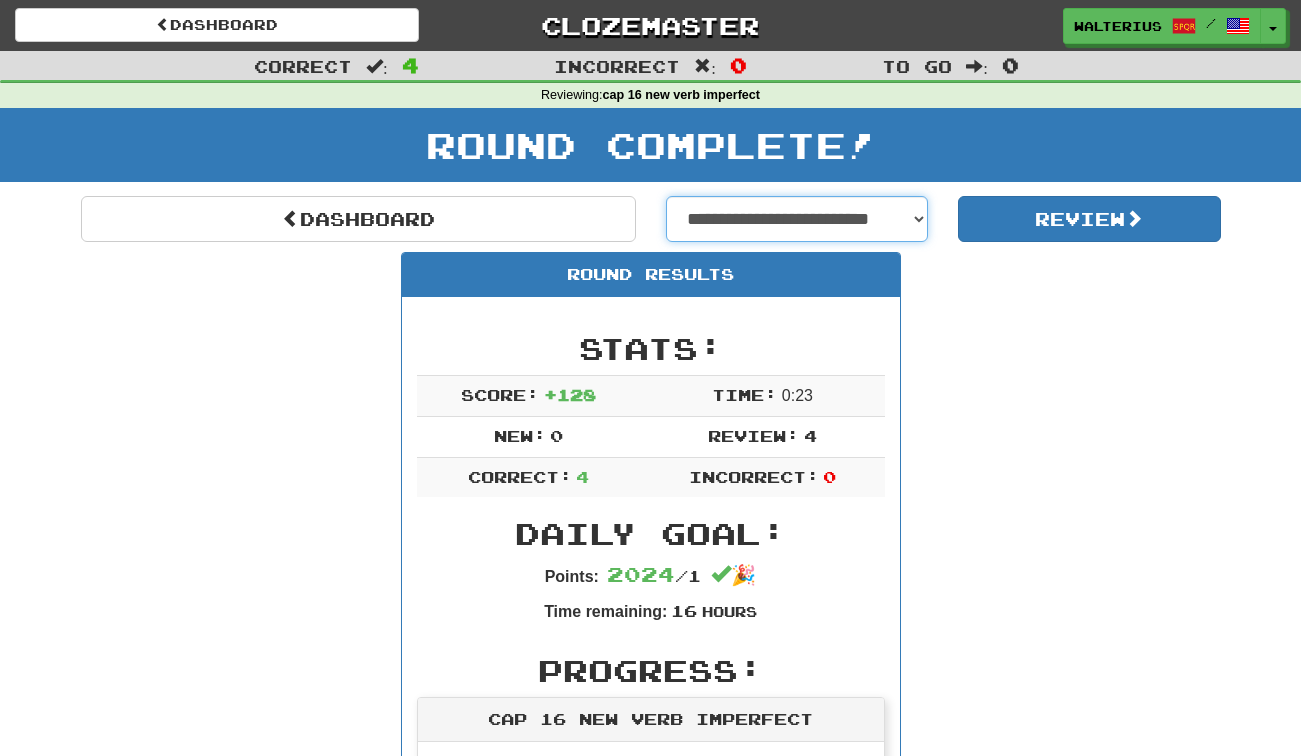 select on "**********" 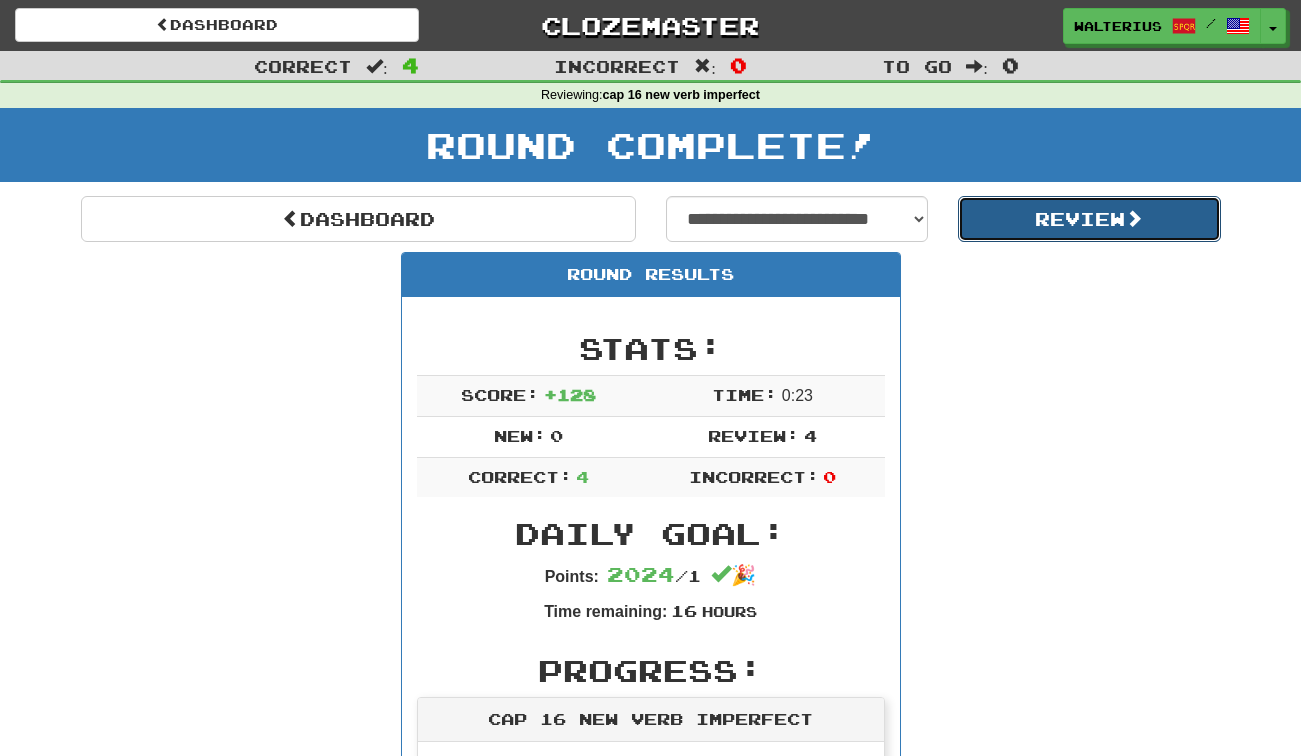 click on "Review" at bounding box center (1089, 219) 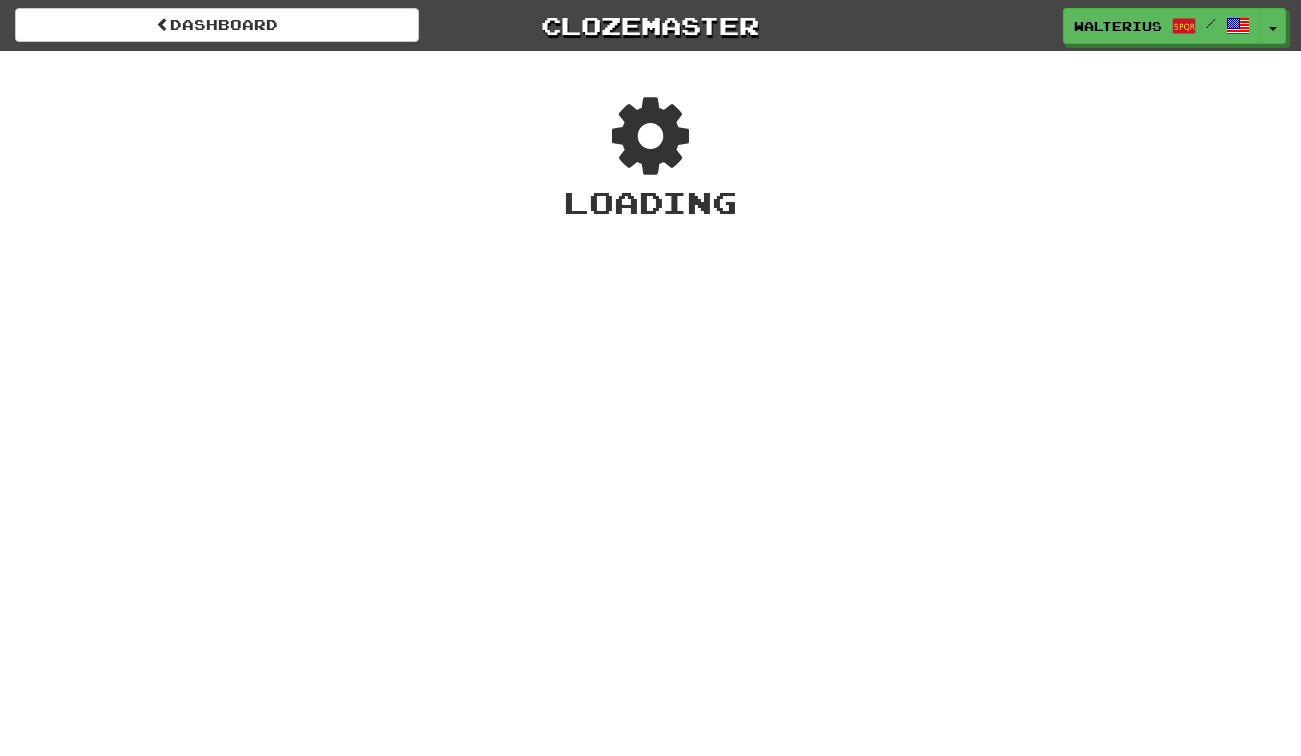 scroll, scrollTop: 0, scrollLeft: 0, axis: both 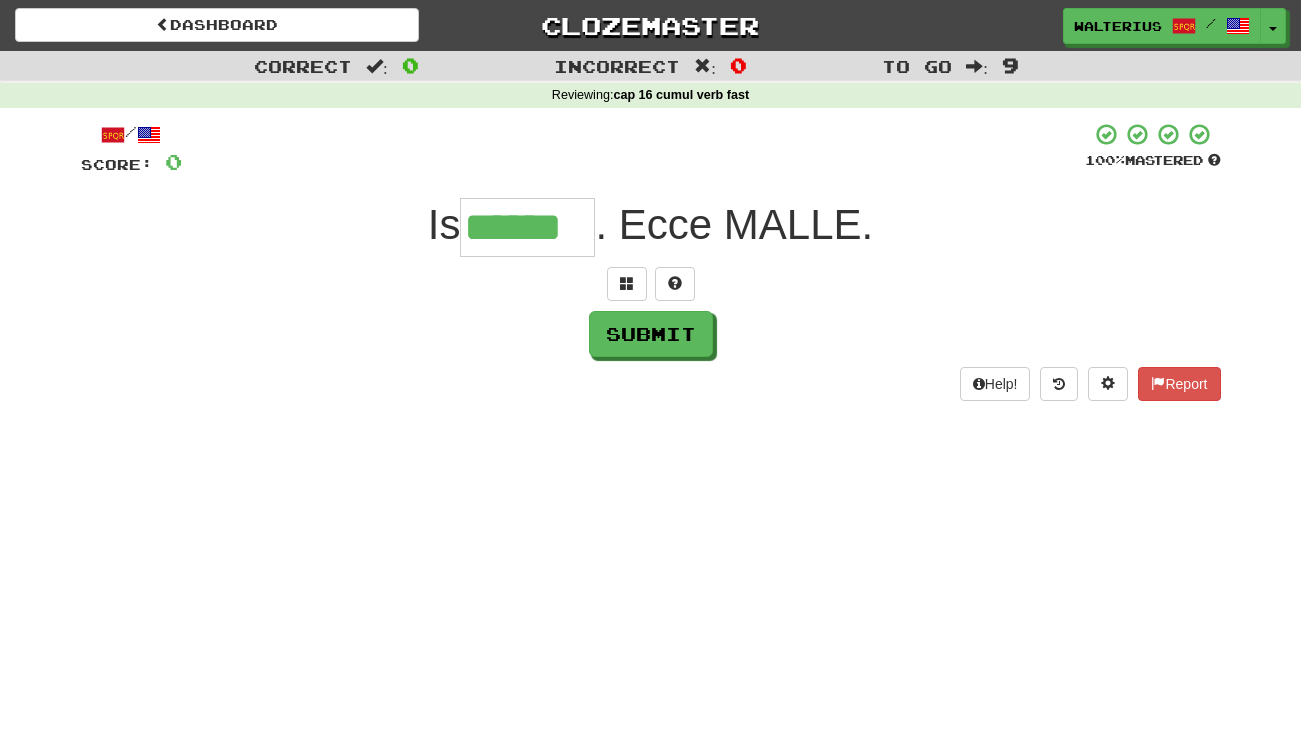 type on "******" 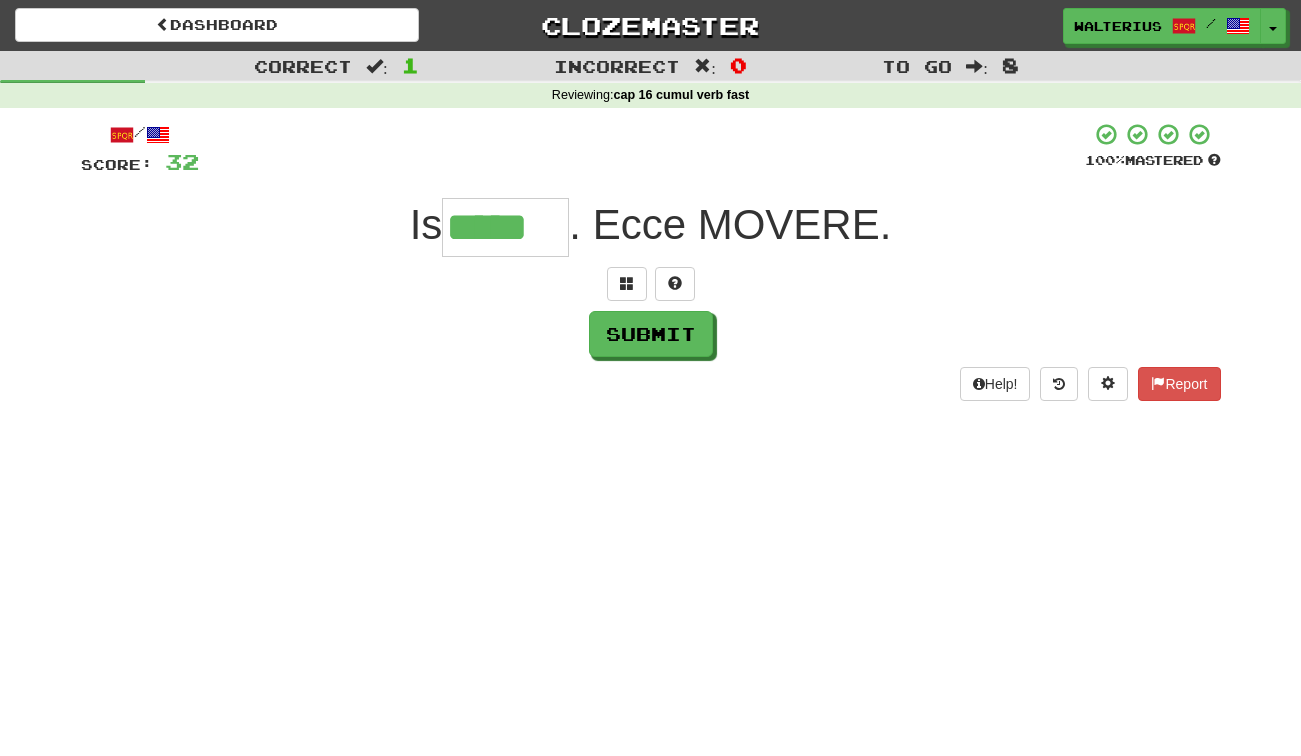 type on "*****" 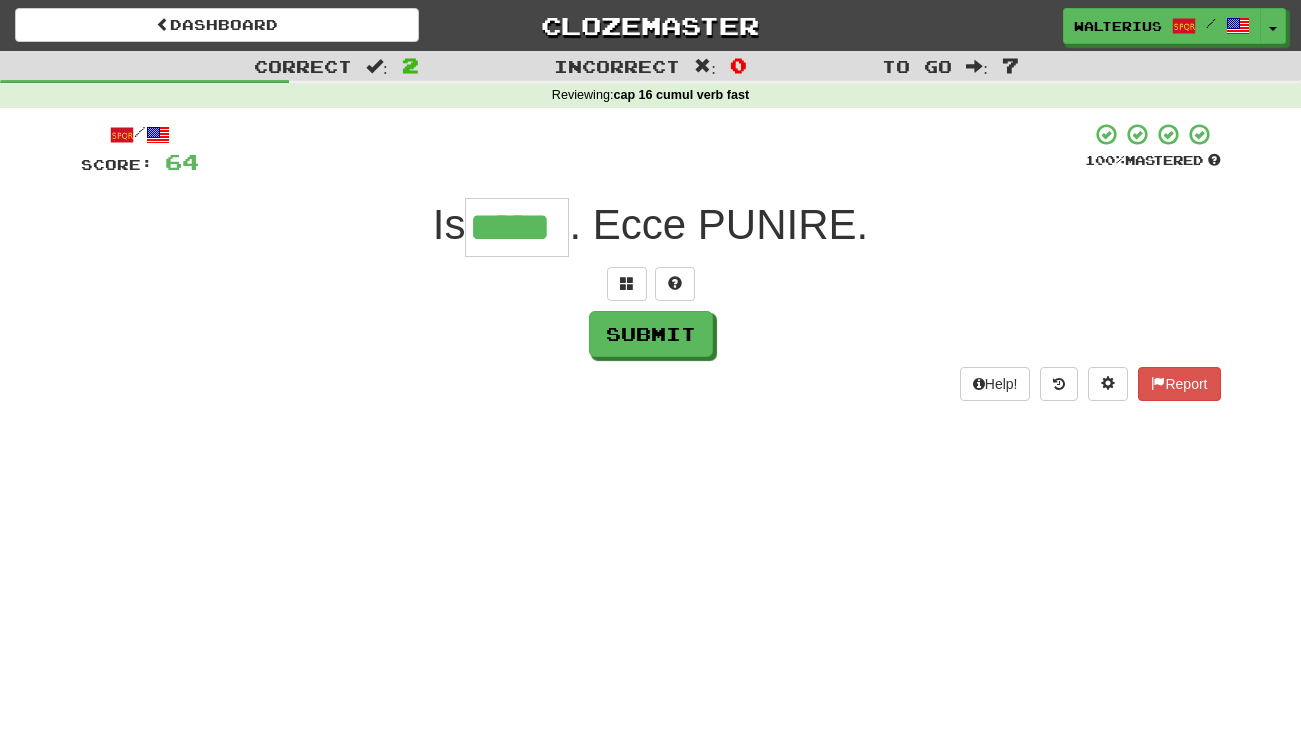 type on "*****" 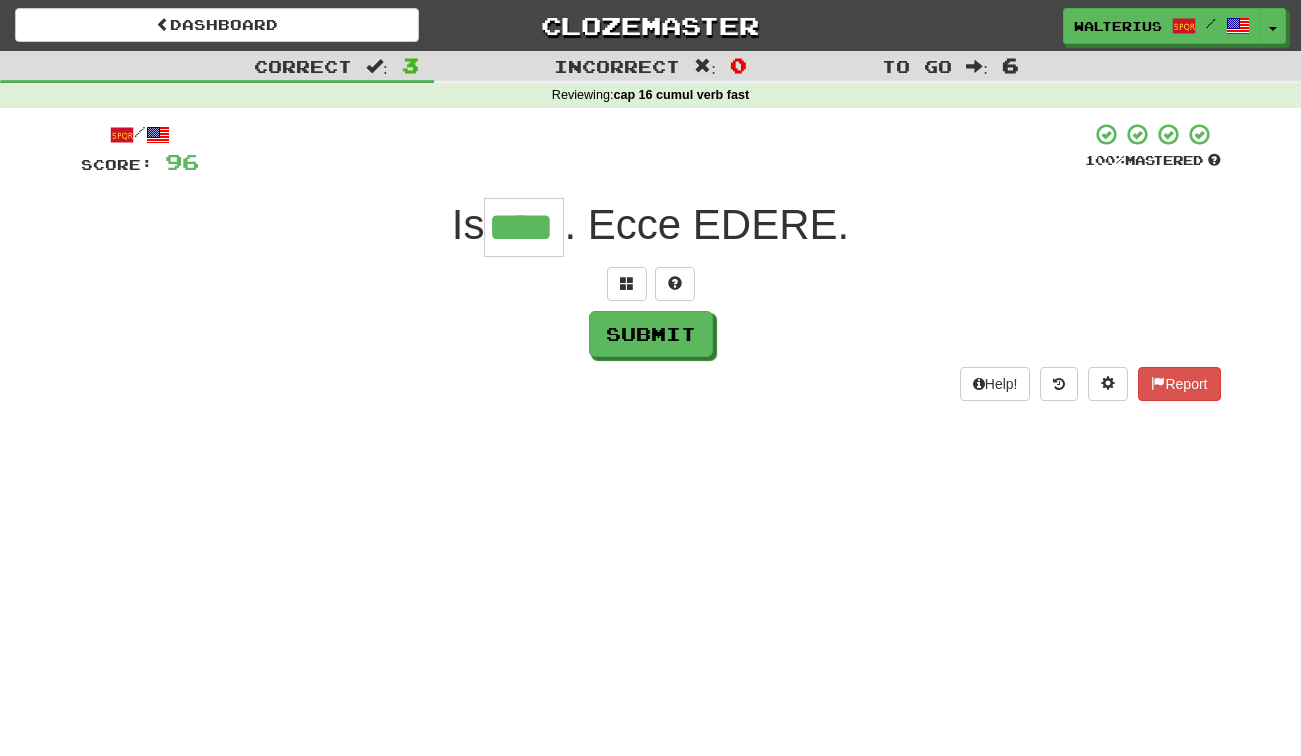 type on "****" 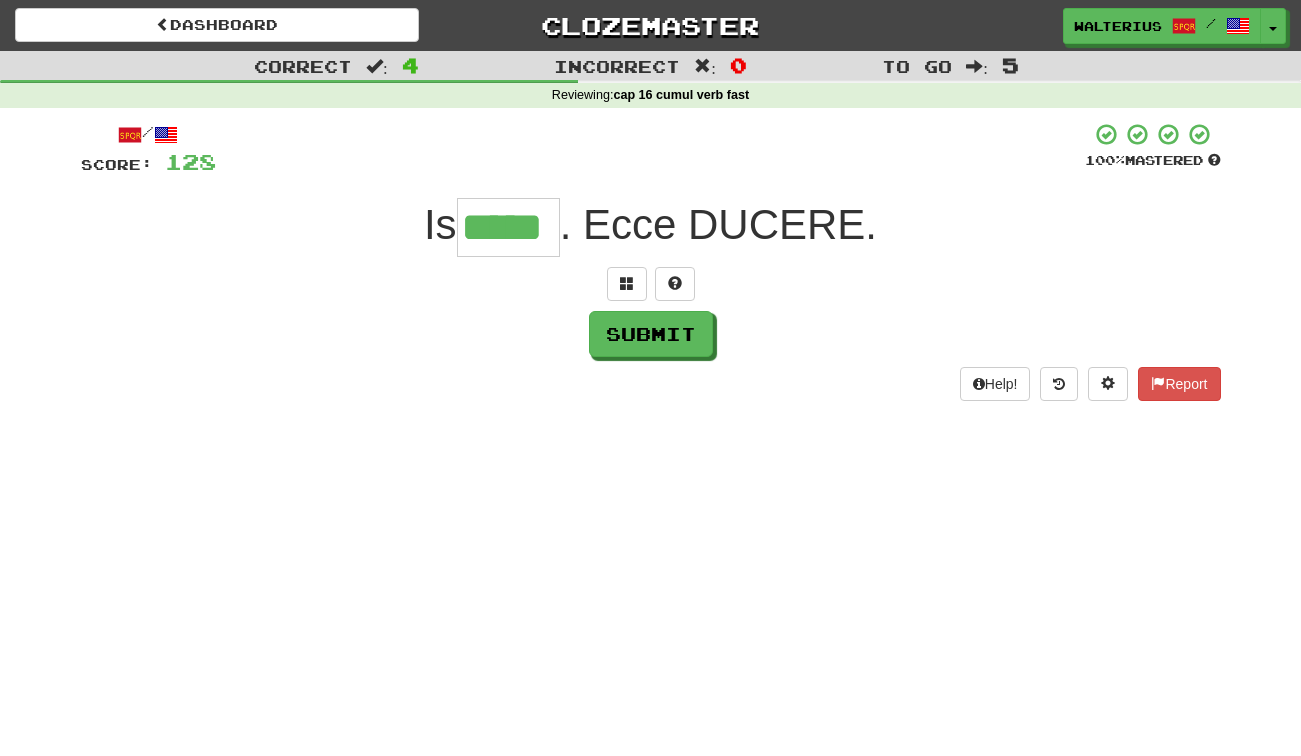 type on "*****" 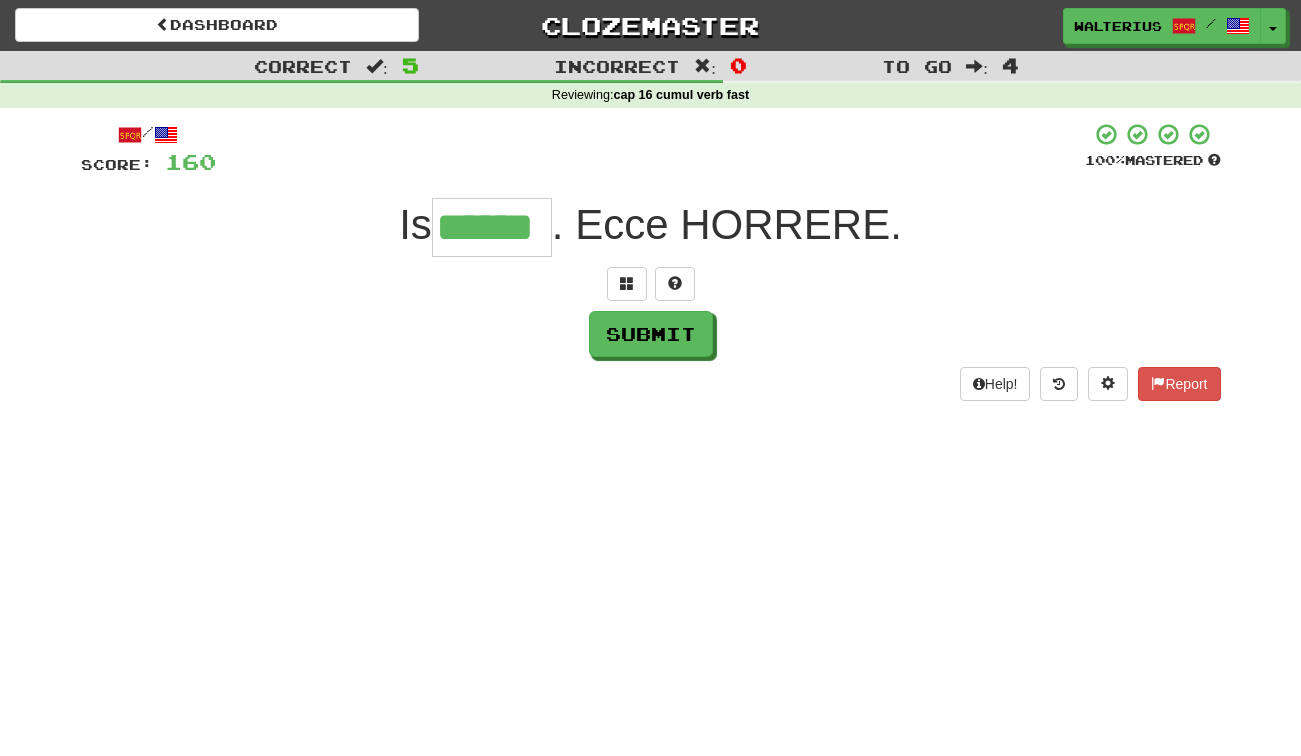 type on "******" 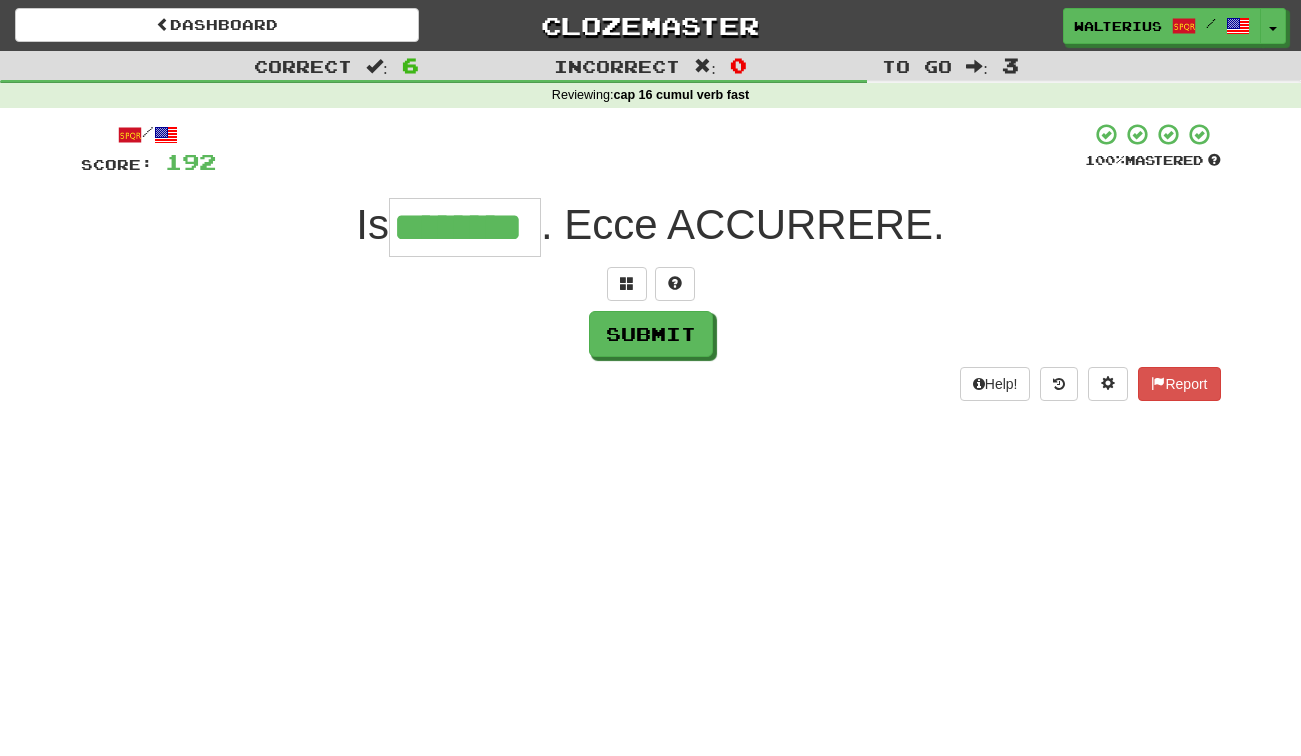 type on "********" 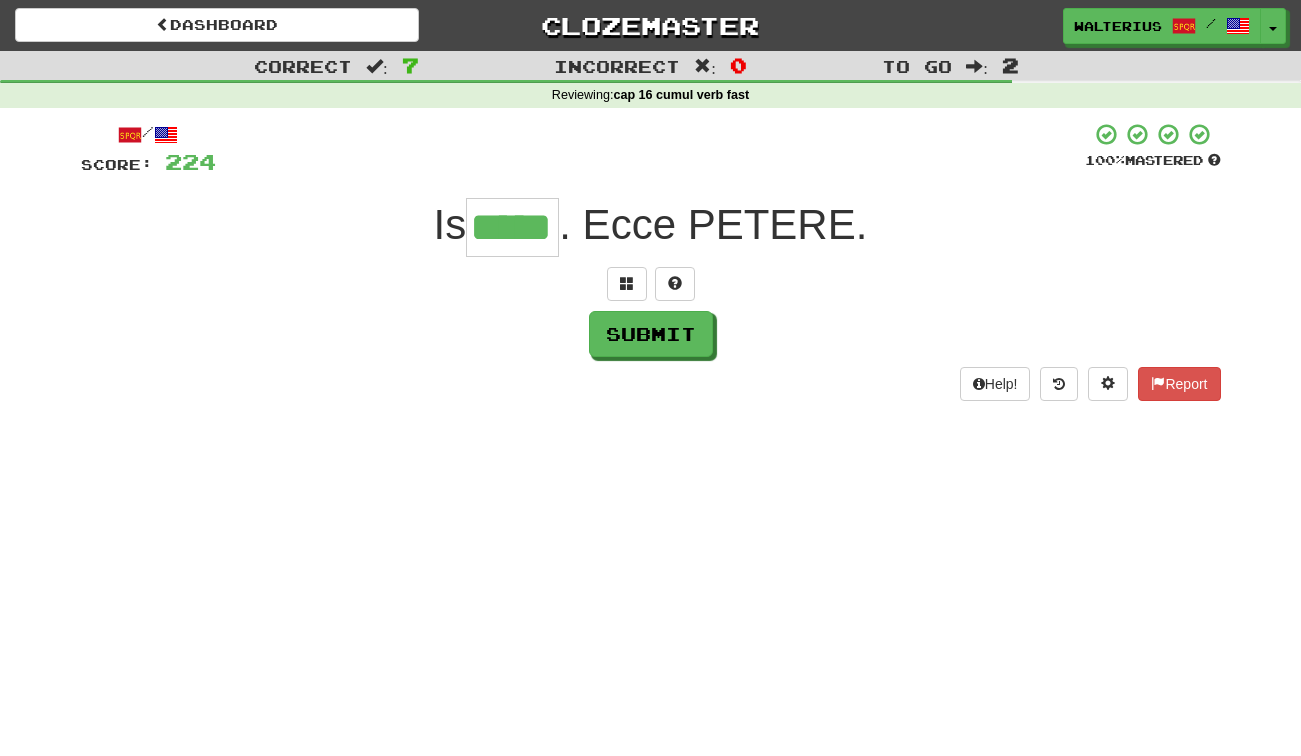 type on "*****" 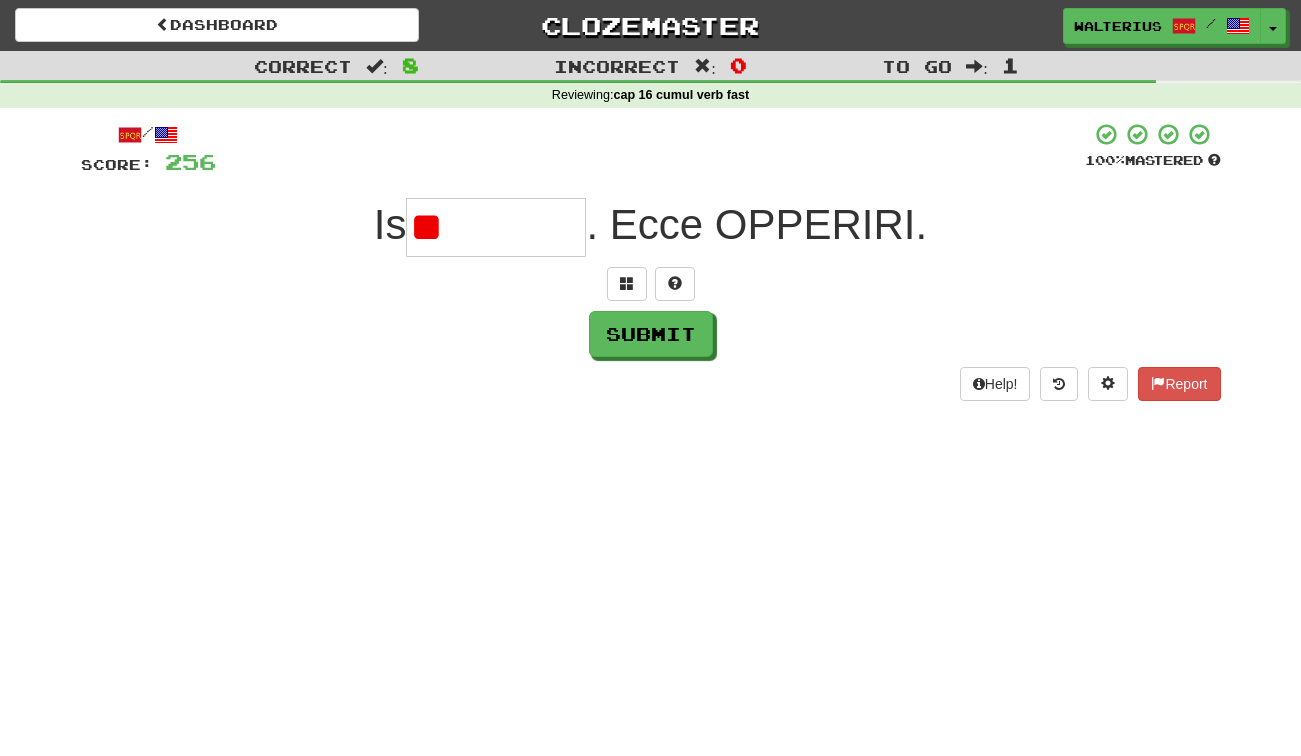 type on "*" 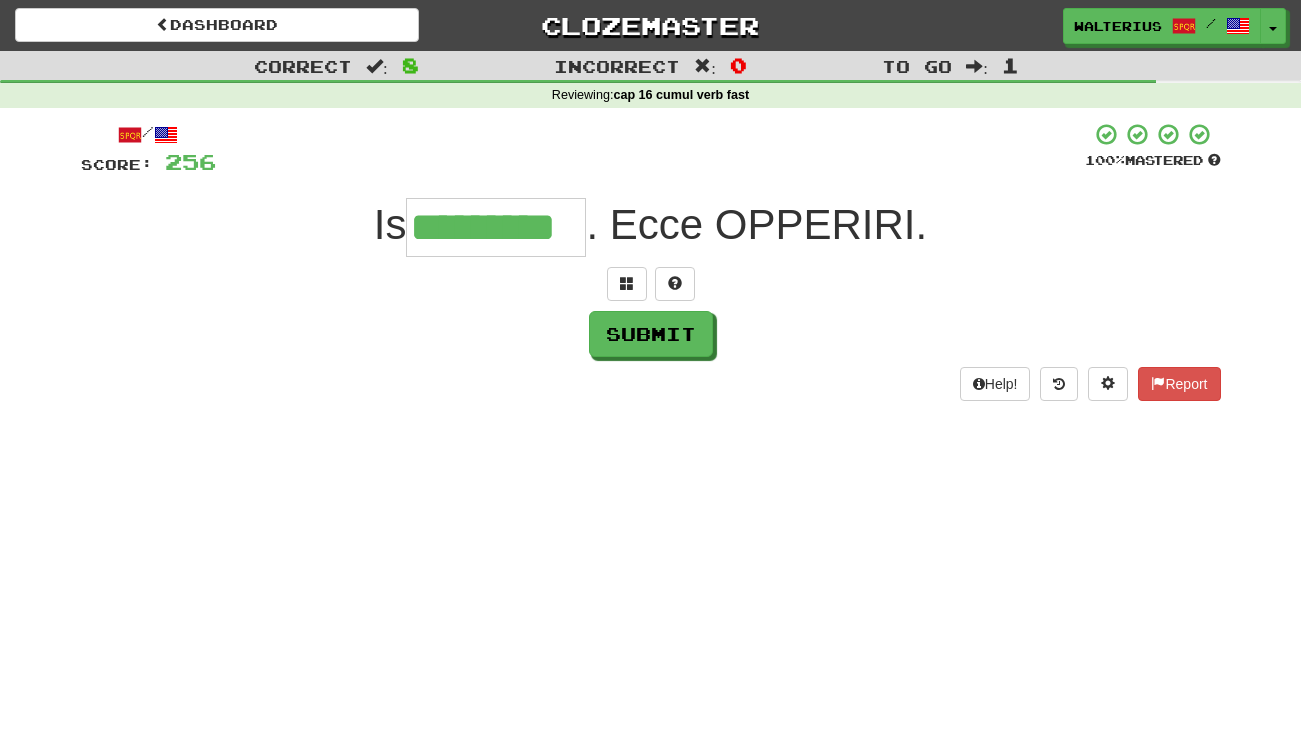 type on "*********" 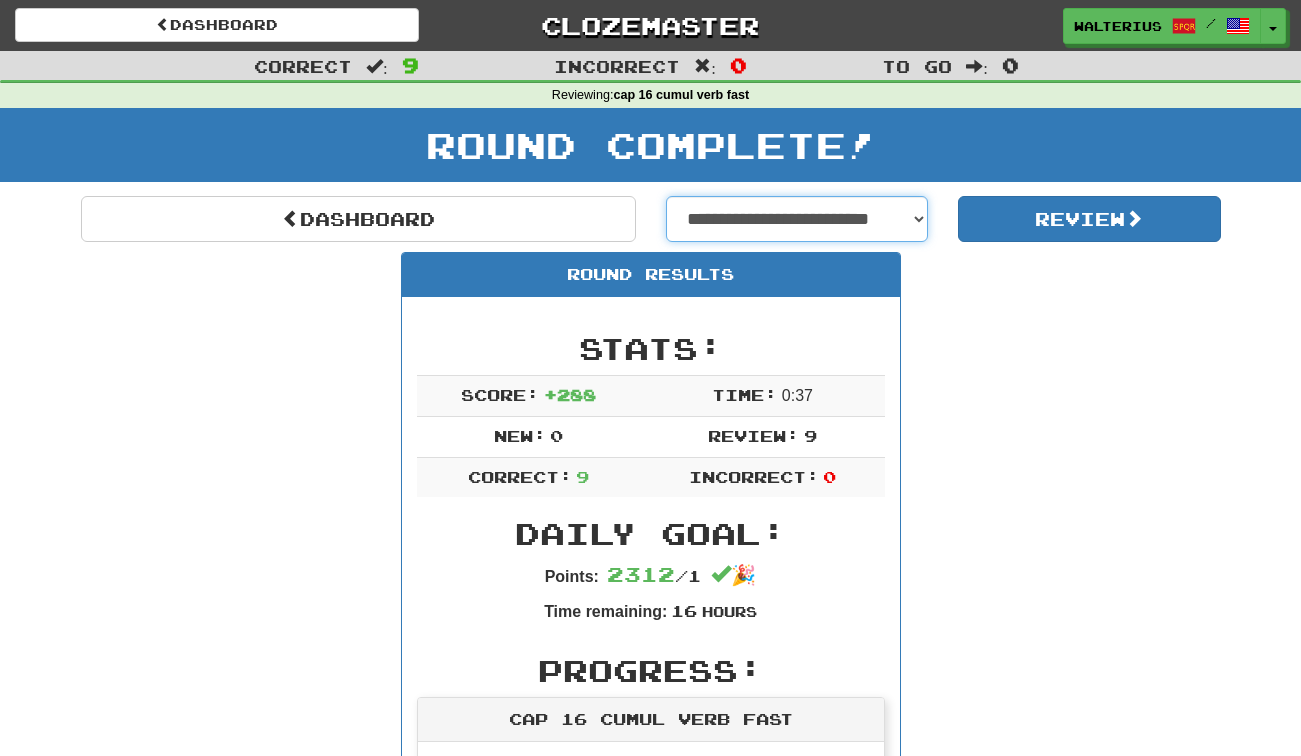 click on "**********" at bounding box center (797, 219) 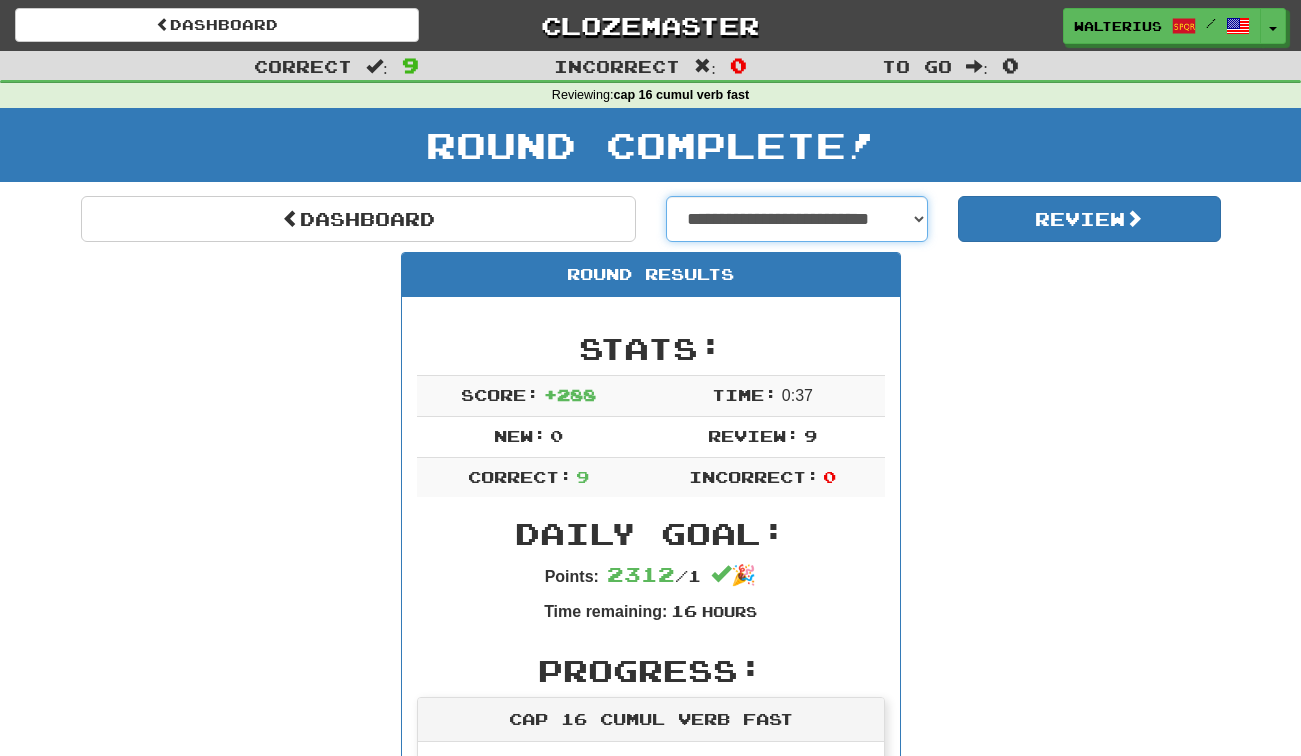 select on "**********" 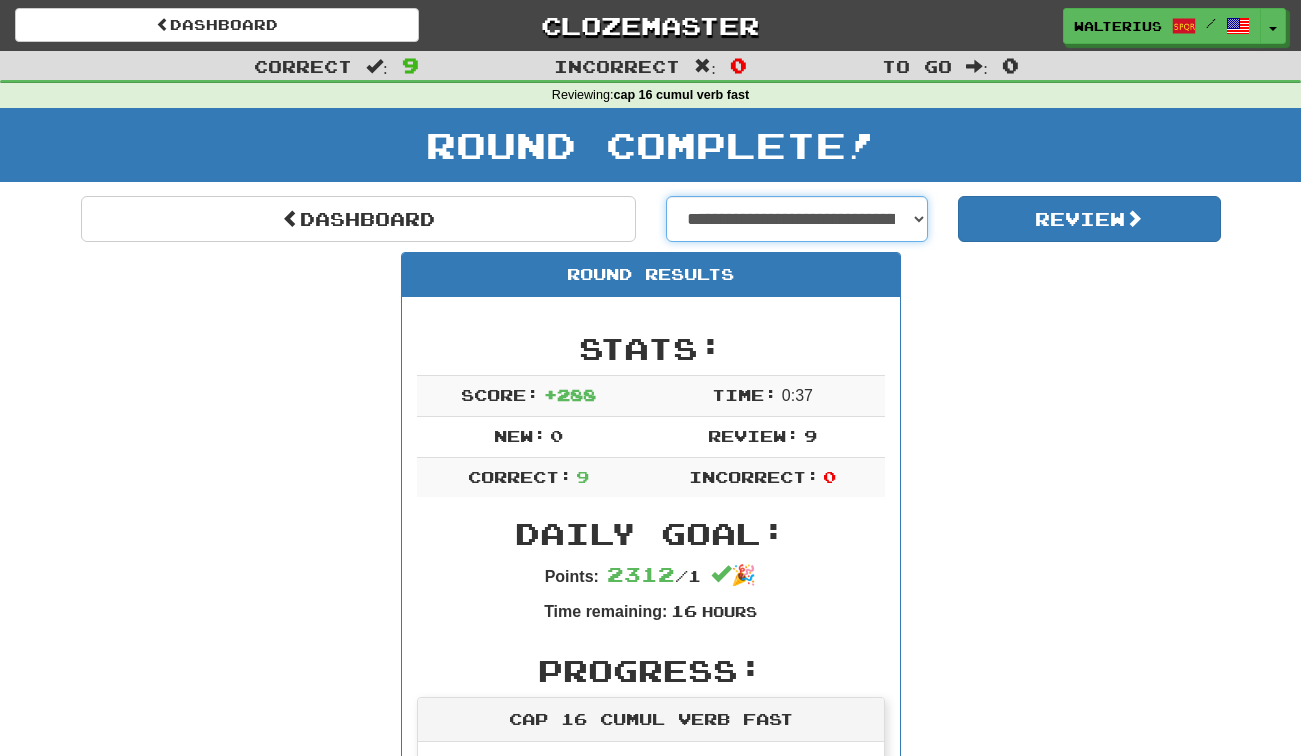 select on "**********" 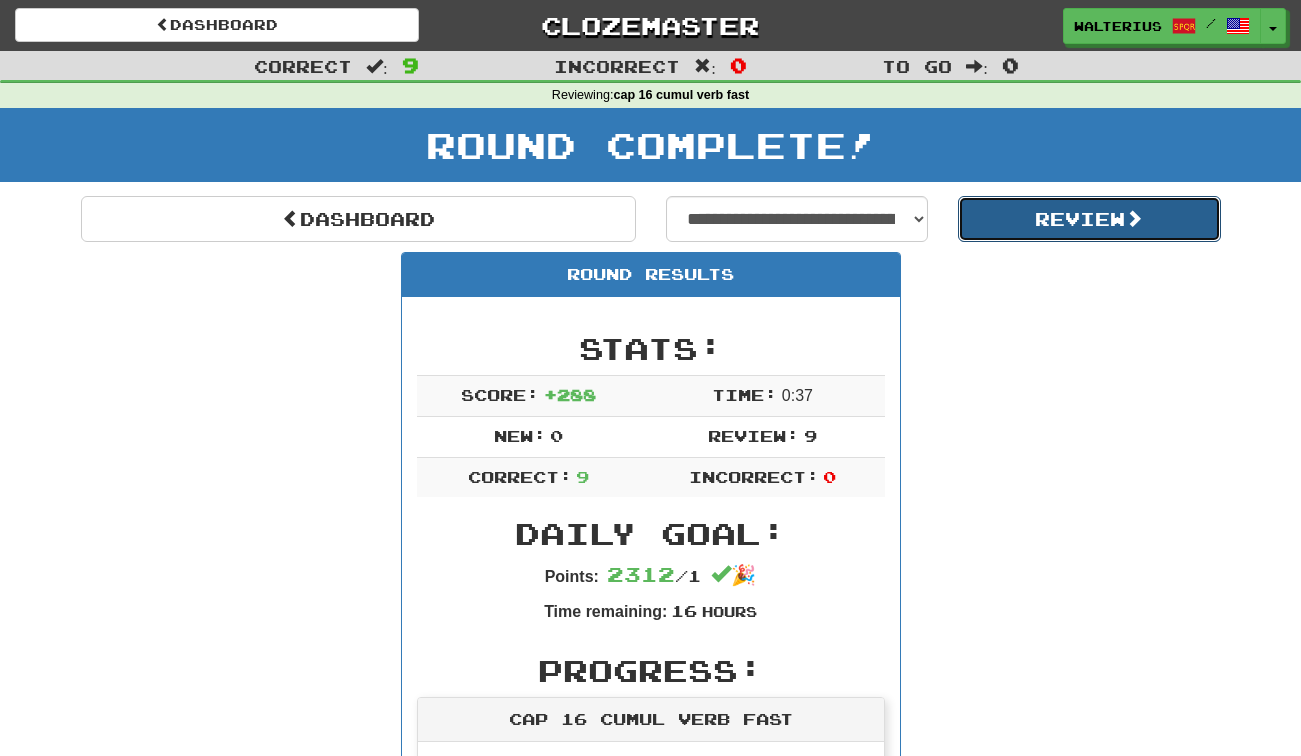 click on "Review" at bounding box center [1089, 219] 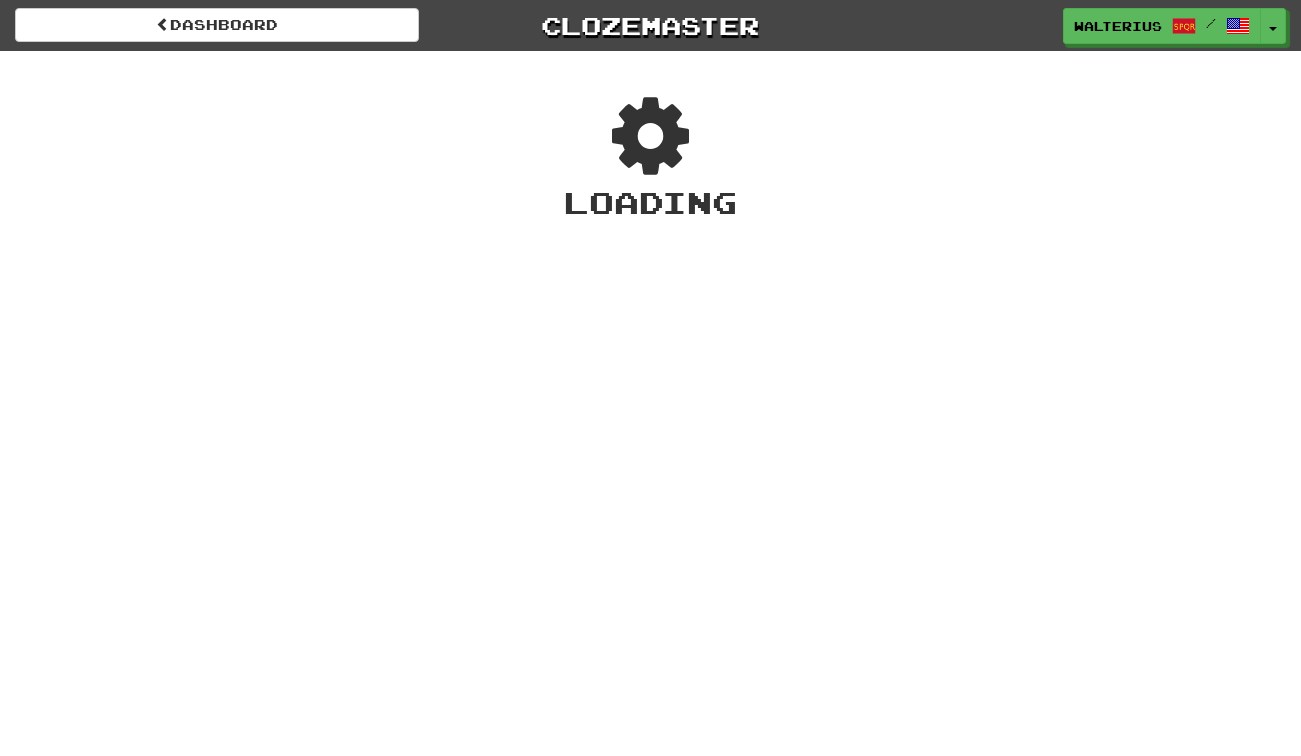 scroll, scrollTop: 0, scrollLeft: 0, axis: both 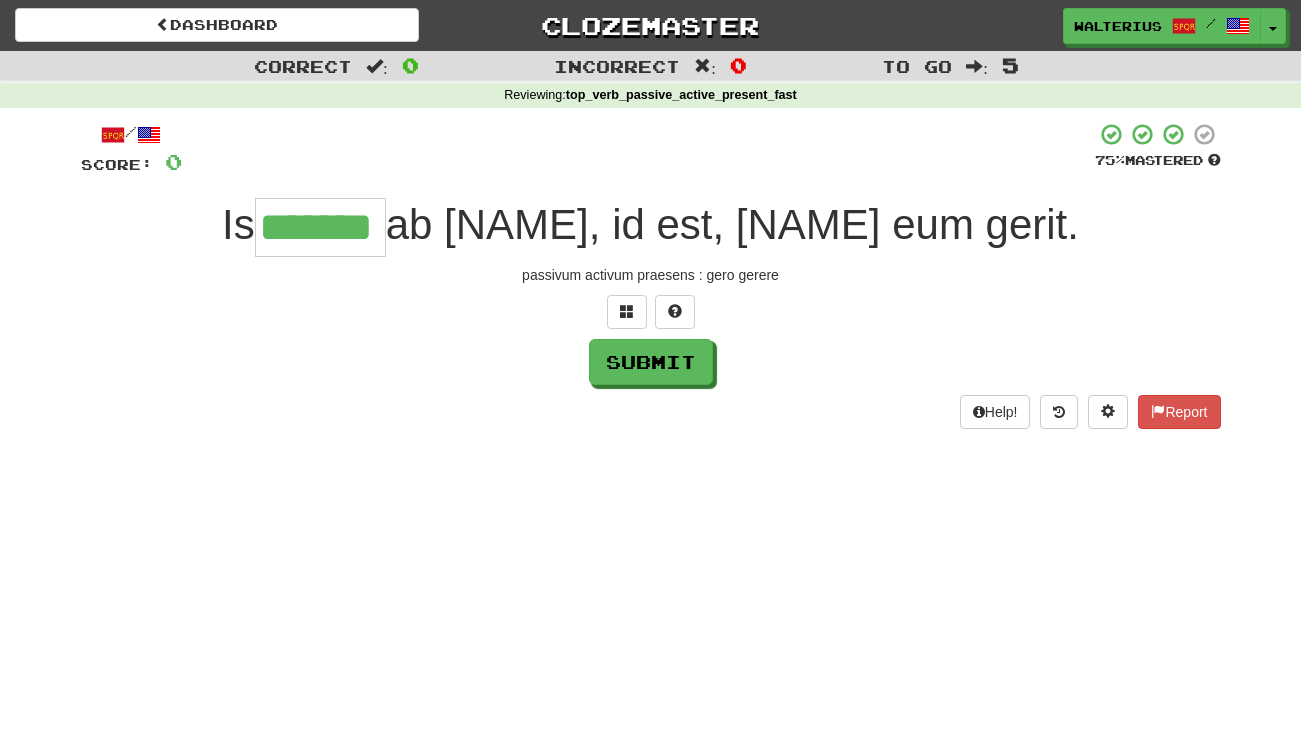 type on "*******" 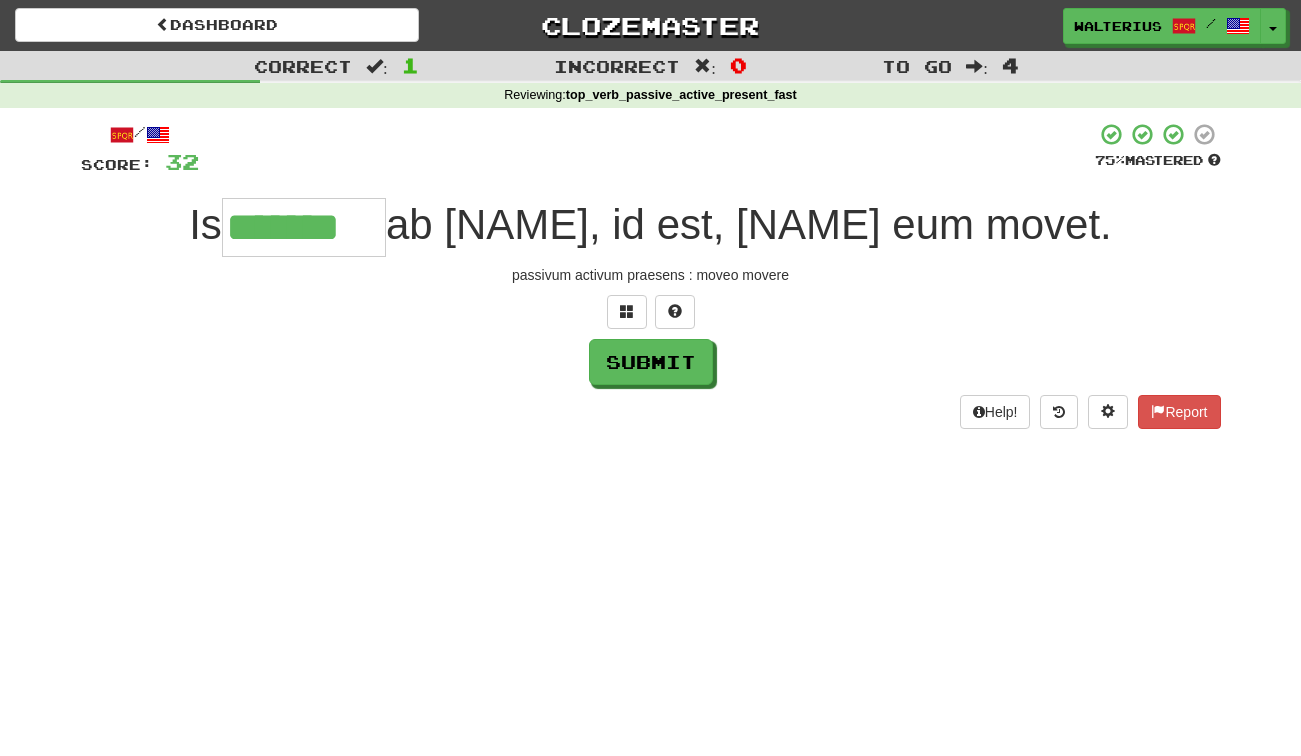 type on "*******" 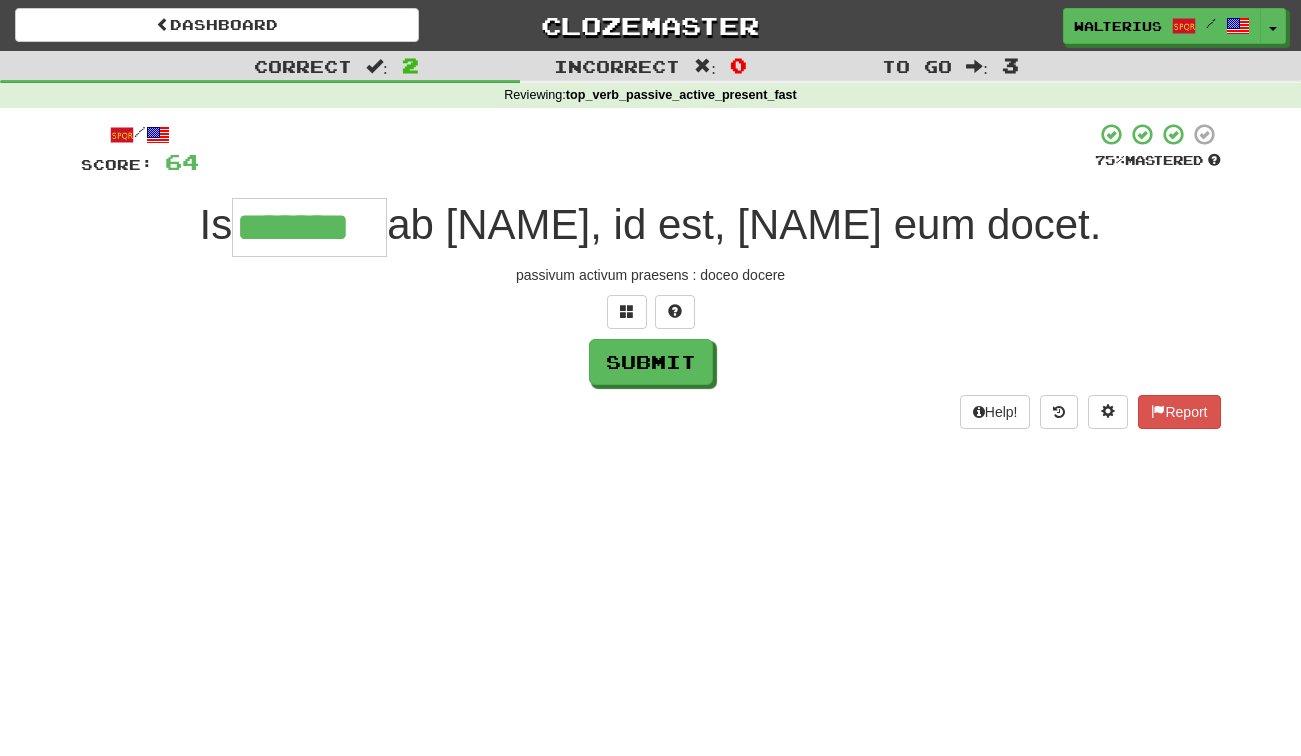 type on "*******" 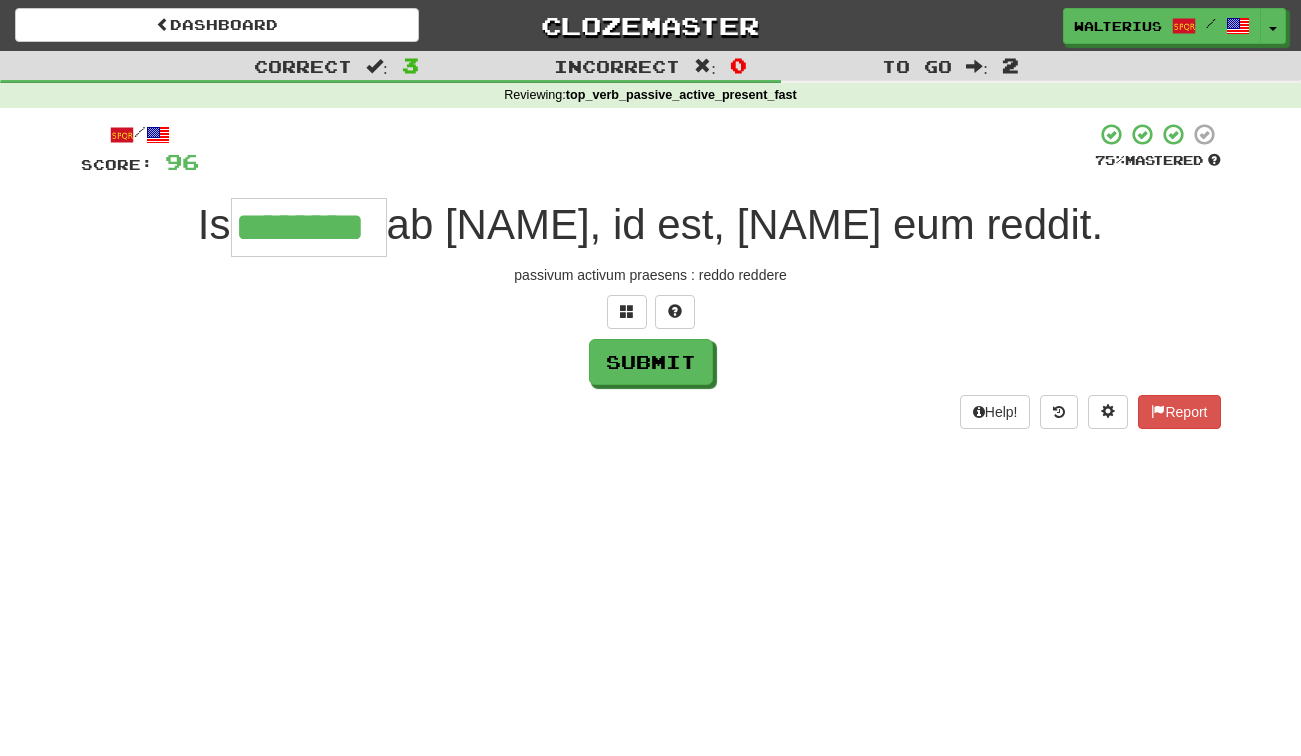 type on "********" 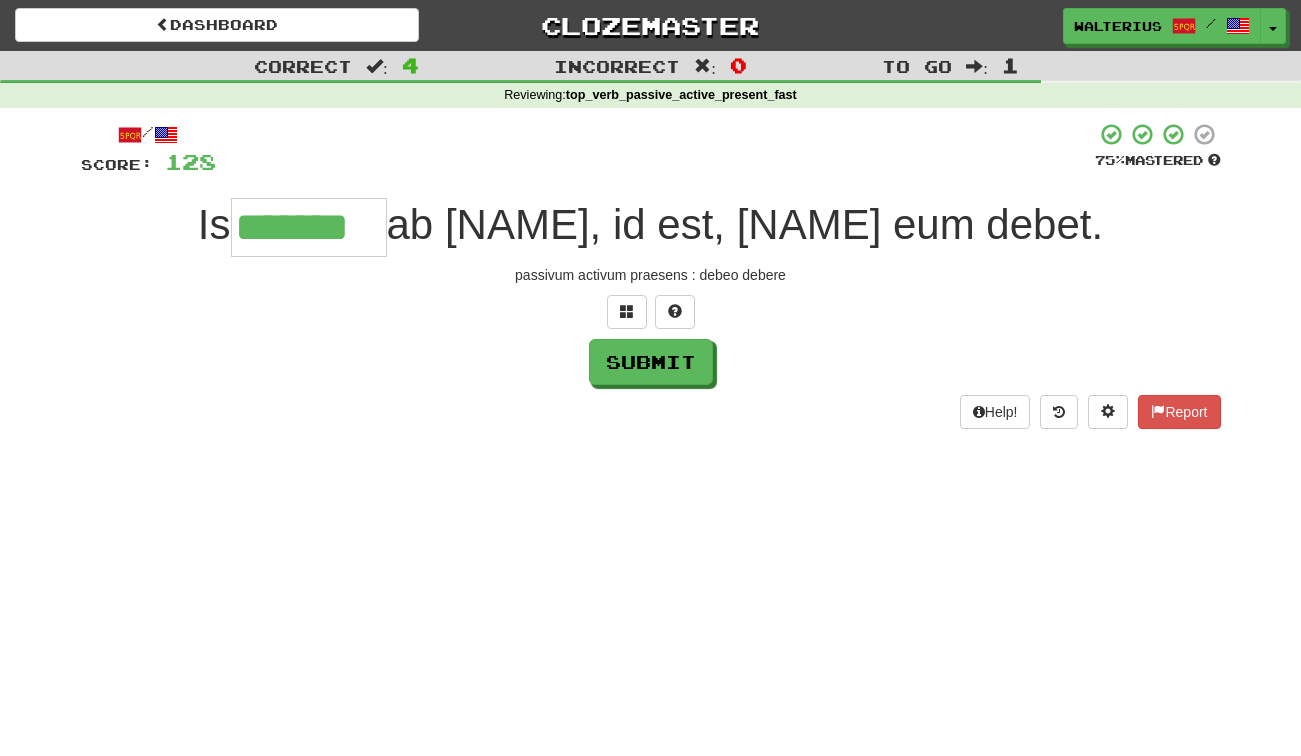 type on "*******" 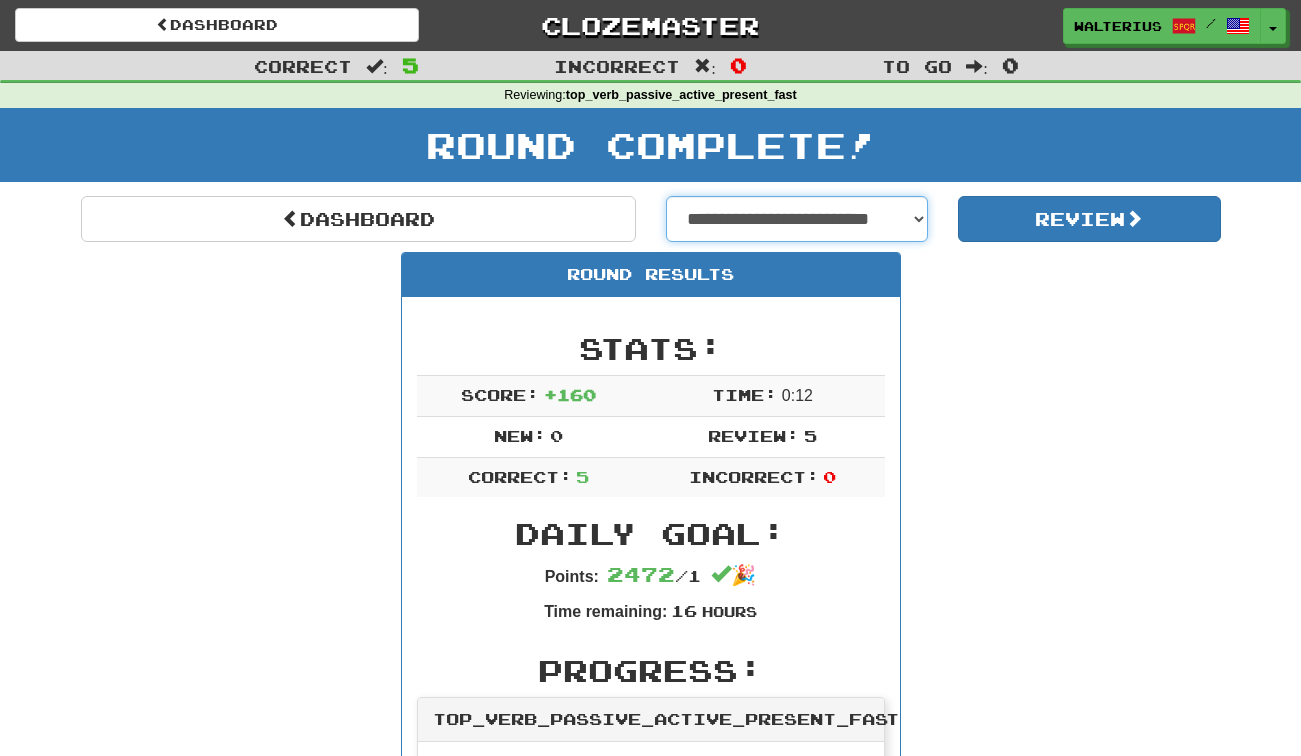 click on "**********" at bounding box center (797, 219) 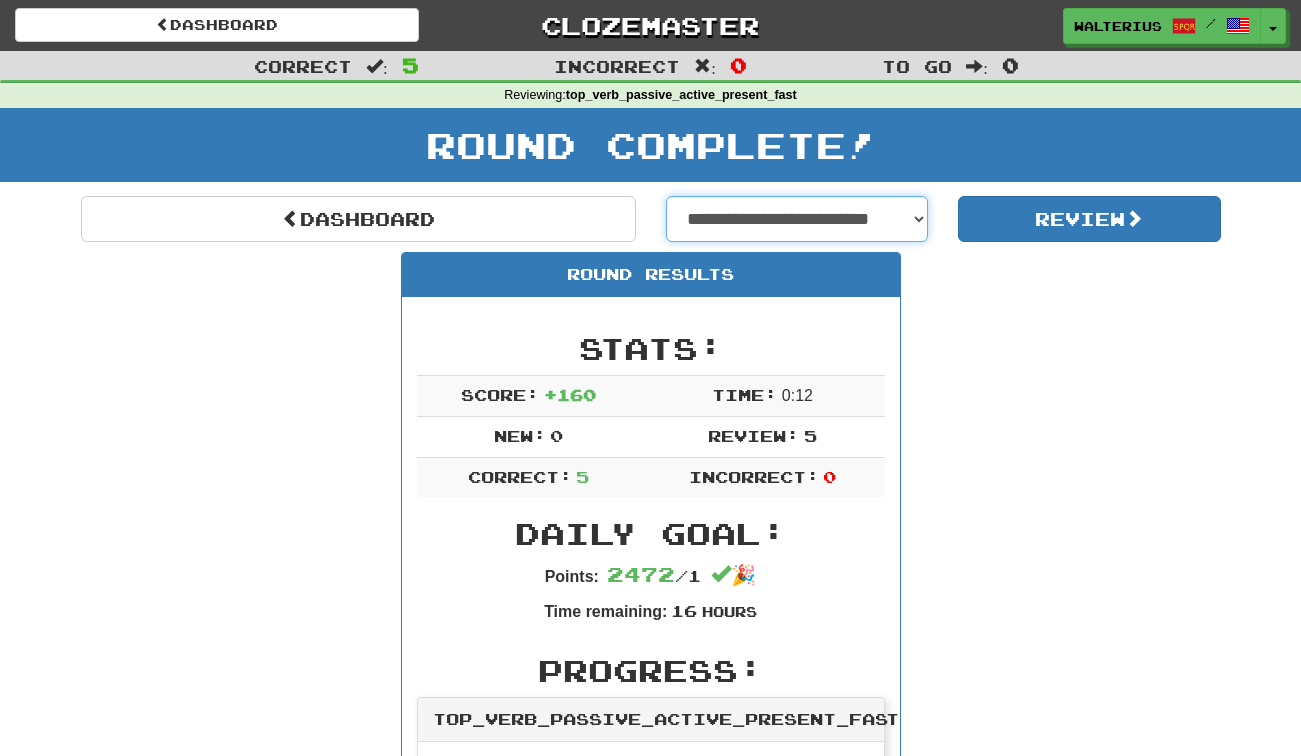 select on "**********" 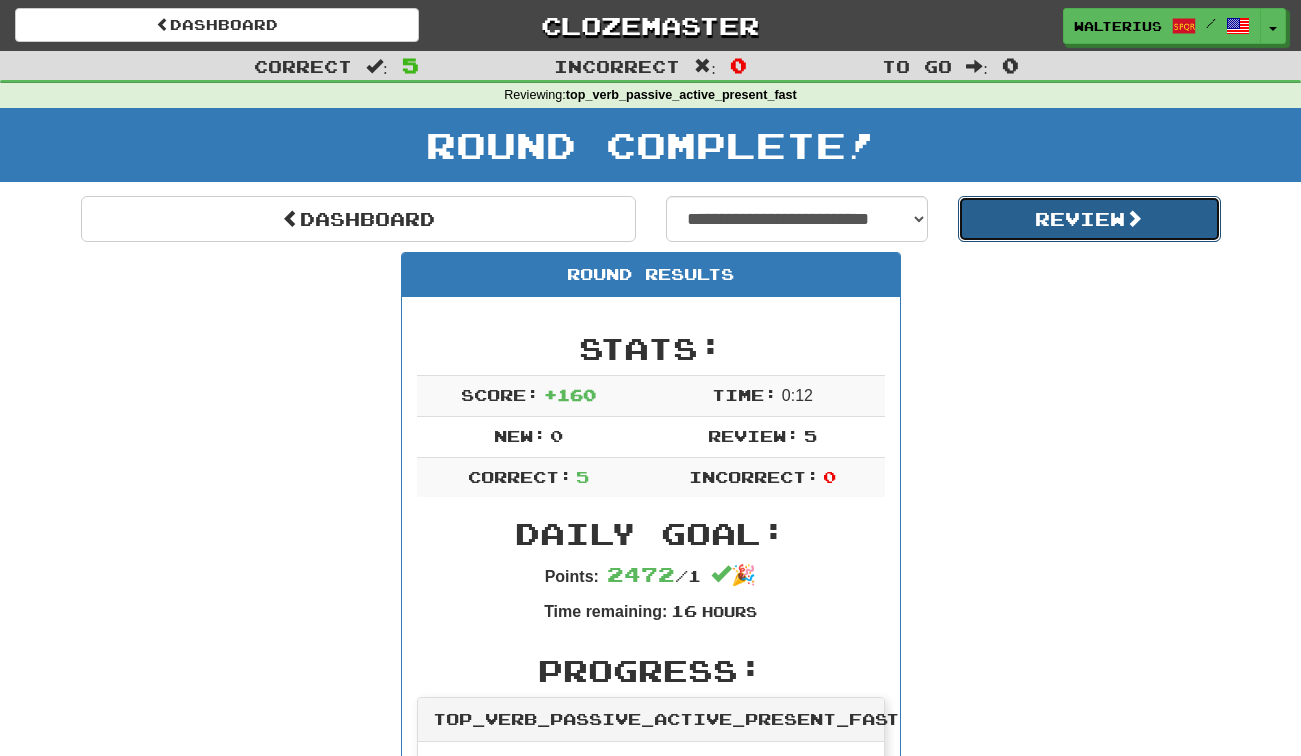 click on "Review" at bounding box center (1089, 219) 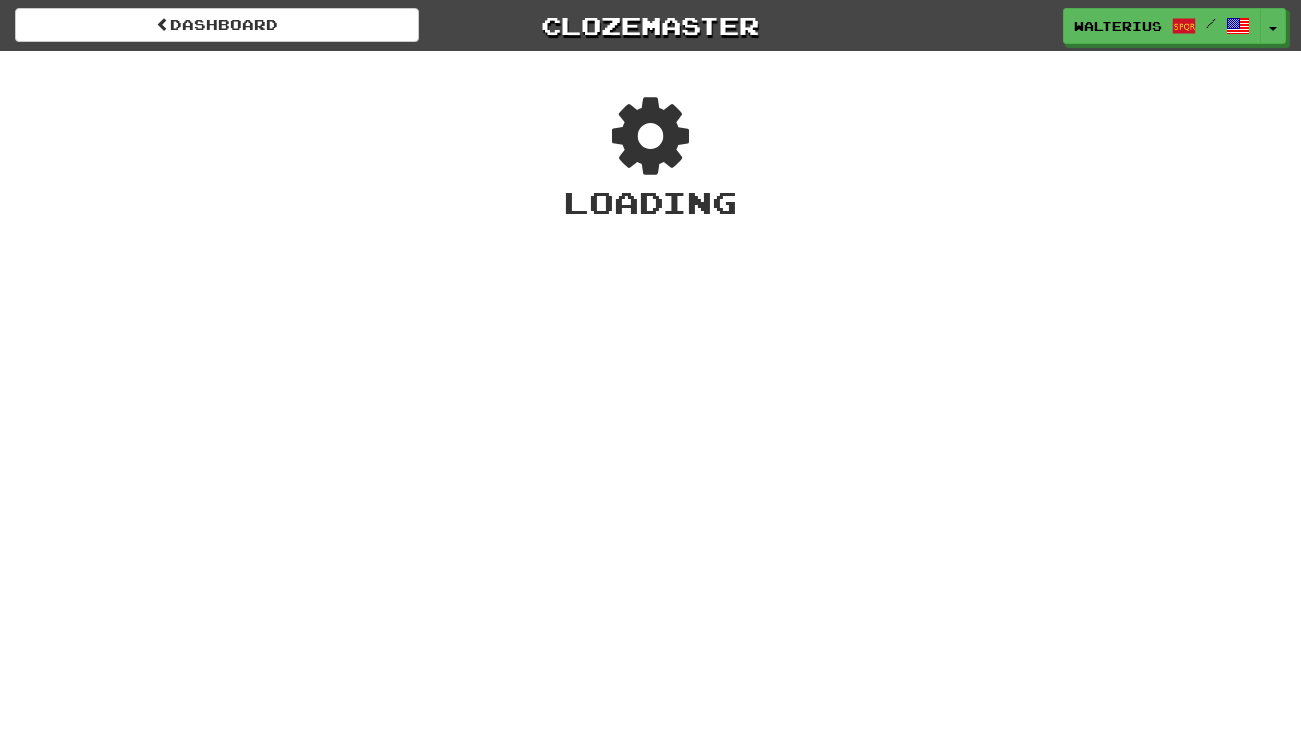 scroll, scrollTop: 0, scrollLeft: 0, axis: both 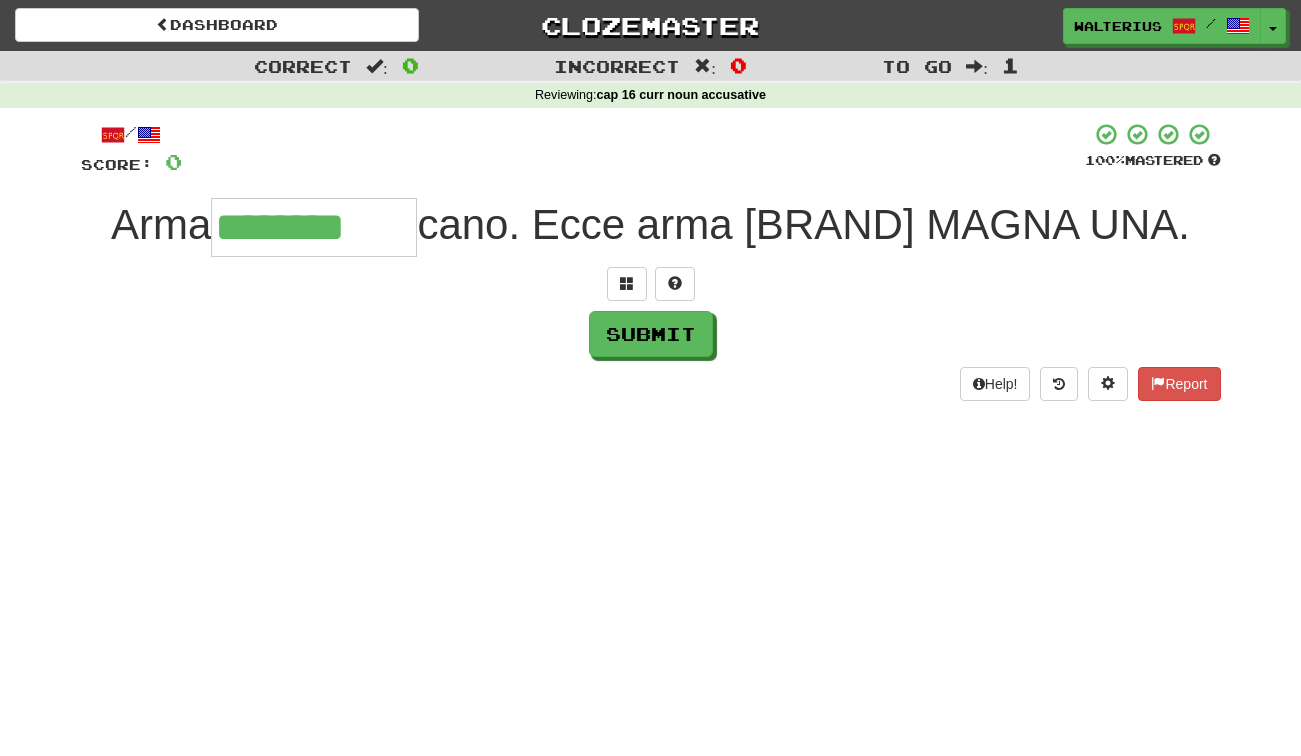 type on "********" 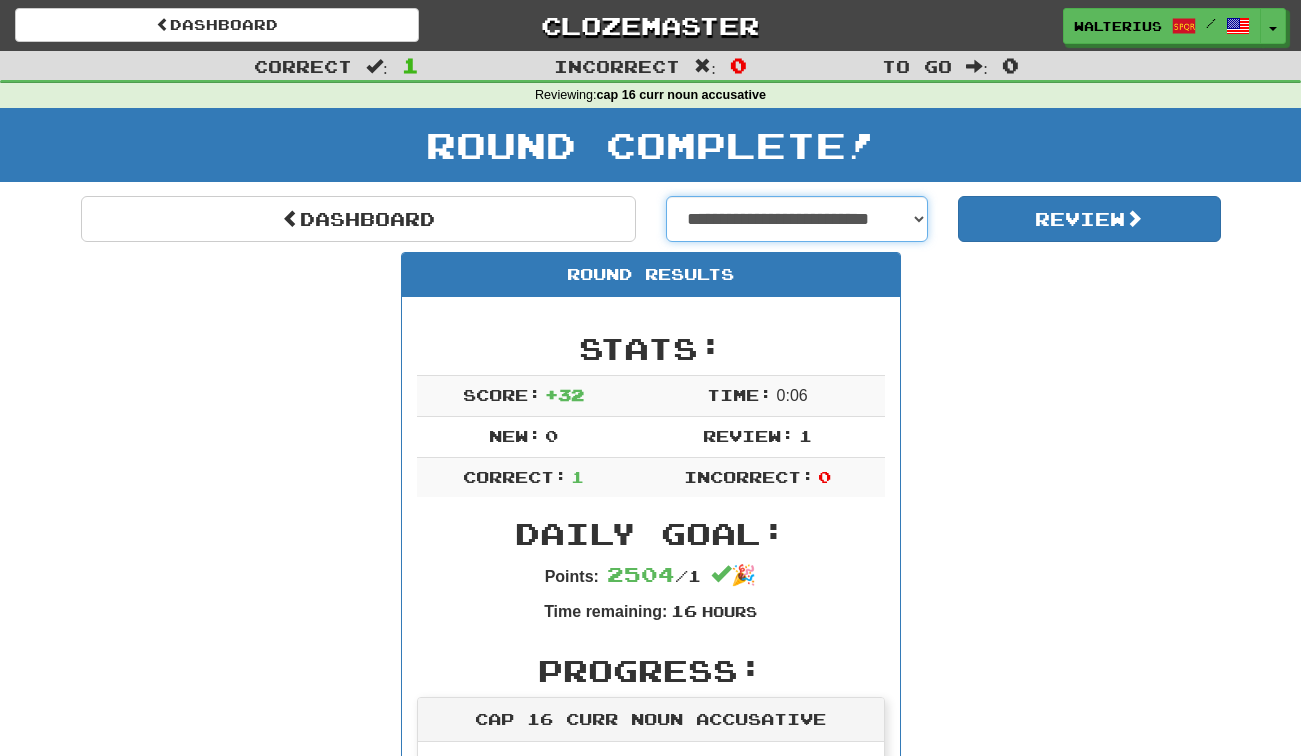 click on "**********" at bounding box center [797, 219] 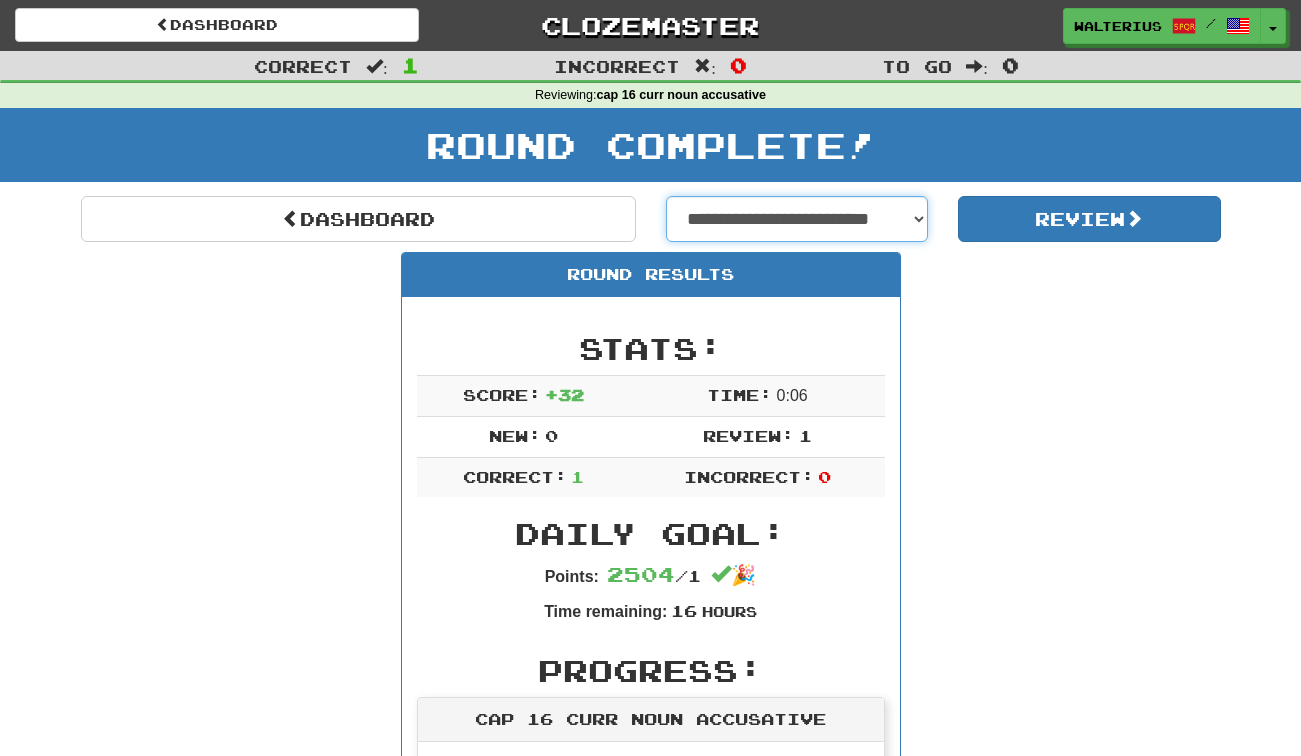 select on "**********" 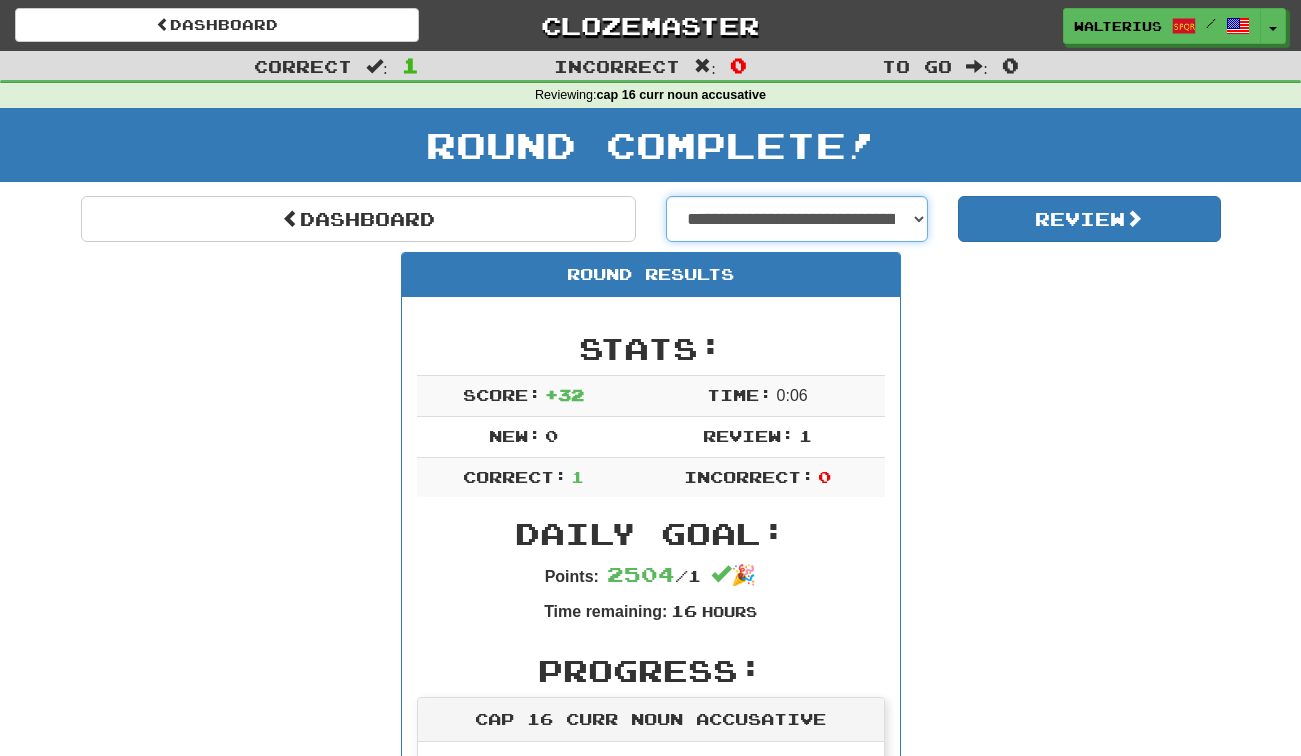 select on "**********" 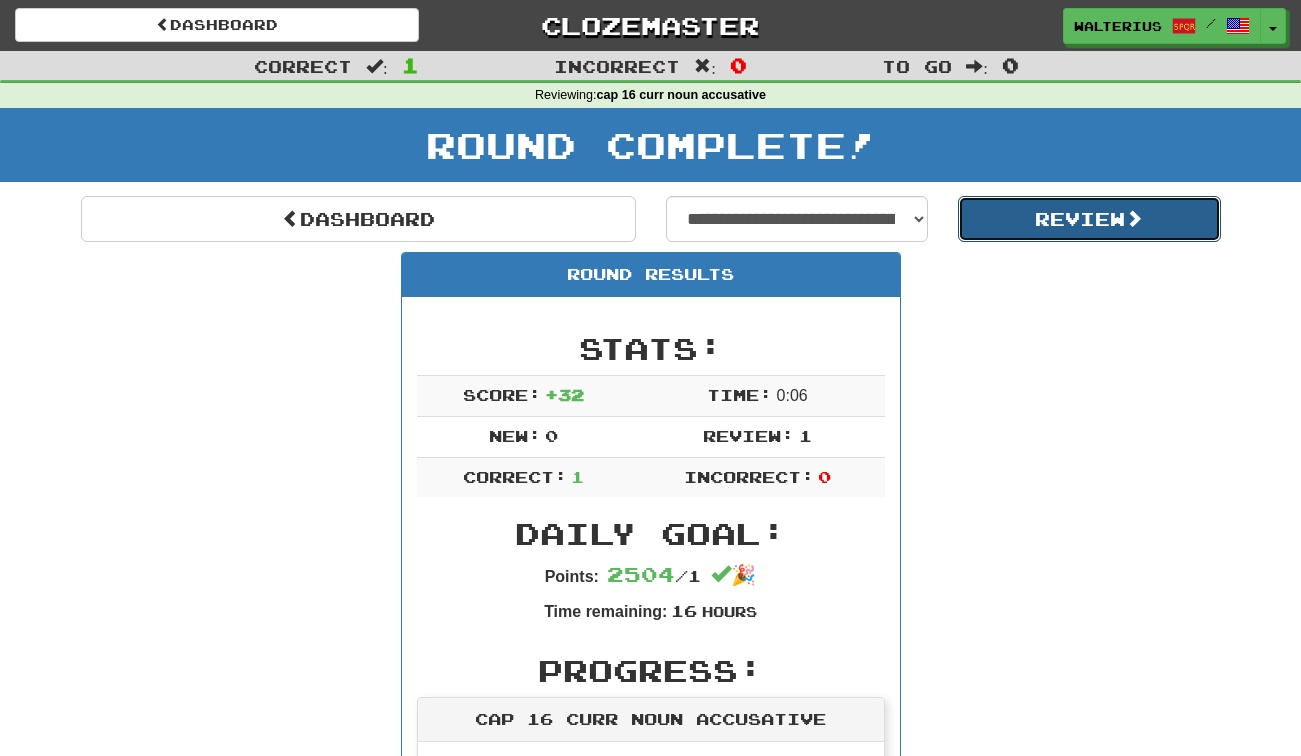 click on "Review" at bounding box center (1089, 219) 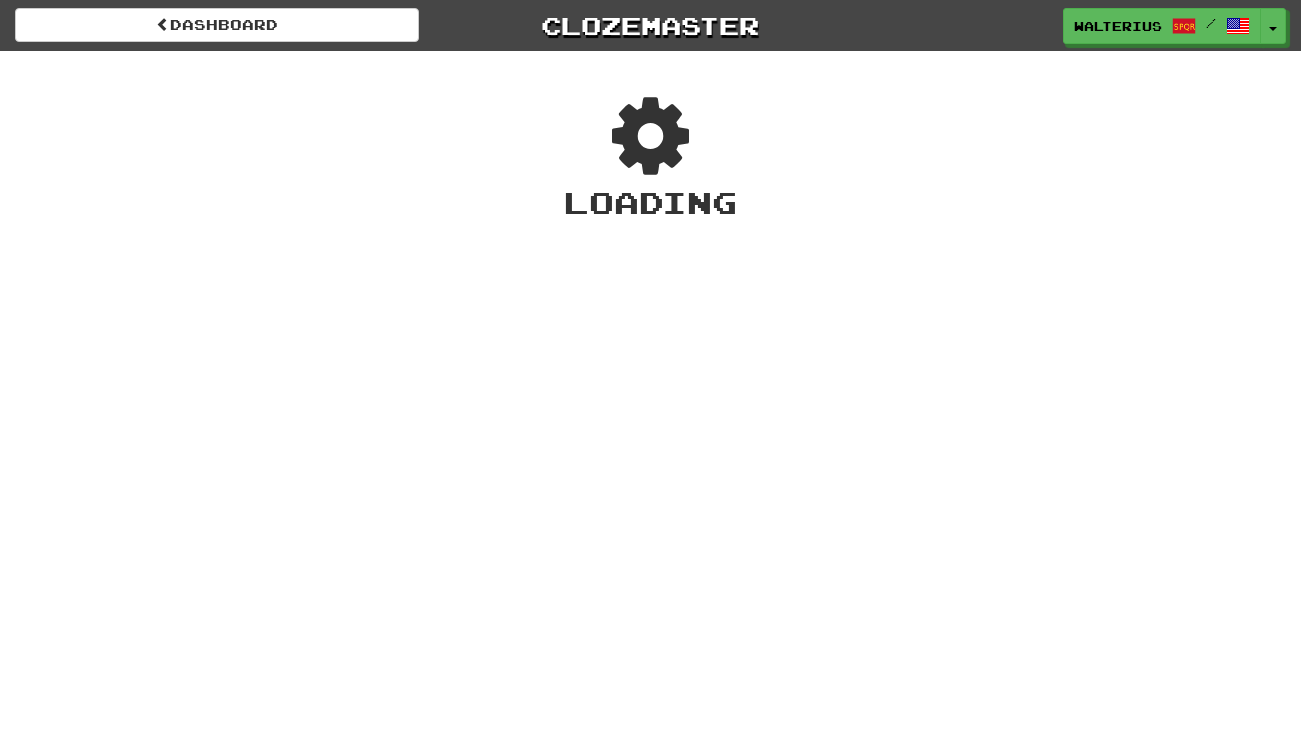 scroll, scrollTop: 0, scrollLeft: 0, axis: both 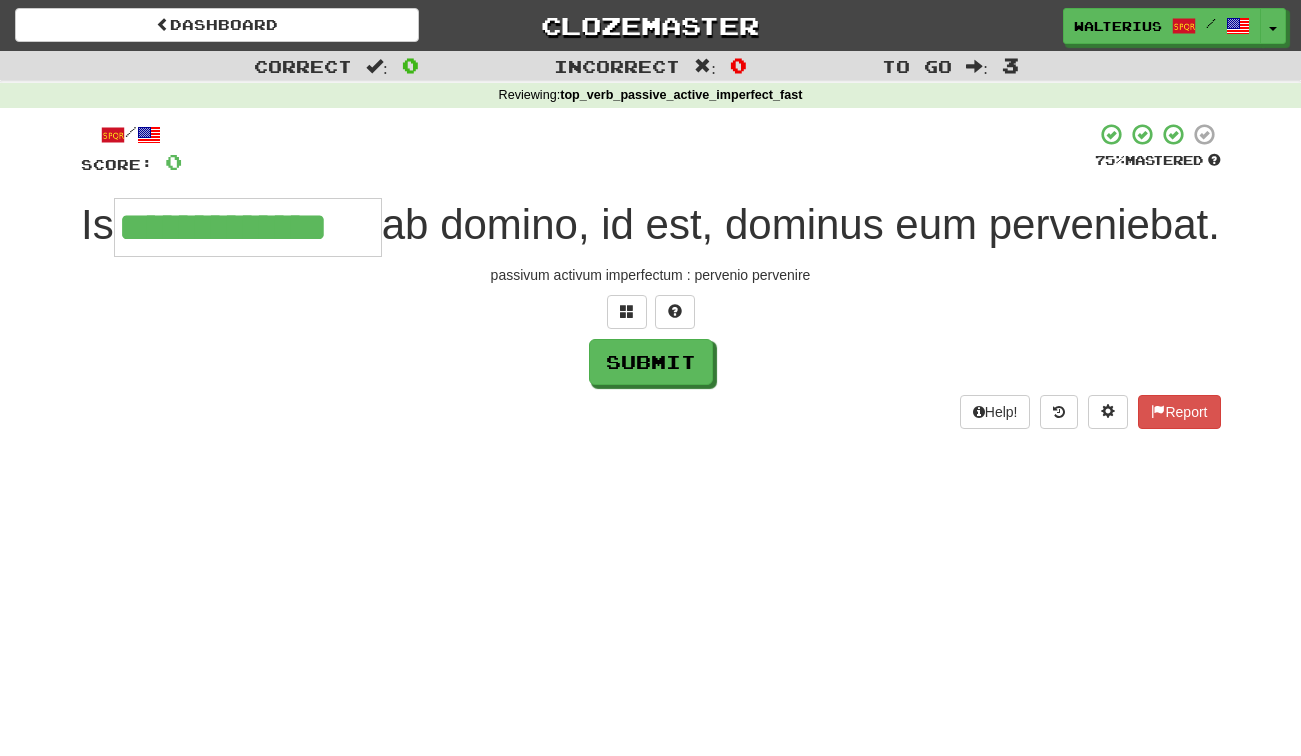 type on "**********" 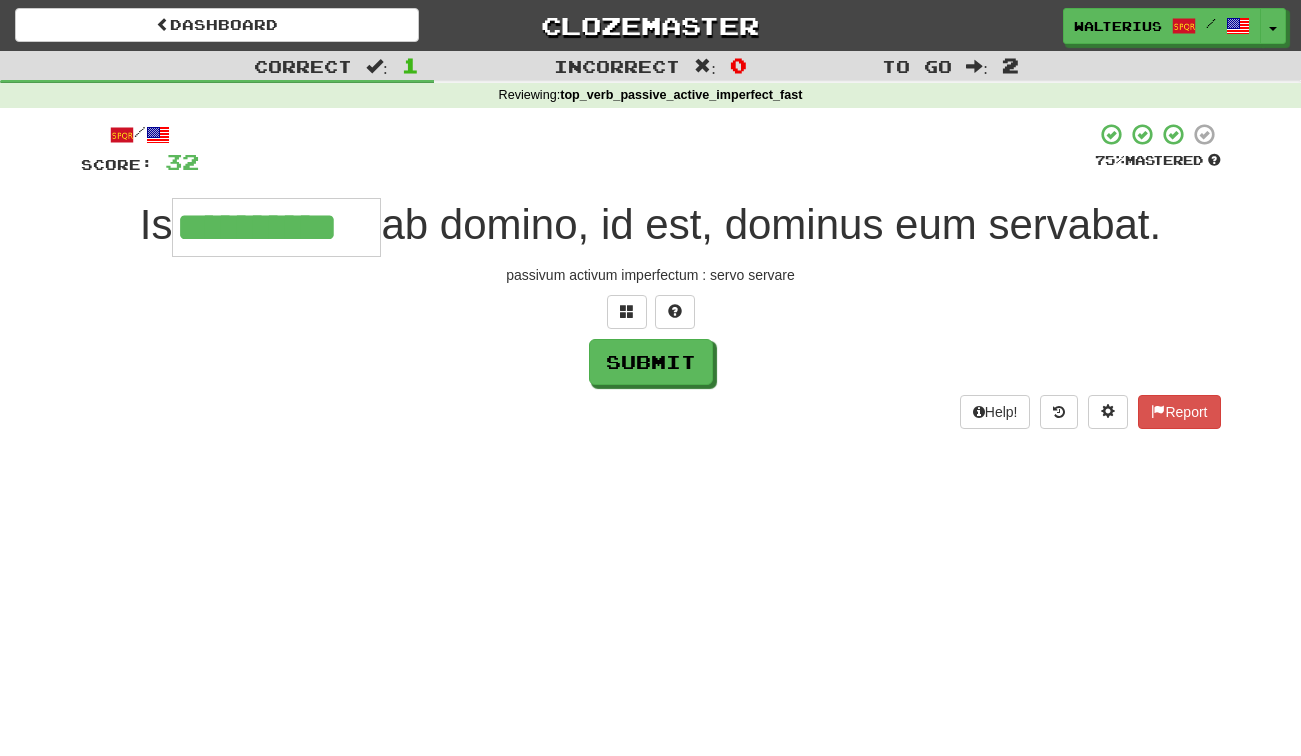 type on "**********" 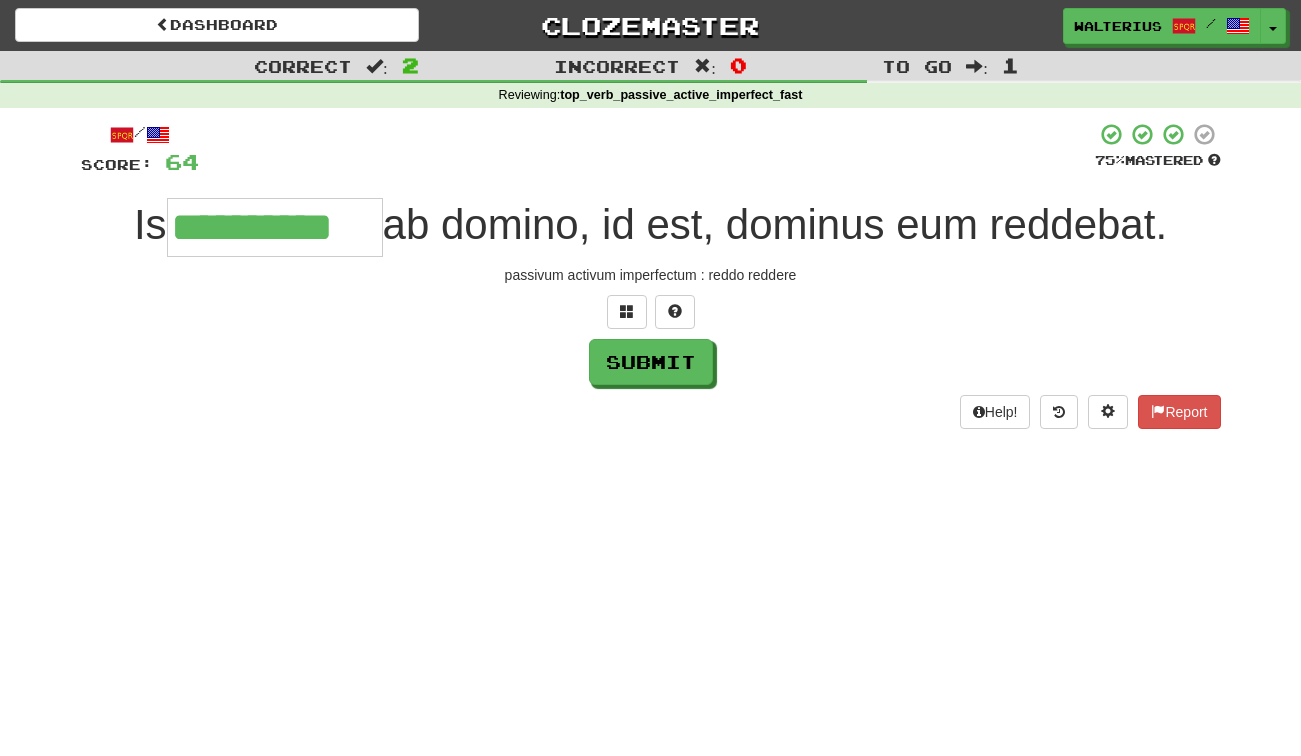type on "**********" 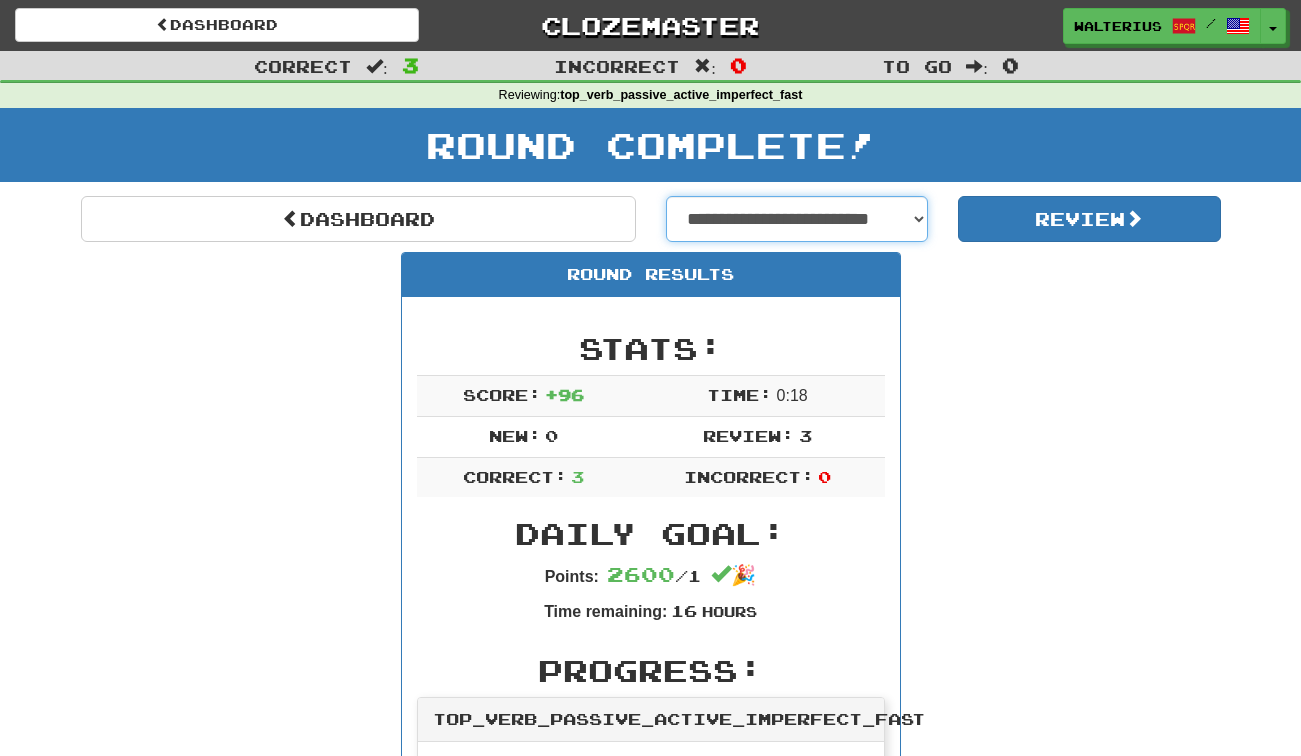click on "**********" at bounding box center [797, 219] 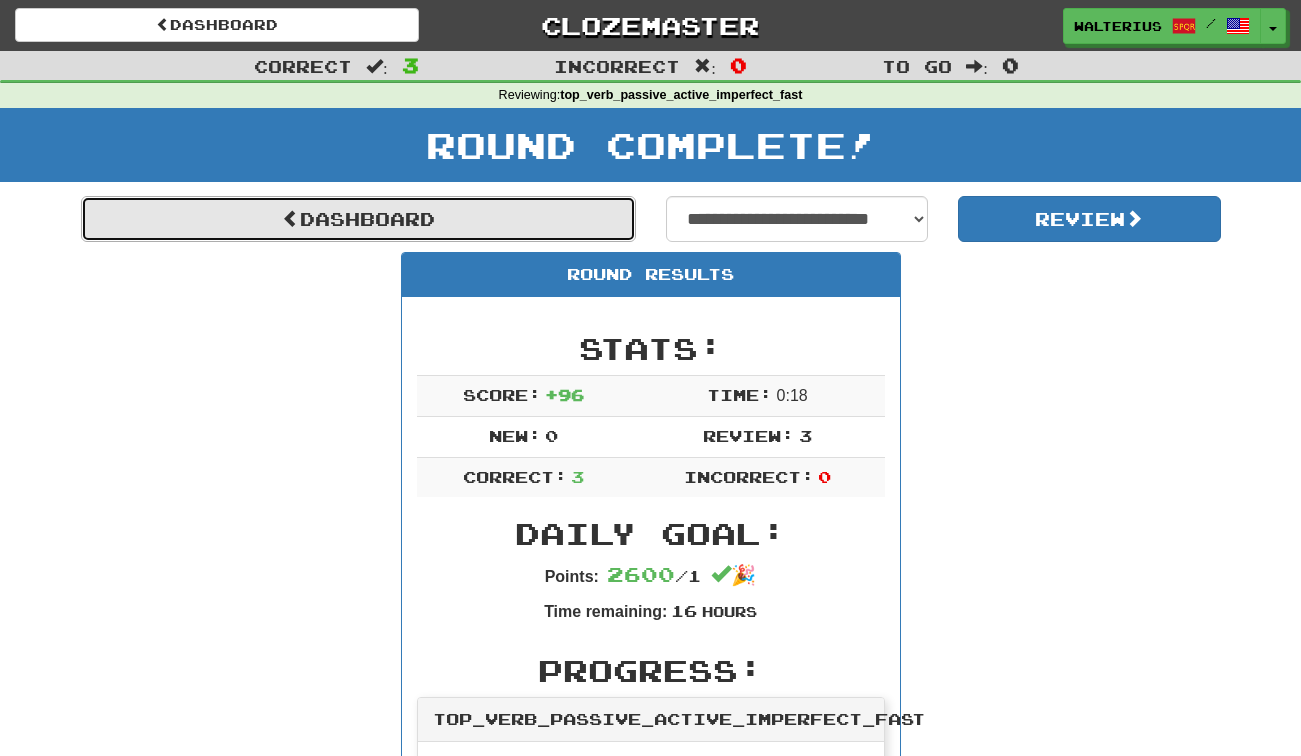 click on "Dashboard" at bounding box center [358, 219] 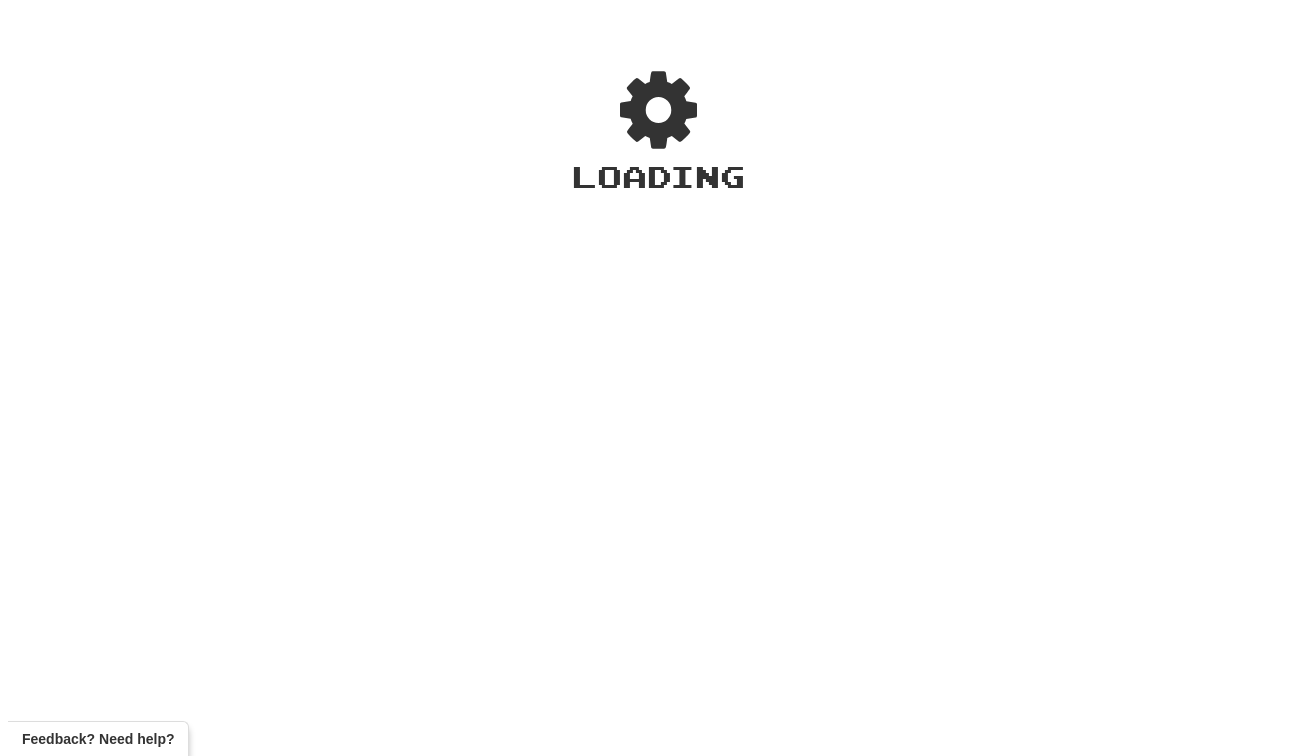 scroll, scrollTop: 0, scrollLeft: 0, axis: both 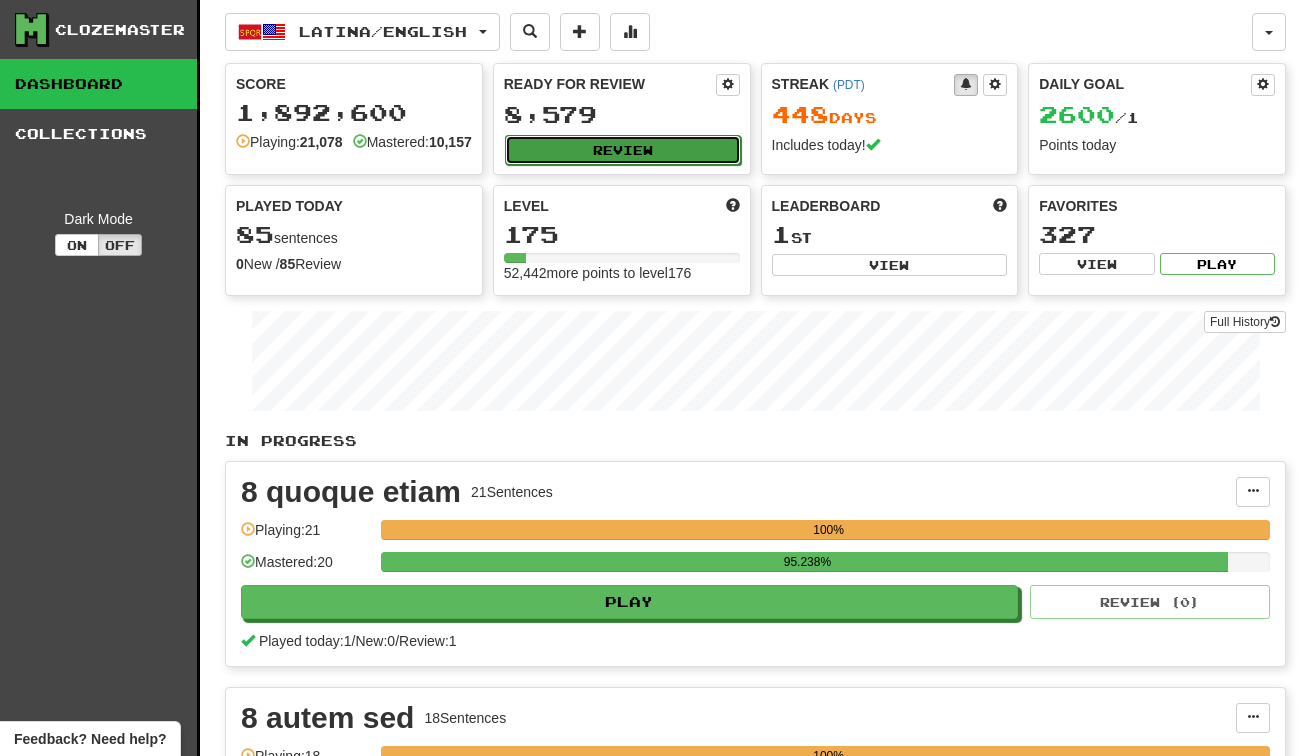 click on "Review" at bounding box center (623, 150) 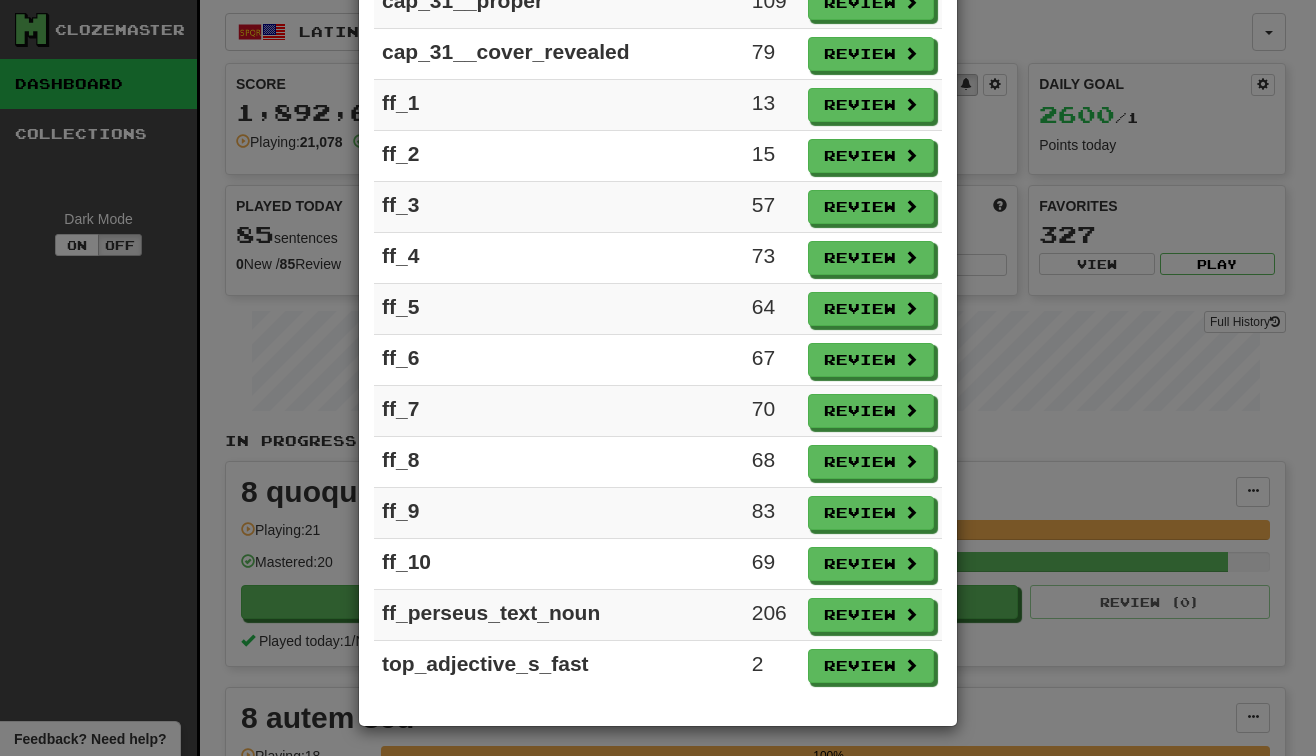 scroll, scrollTop: 3162, scrollLeft: 0, axis: vertical 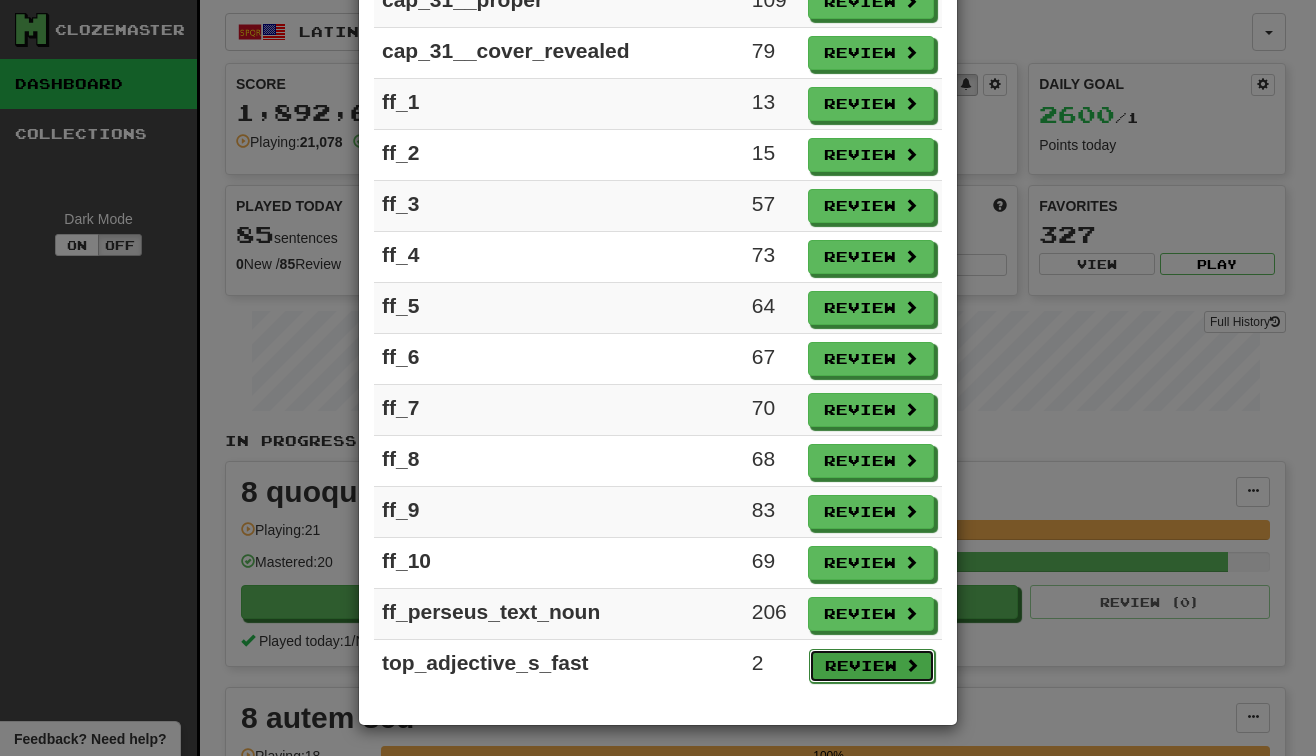 click on "Review" at bounding box center (872, 666) 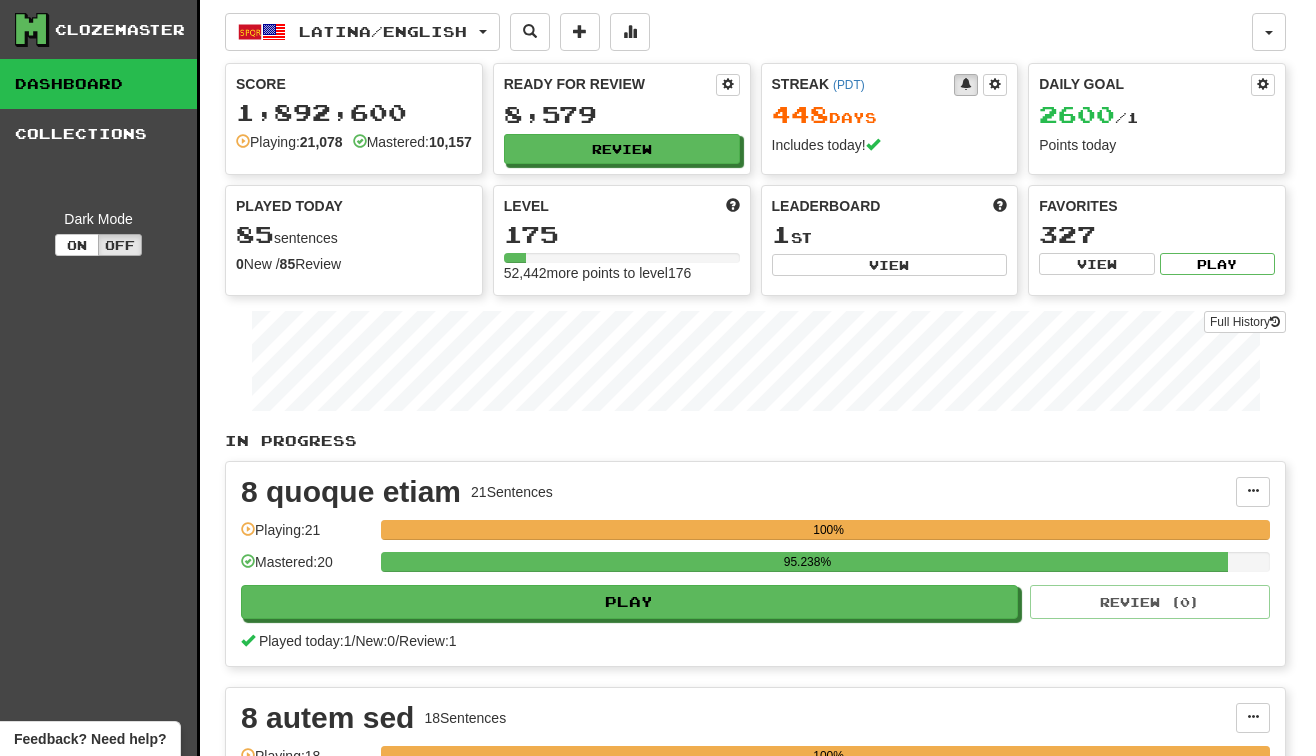 select on "***" 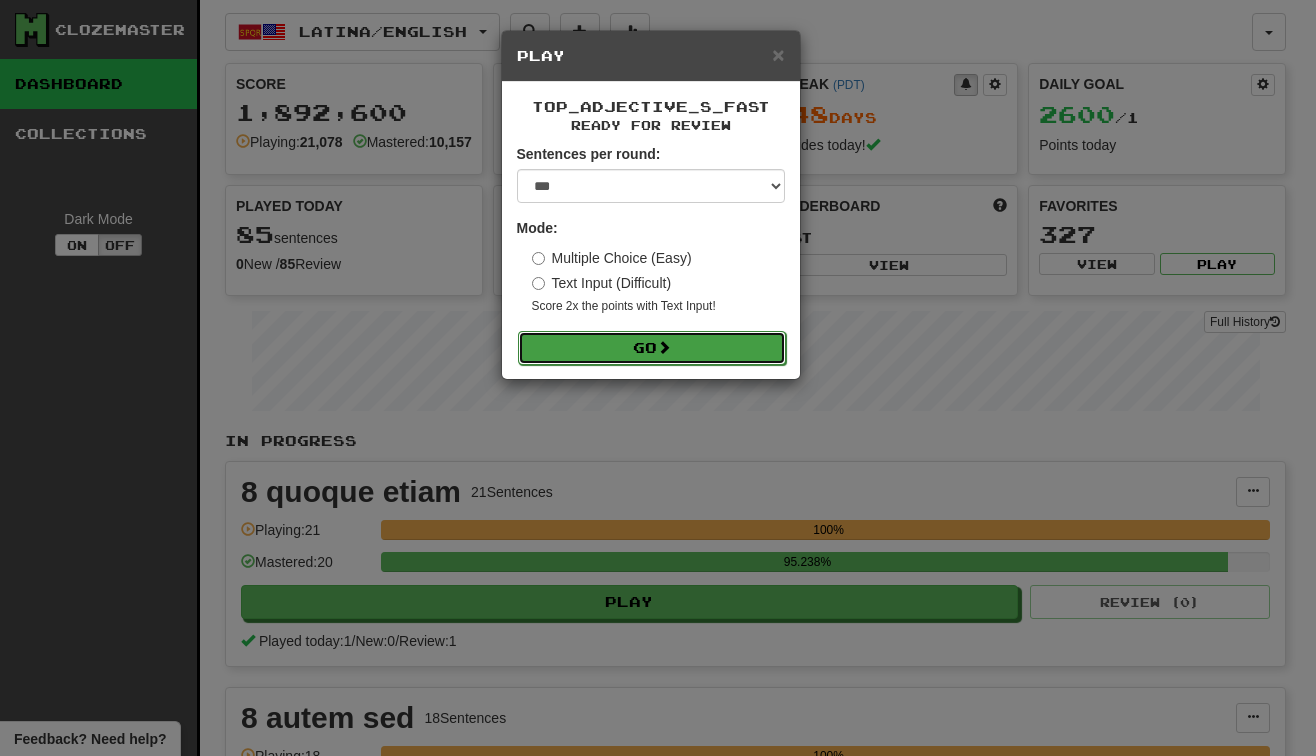 click on "Go" at bounding box center [652, 348] 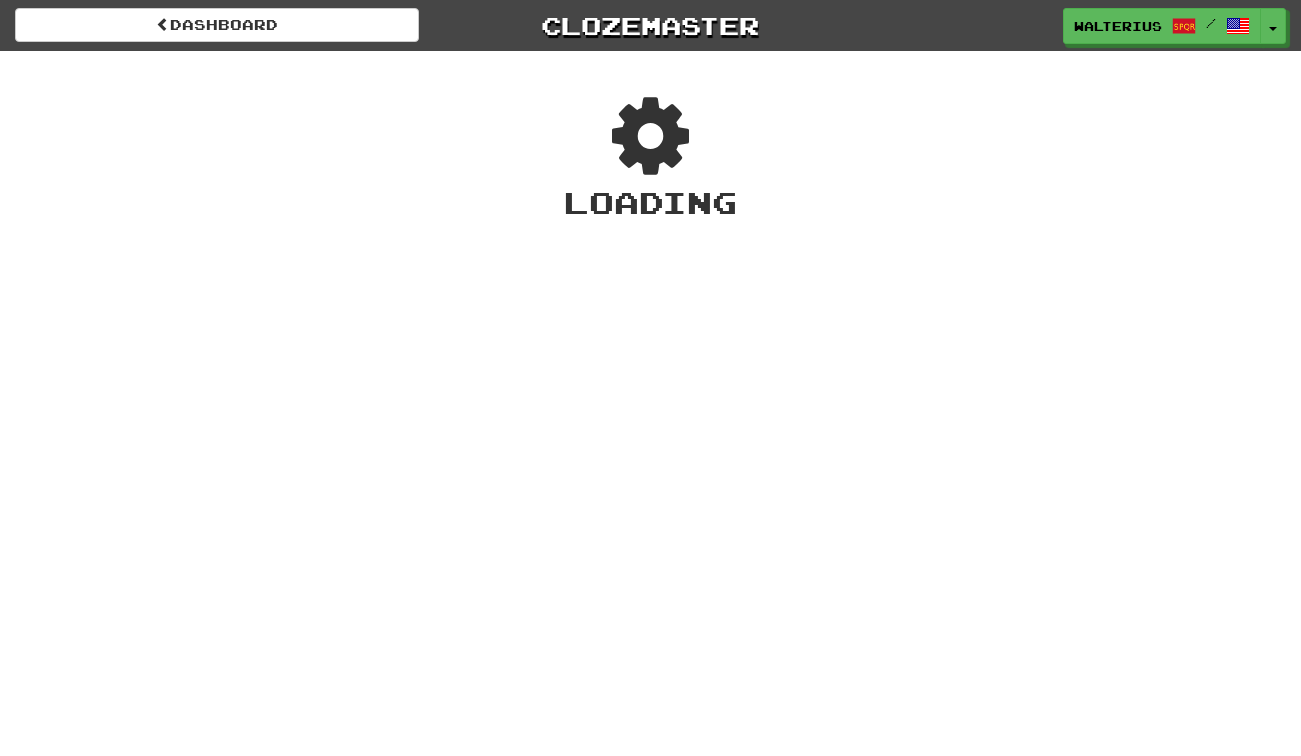 scroll, scrollTop: 0, scrollLeft: 0, axis: both 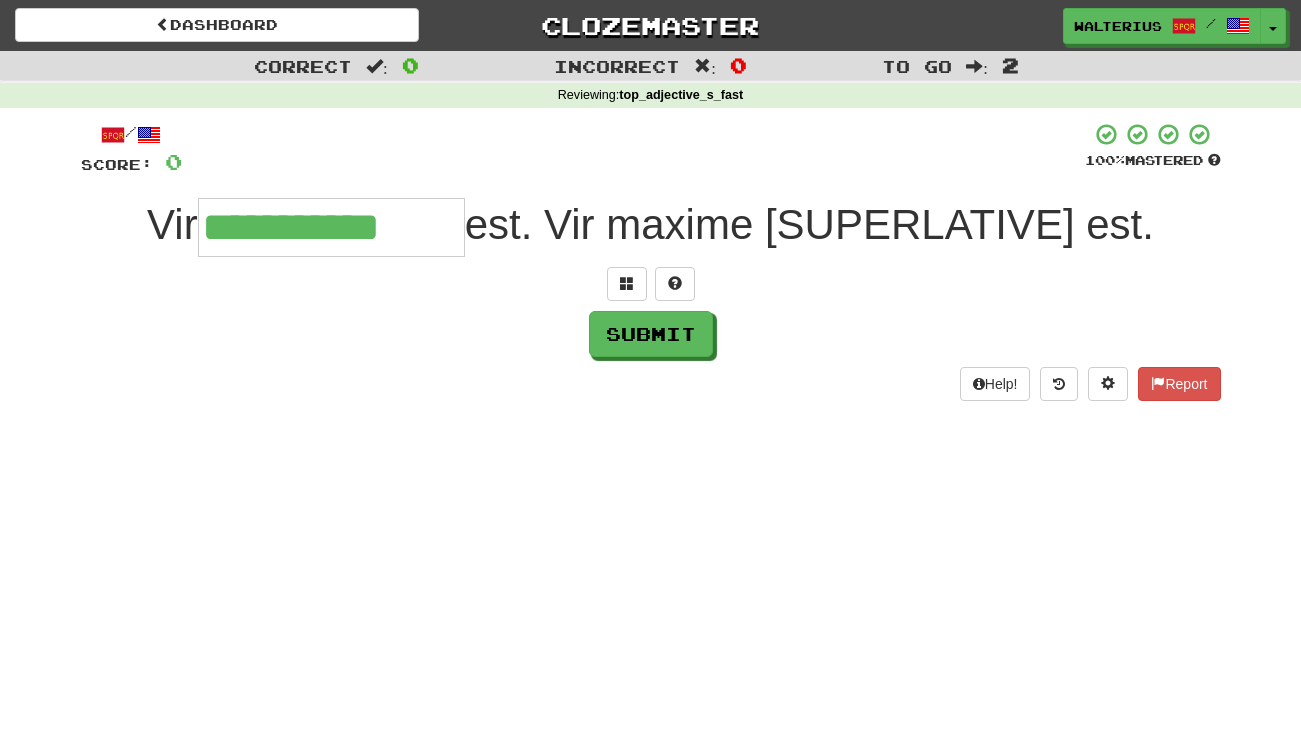 type on "**********" 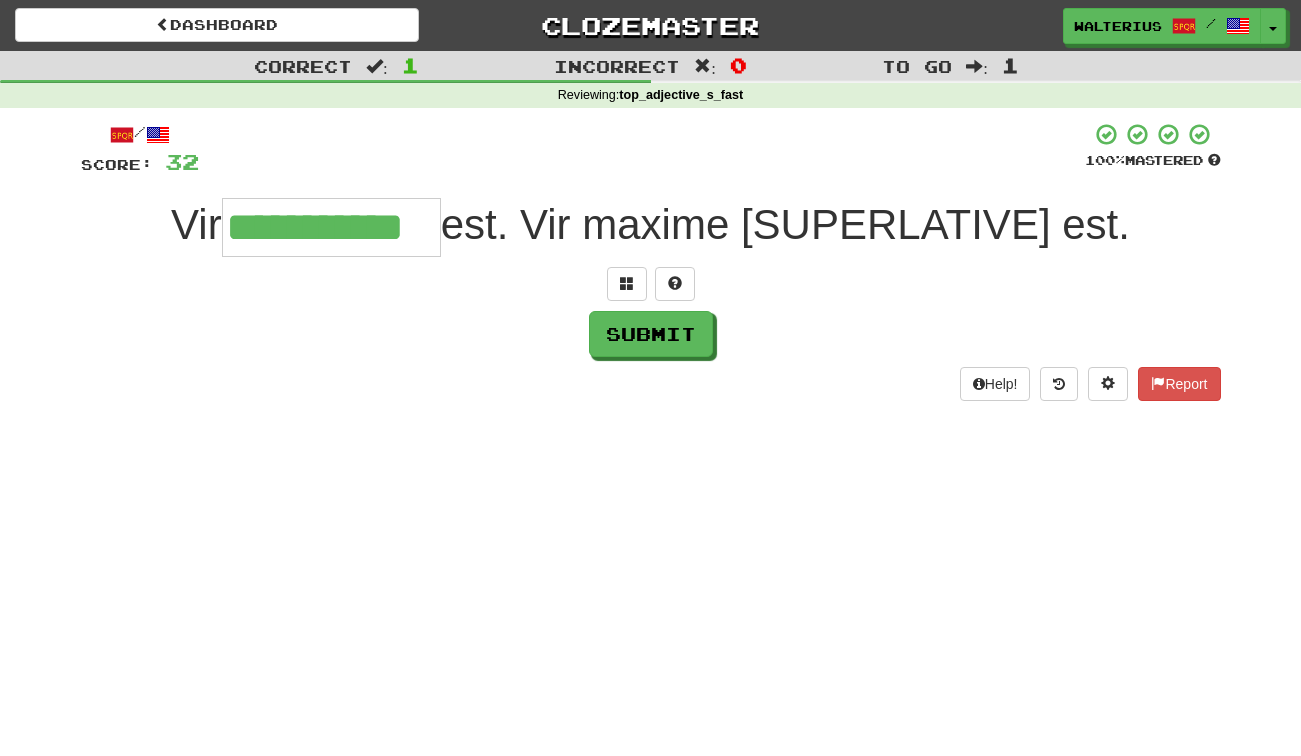 type on "**********" 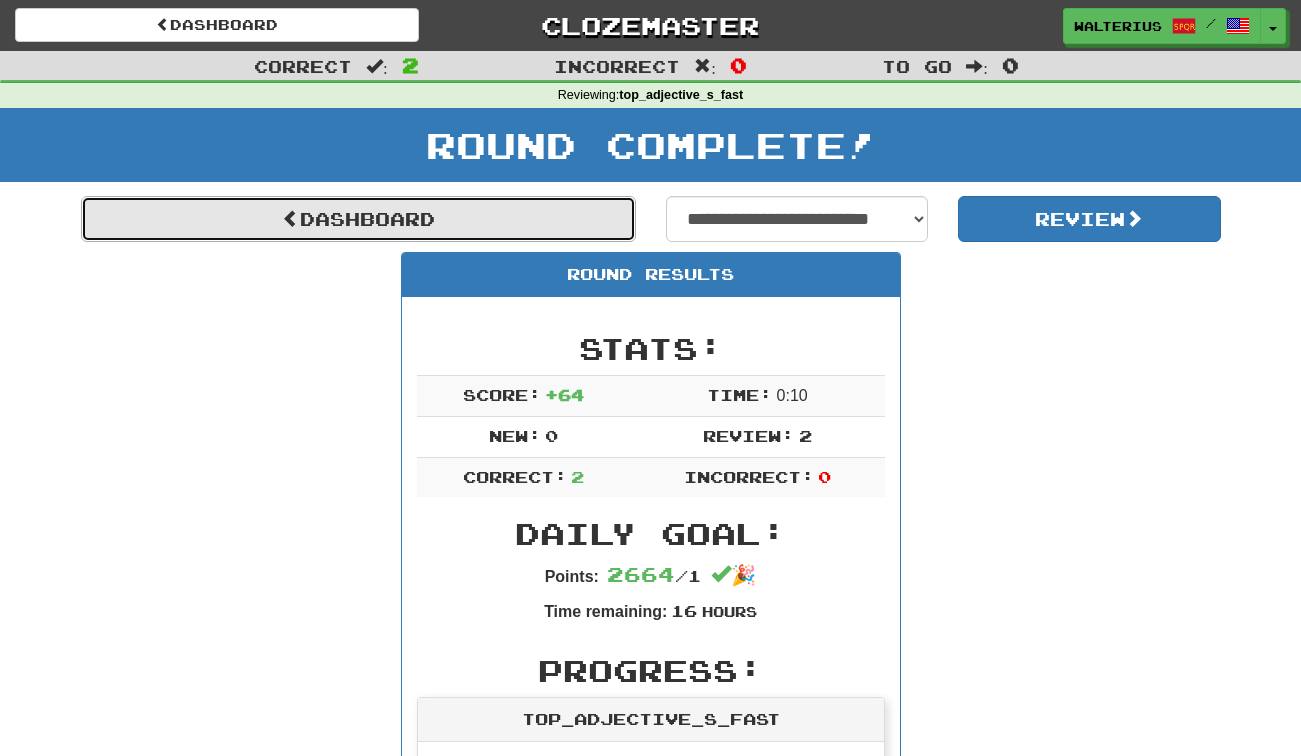 click on "Dashboard" at bounding box center (358, 219) 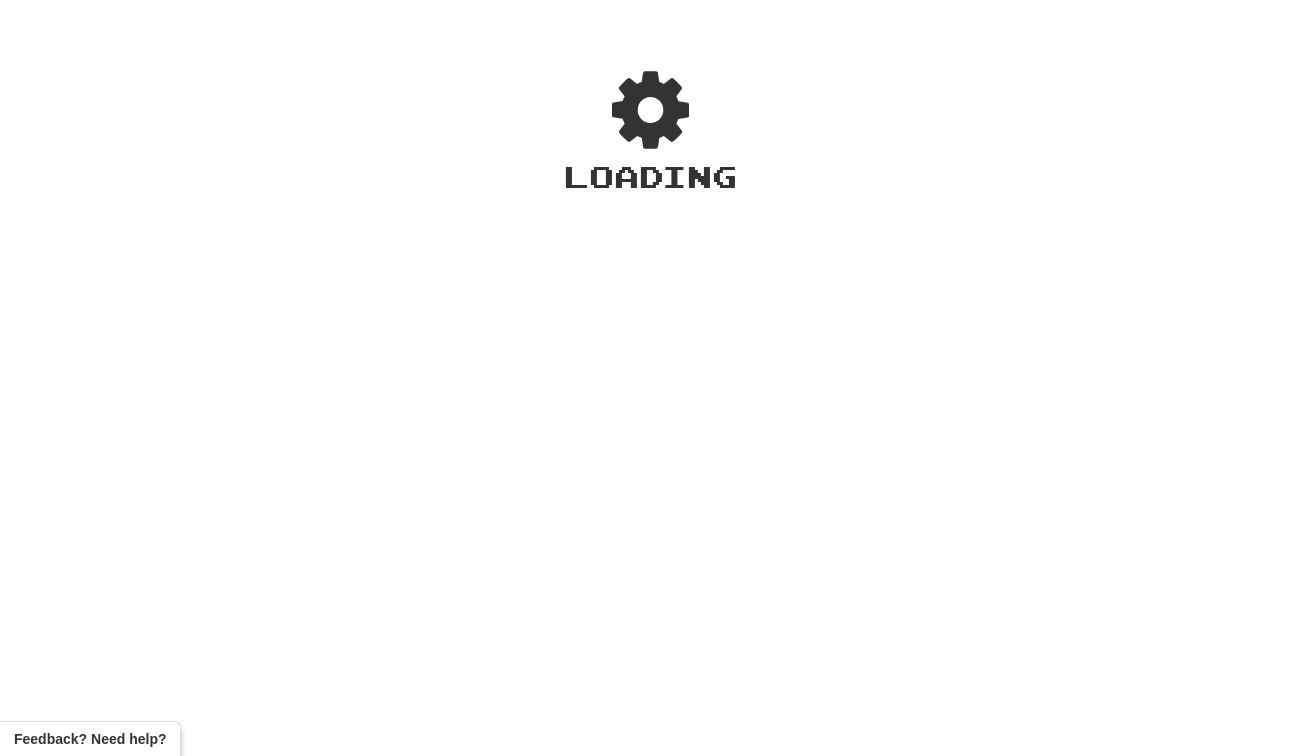 scroll, scrollTop: 0, scrollLeft: 0, axis: both 